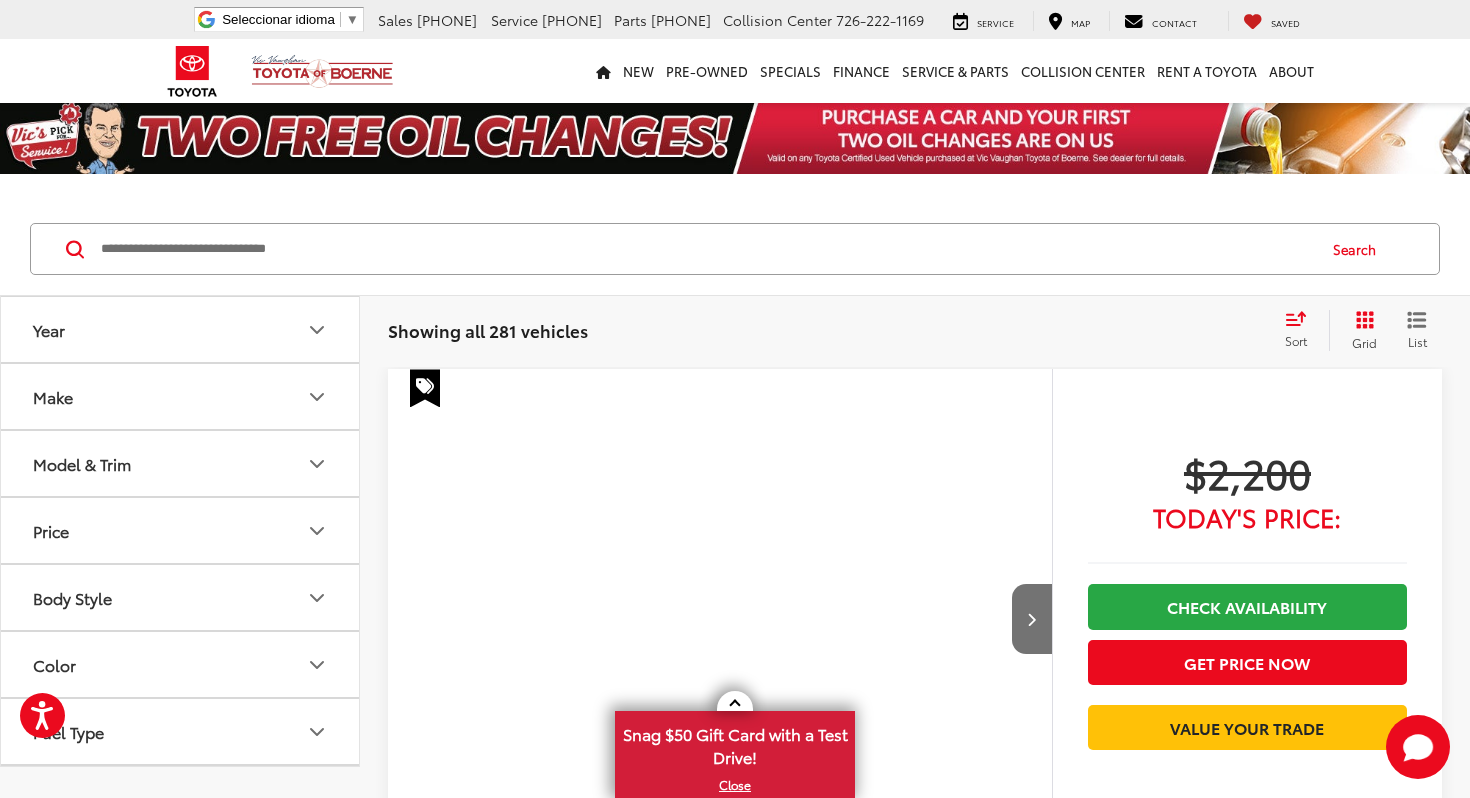 scroll, scrollTop: 0, scrollLeft: 0, axis: both 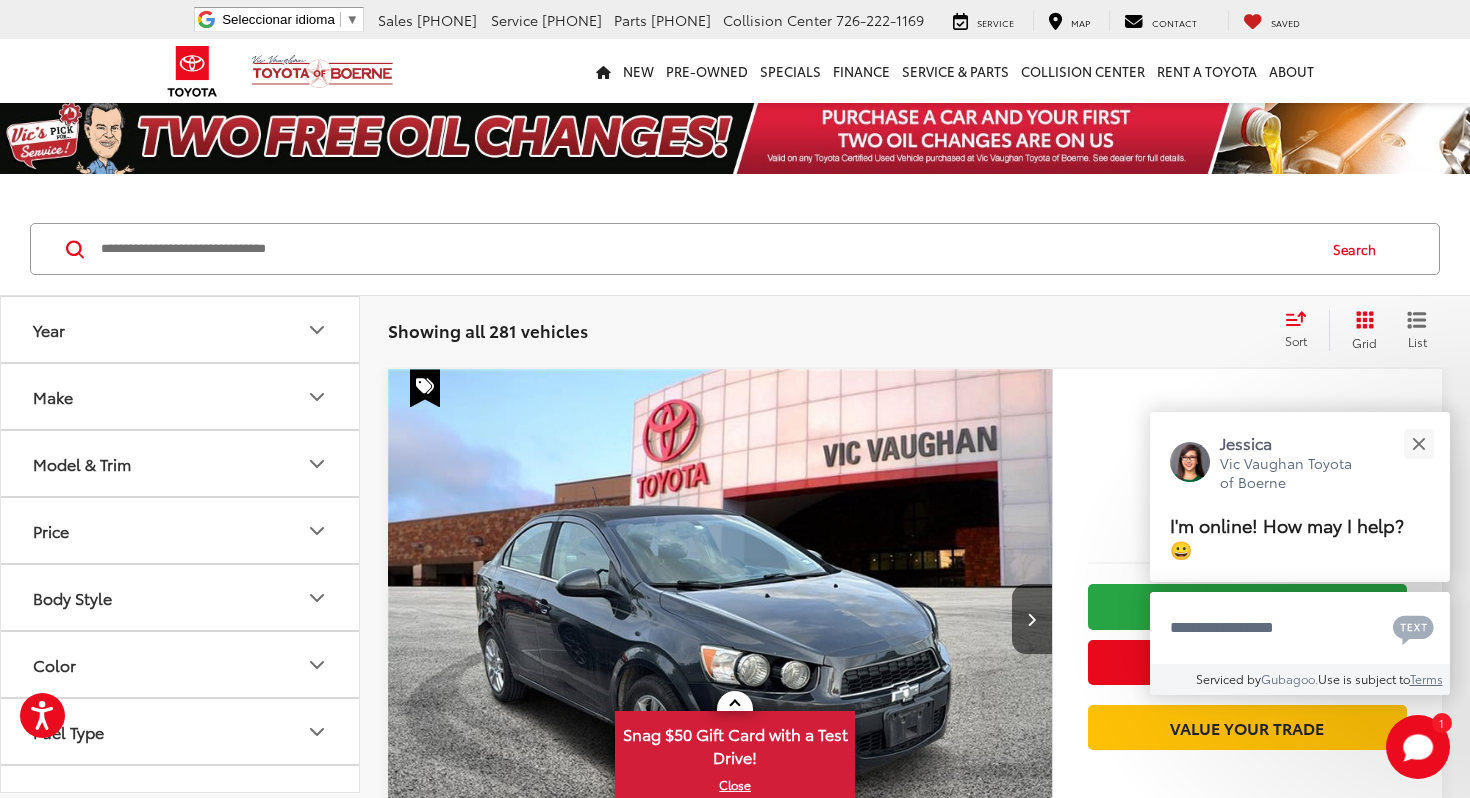 click 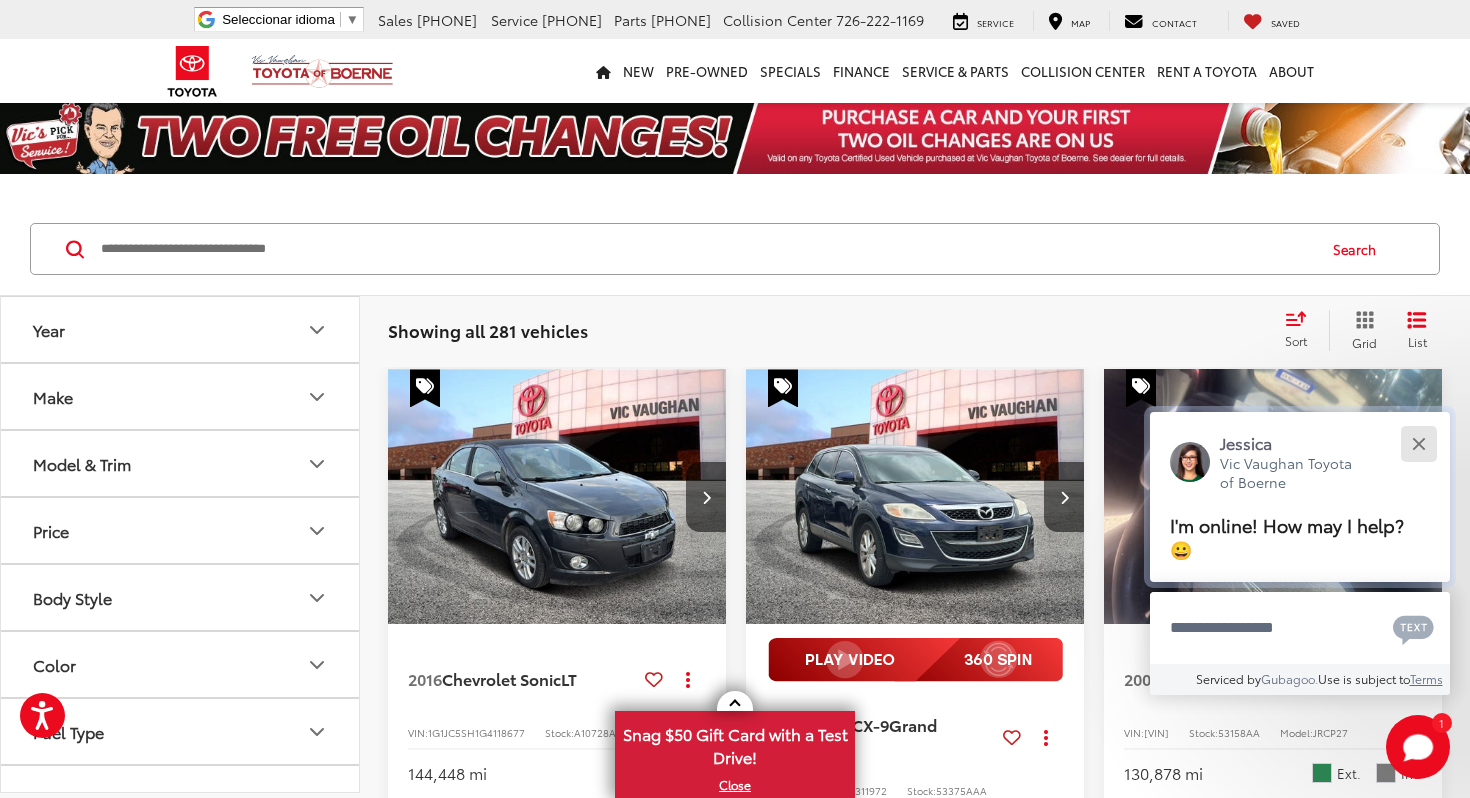 click at bounding box center (1418, 443) 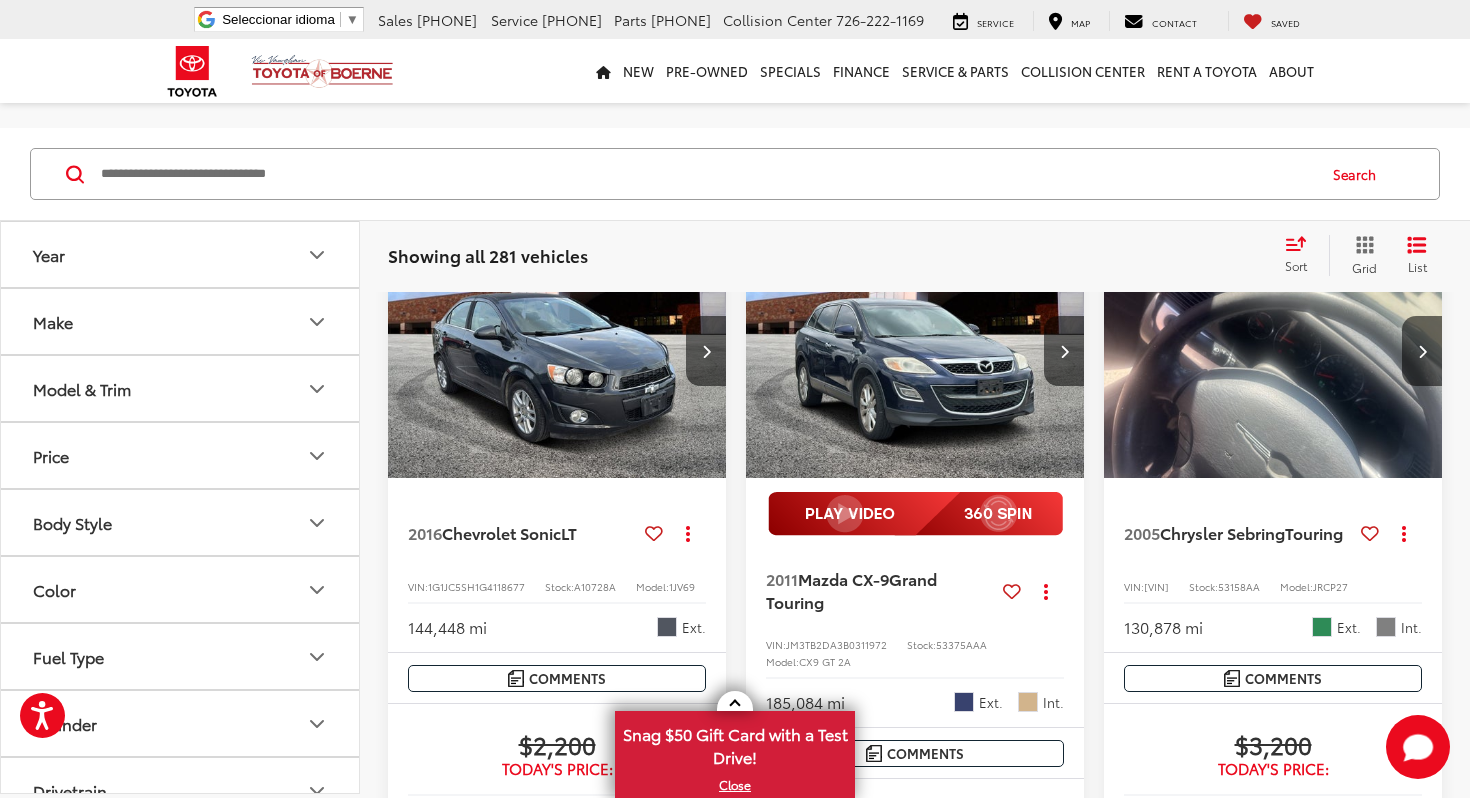 scroll, scrollTop: 148, scrollLeft: 0, axis: vertical 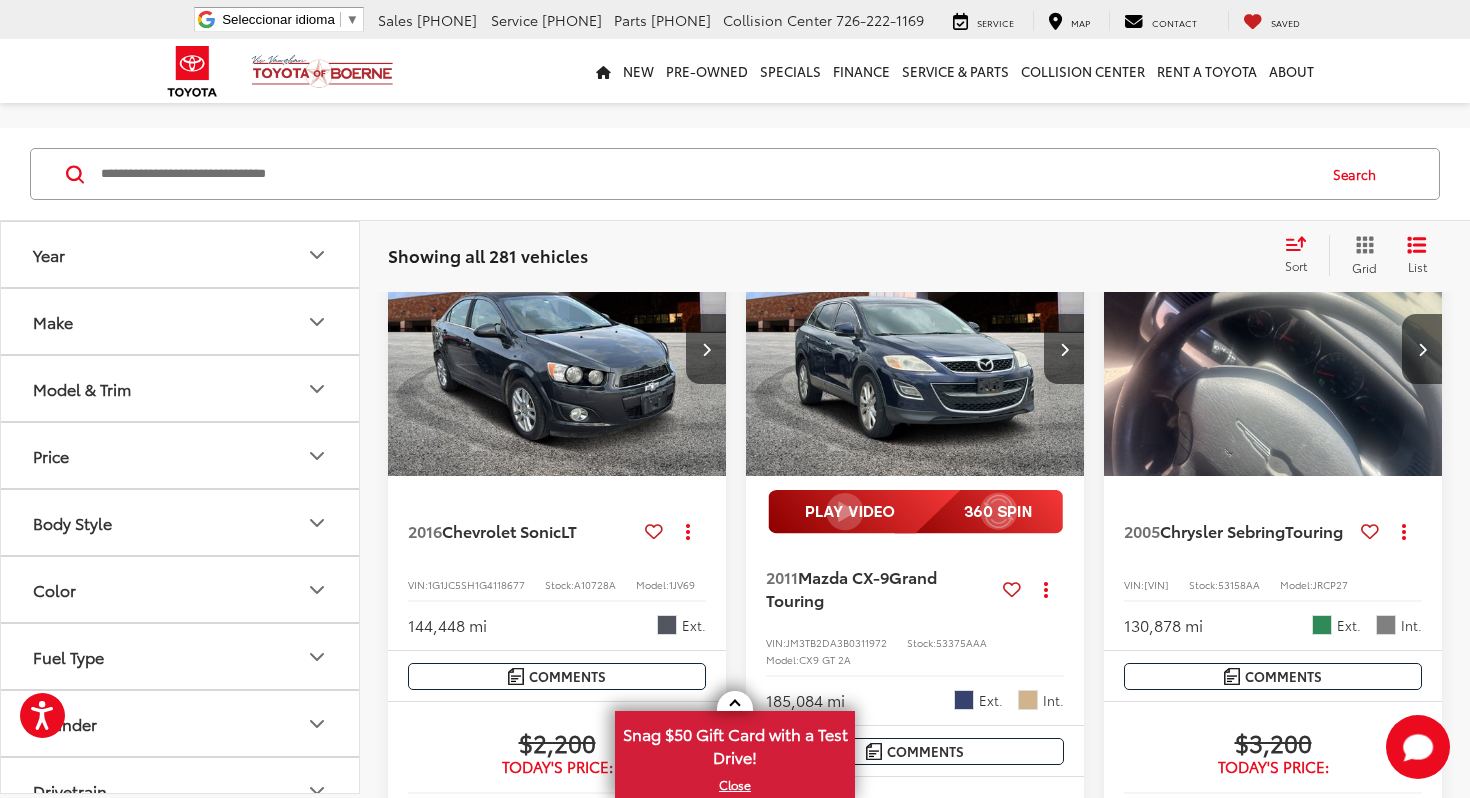 click on "Make" at bounding box center [181, 321] 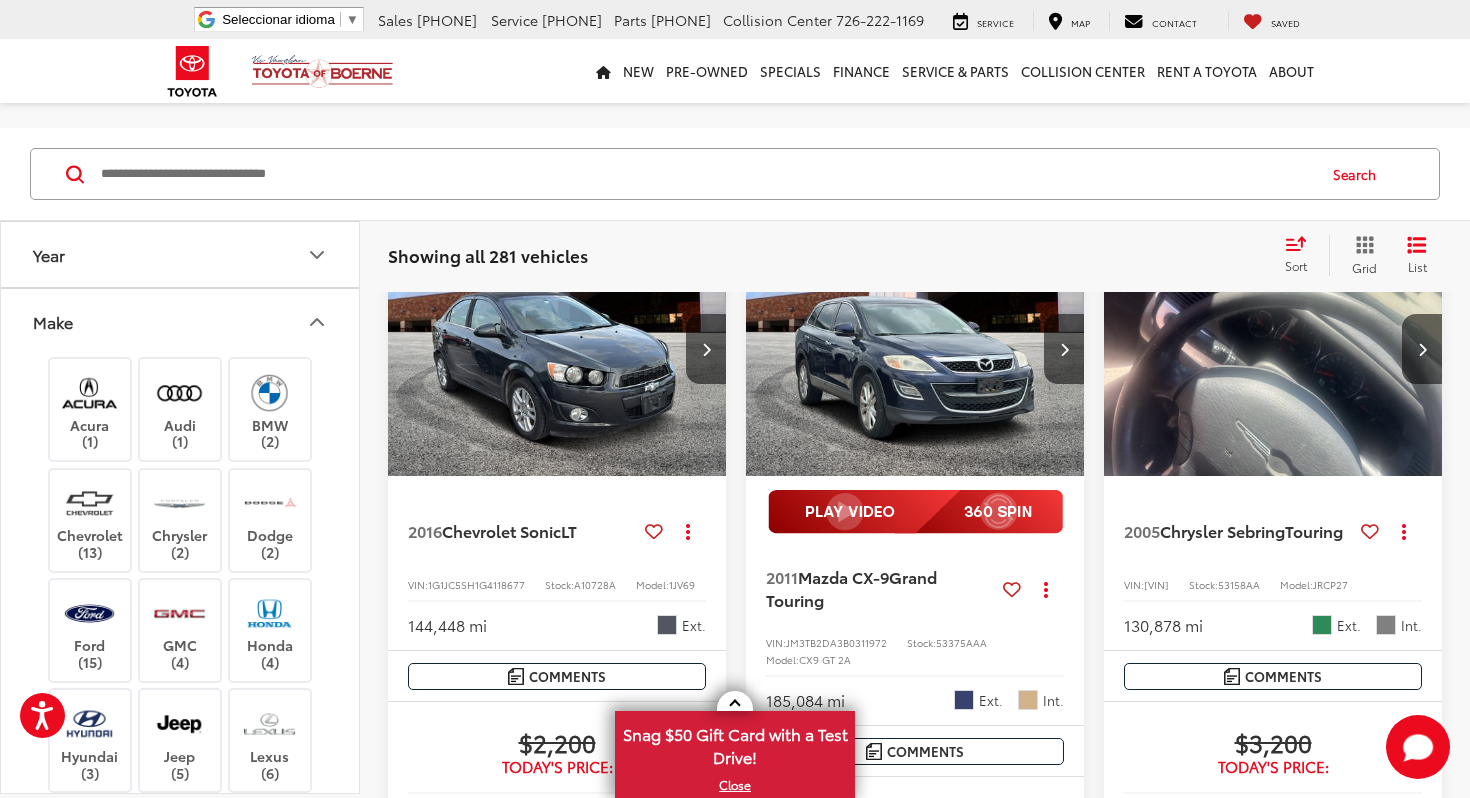 click on "Make" at bounding box center [181, 321] 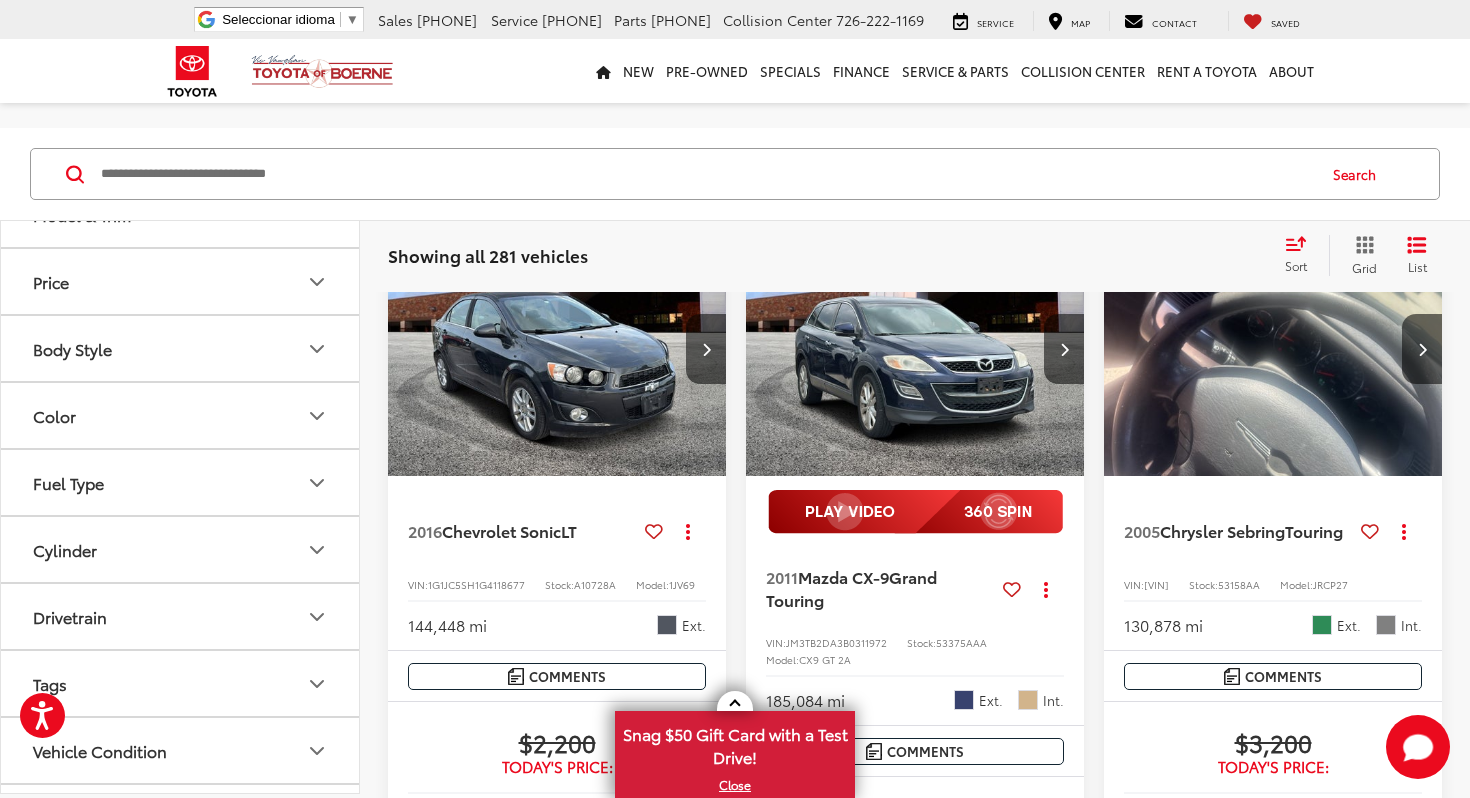 scroll, scrollTop: 300, scrollLeft: 0, axis: vertical 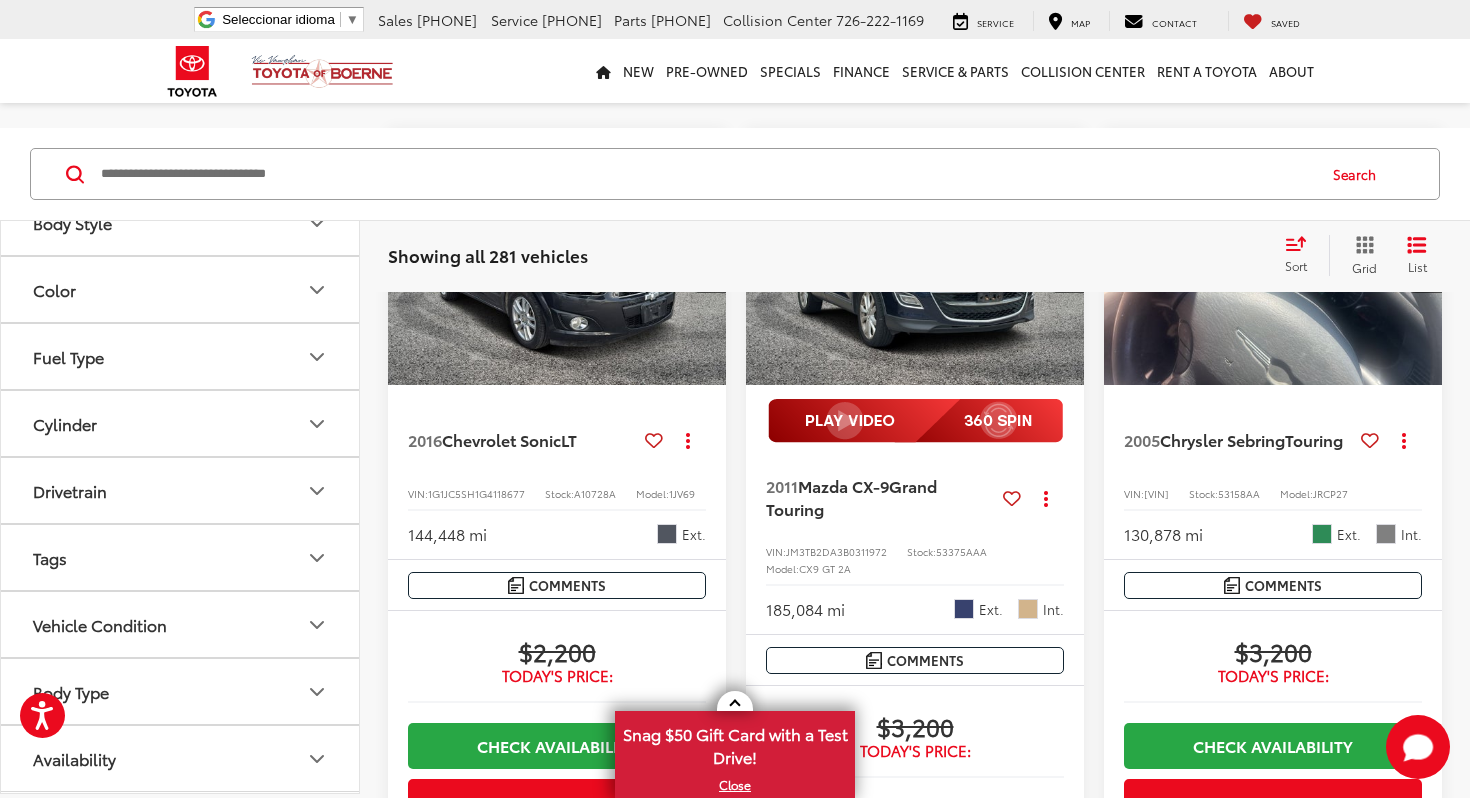 click on "Availability" at bounding box center [181, 758] 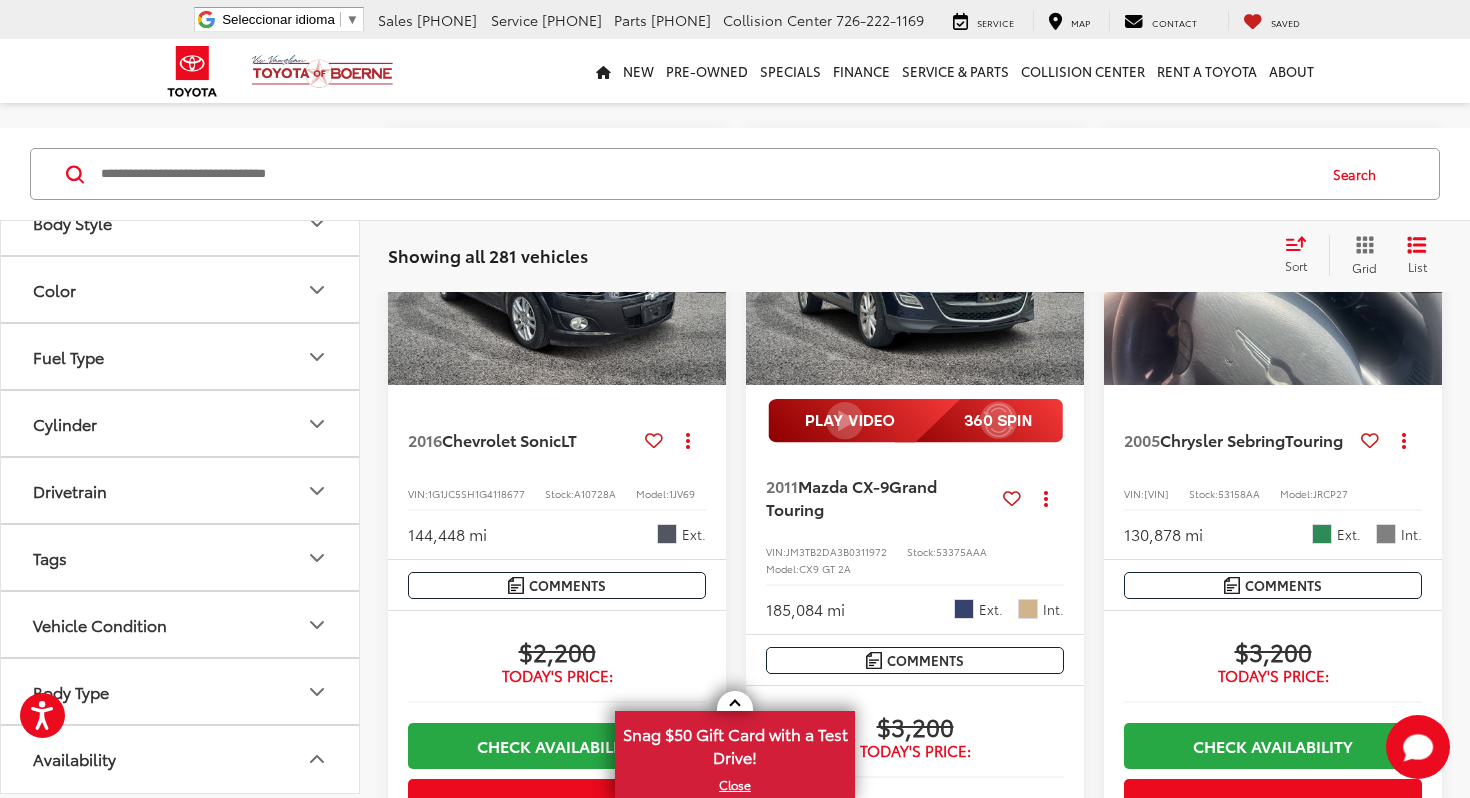 scroll, scrollTop: 357, scrollLeft: 0, axis: vertical 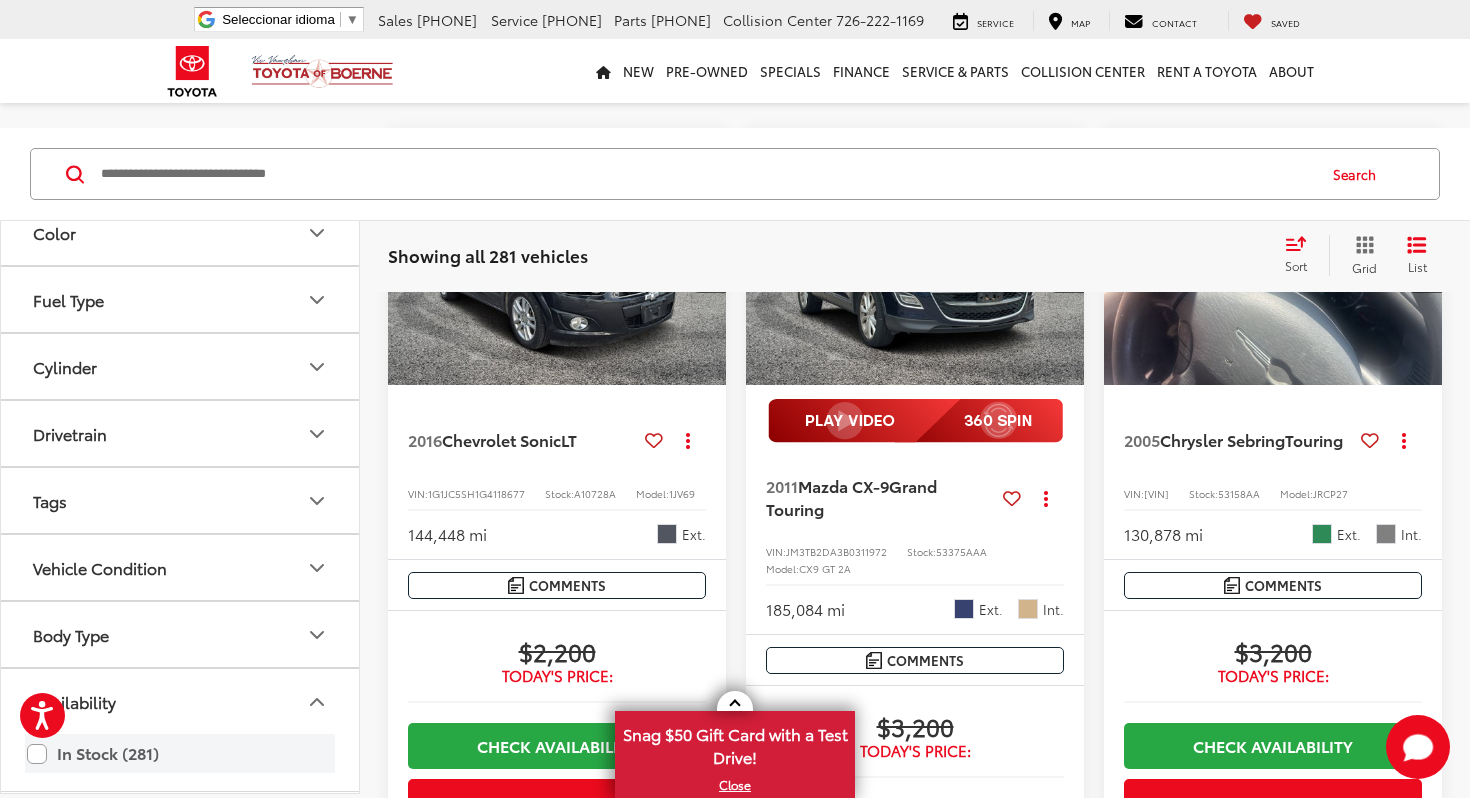 click on "In Stock (281)" at bounding box center (180, 753) 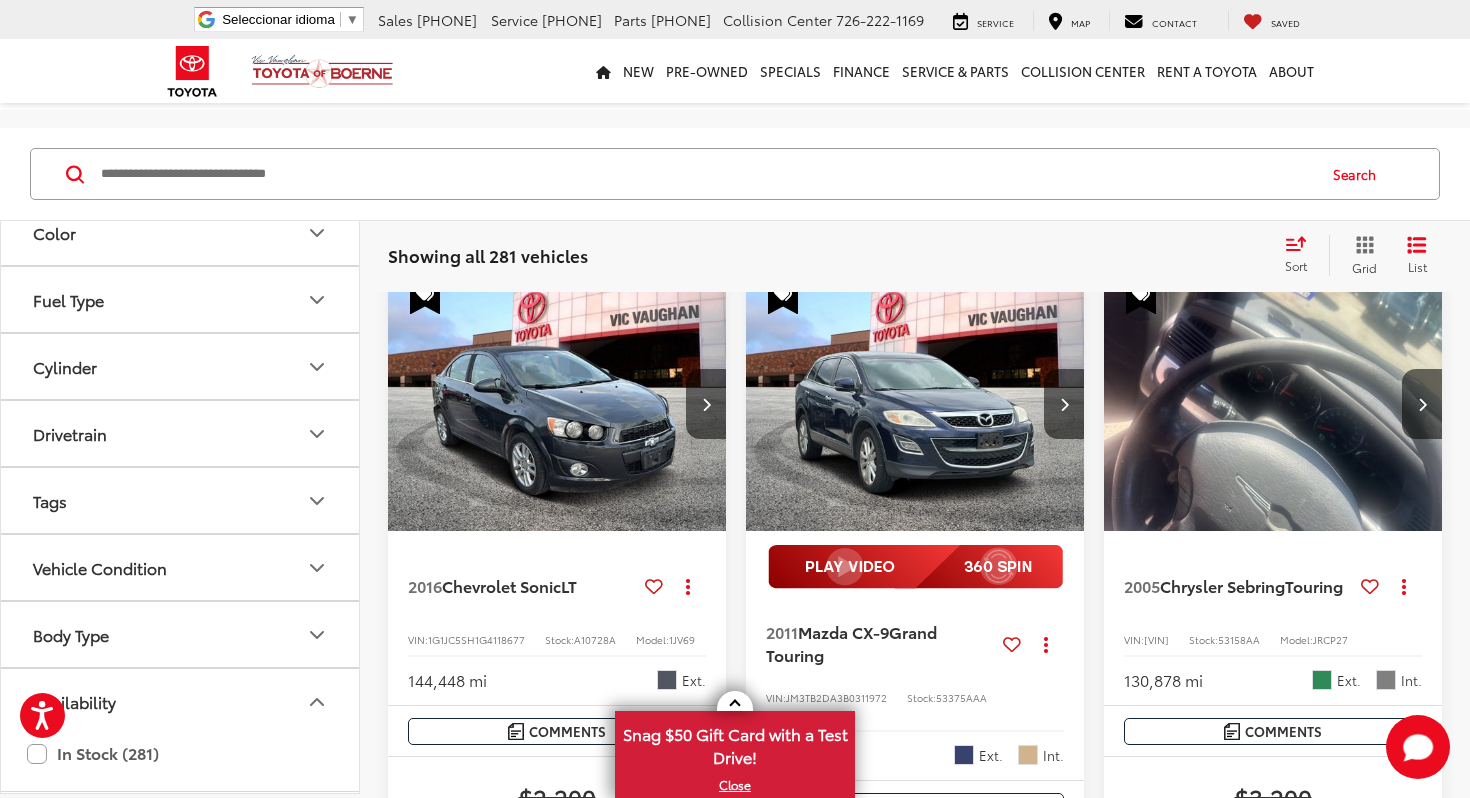 scroll, scrollTop: 76, scrollLeft: 0, axis: vertical 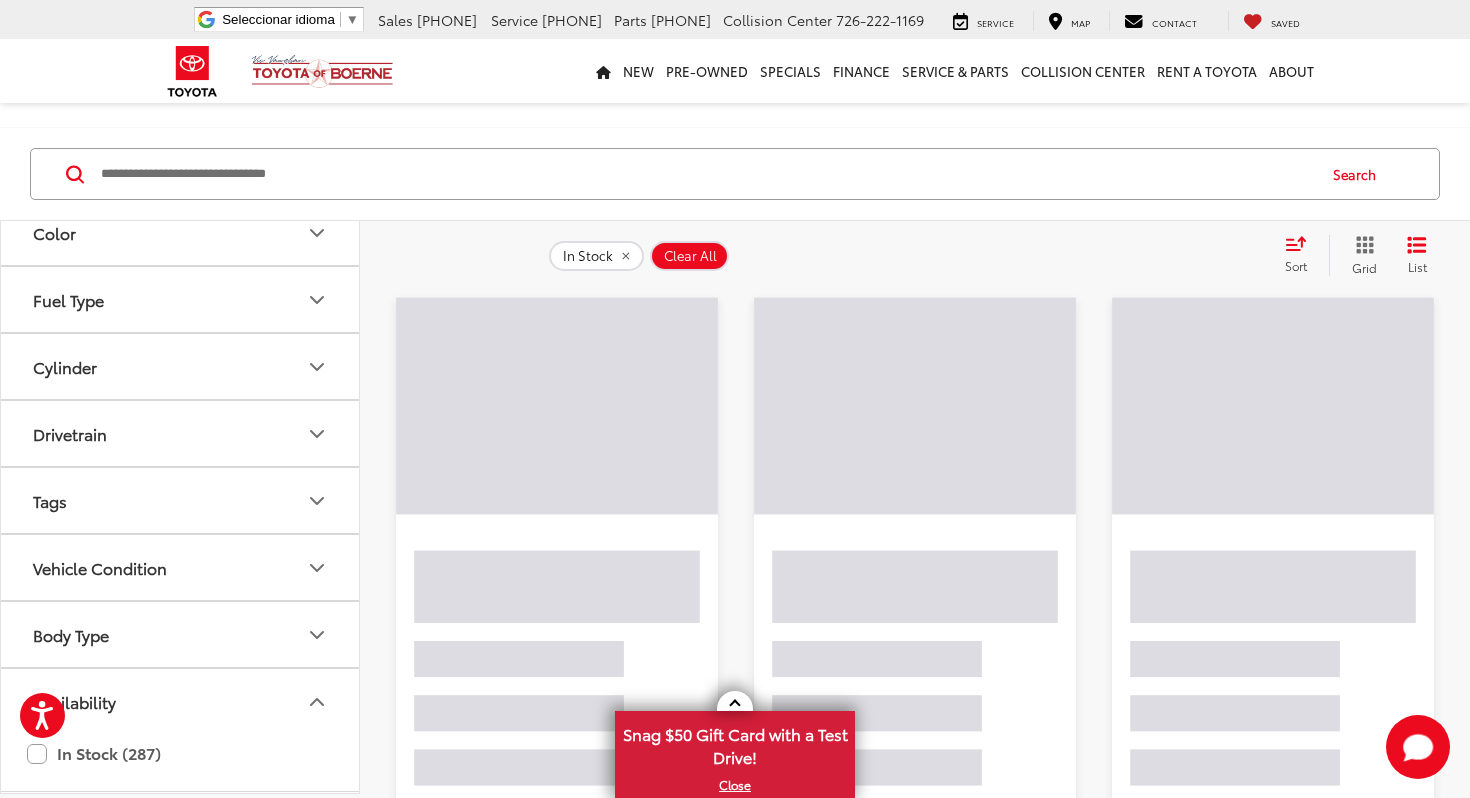 click on "Vehicle Condition" at bounding box center [181, 567] 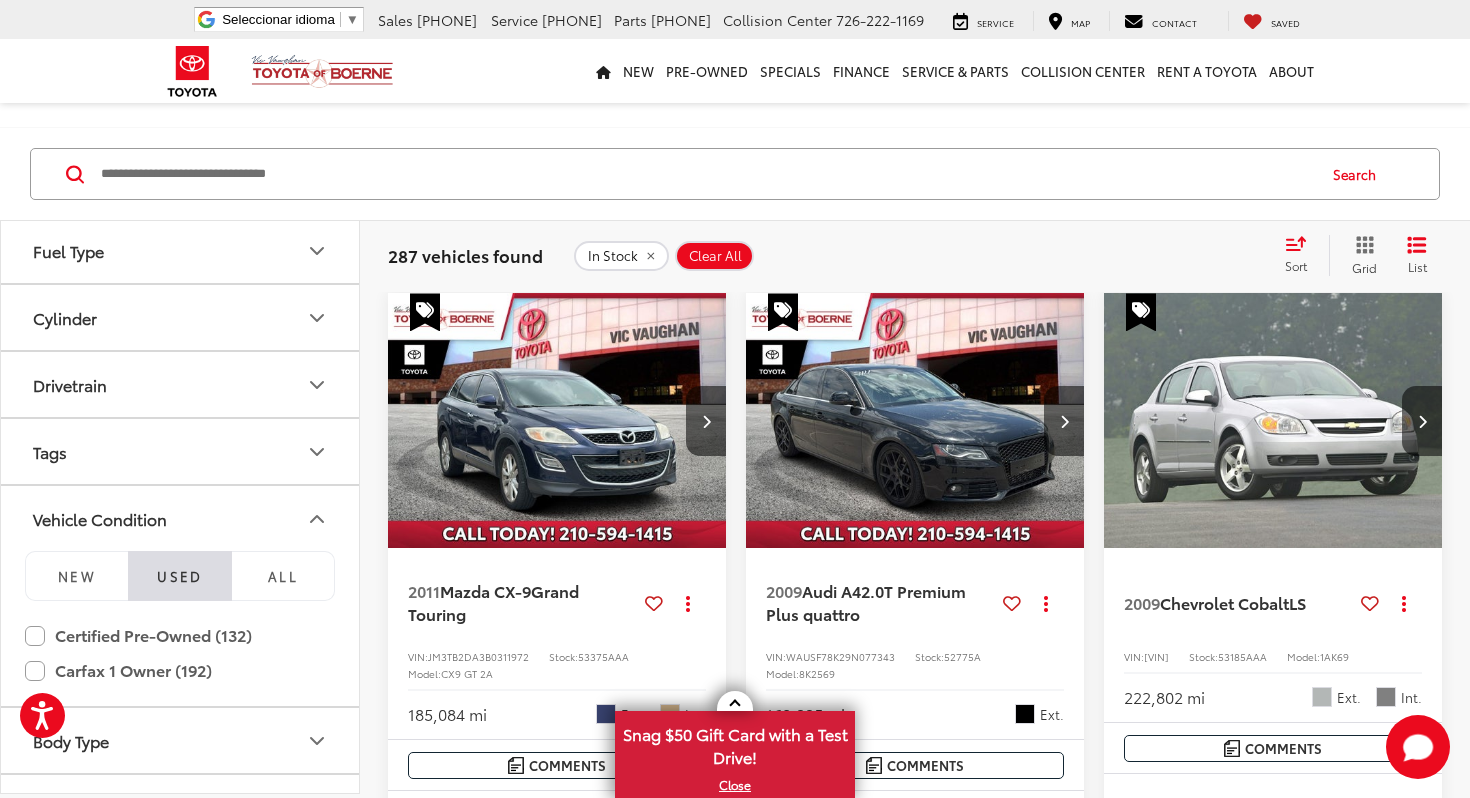 scroll, scrollTop: 414, scrollLeft: 0, axis: vertical 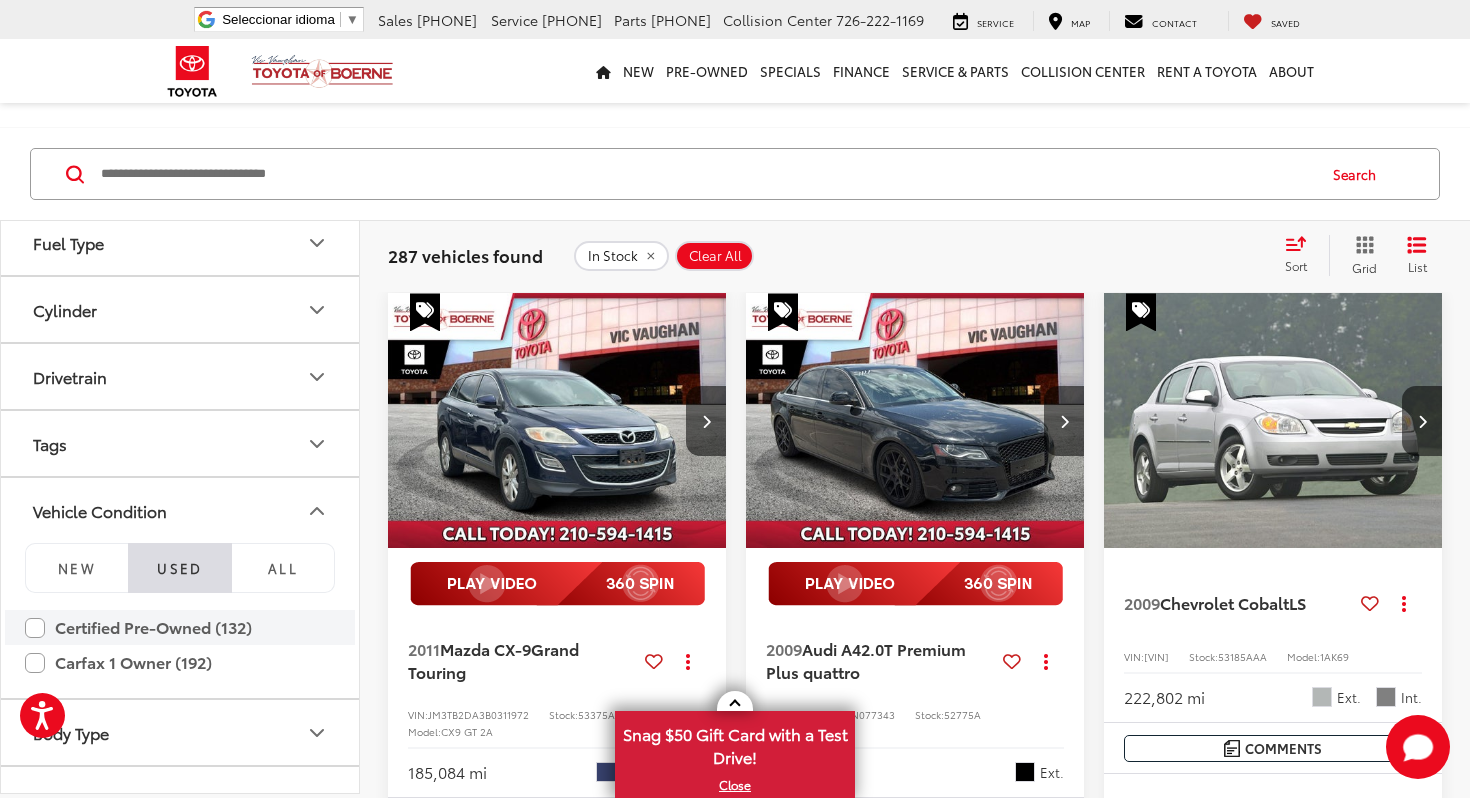 click on "Certified Pre-Owned (132)" at bounding box center (180, 627) 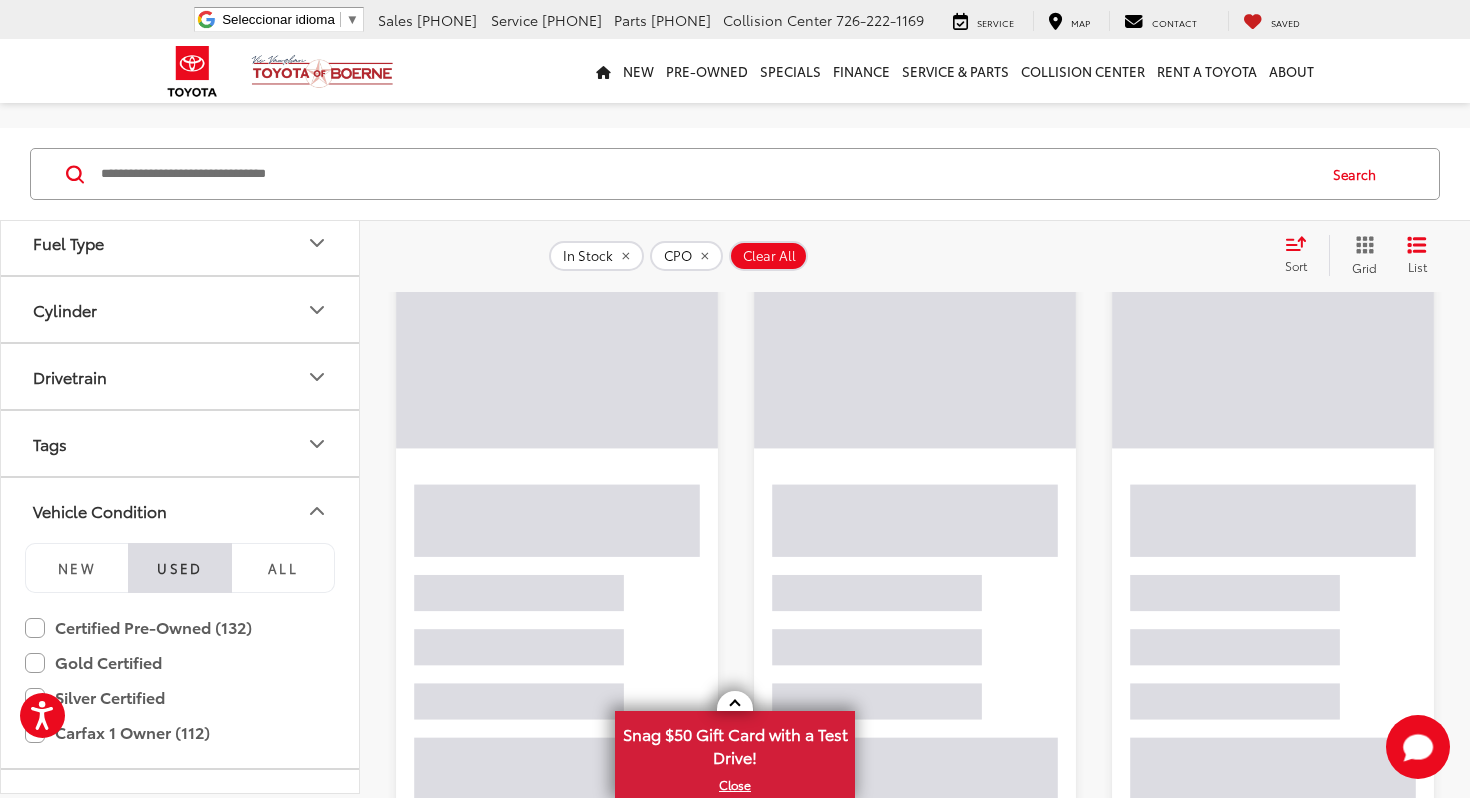 scroll, scrollTop: 153, scrollLeft: 0, axis: vertical 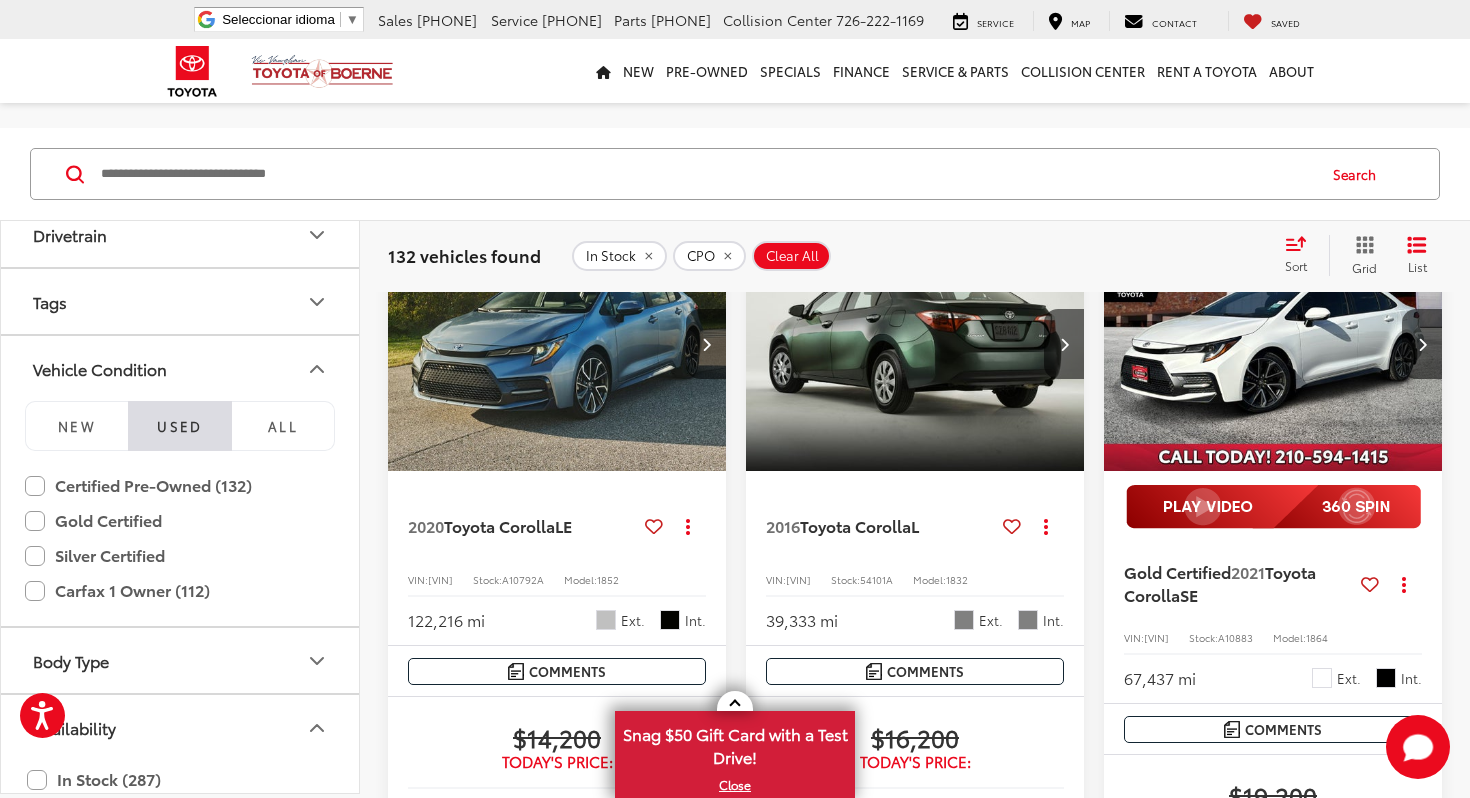 click on "Vehicle Condition" at bounding box center (181, 368) 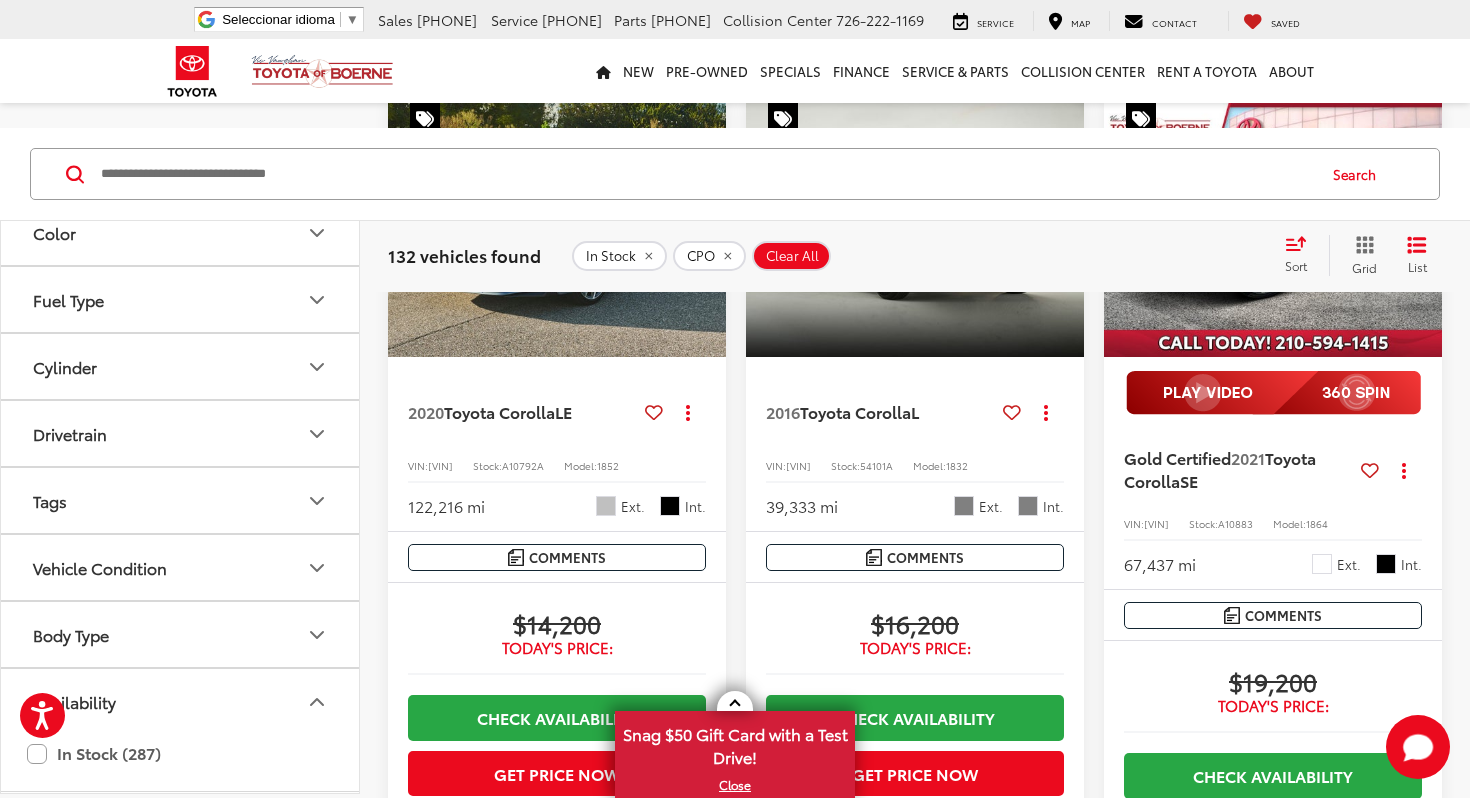 scroll, scrollTop: 0, scrollLeft: 0, axis: both 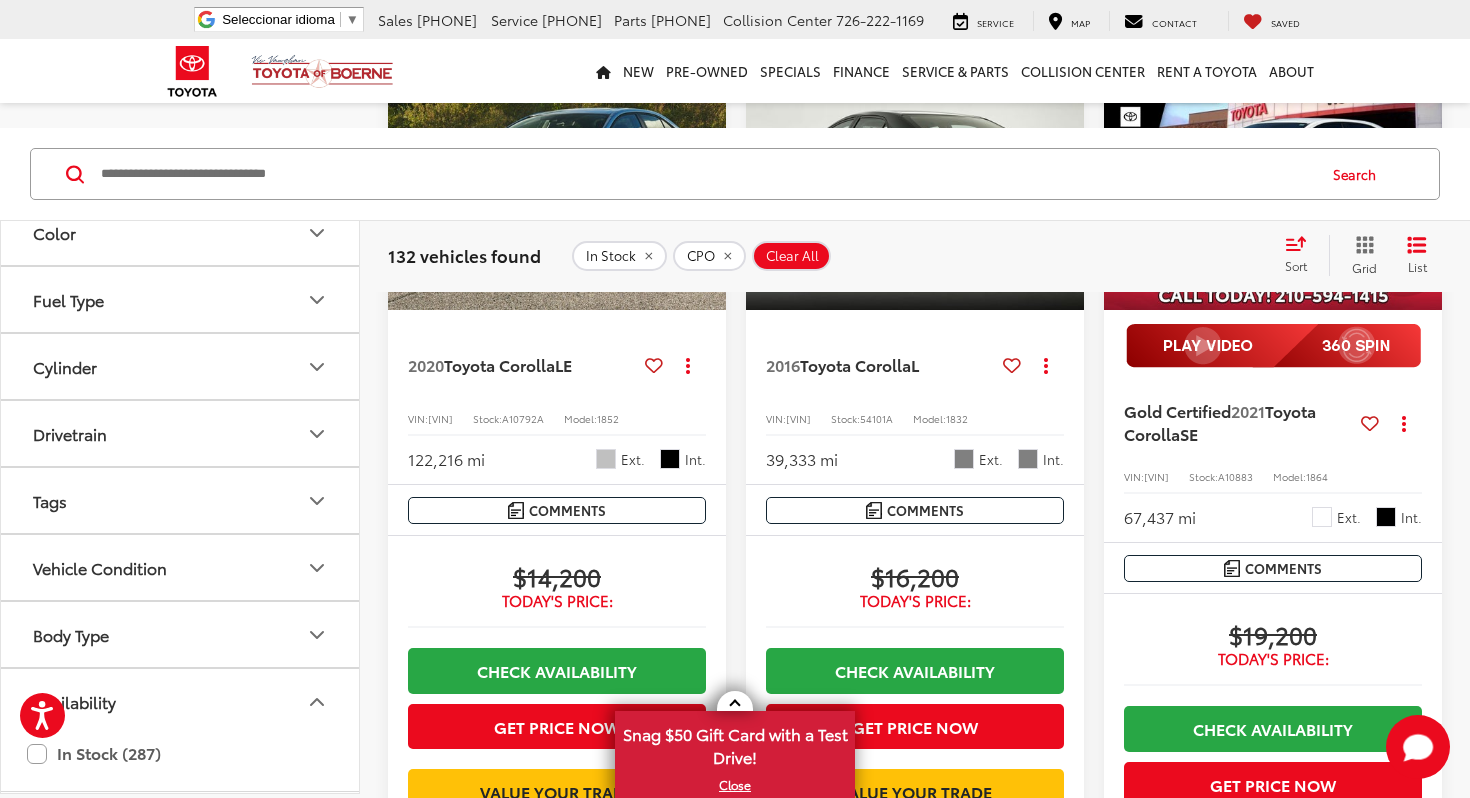 click on "Vehicle Condition" at bounding box center (181, 567) 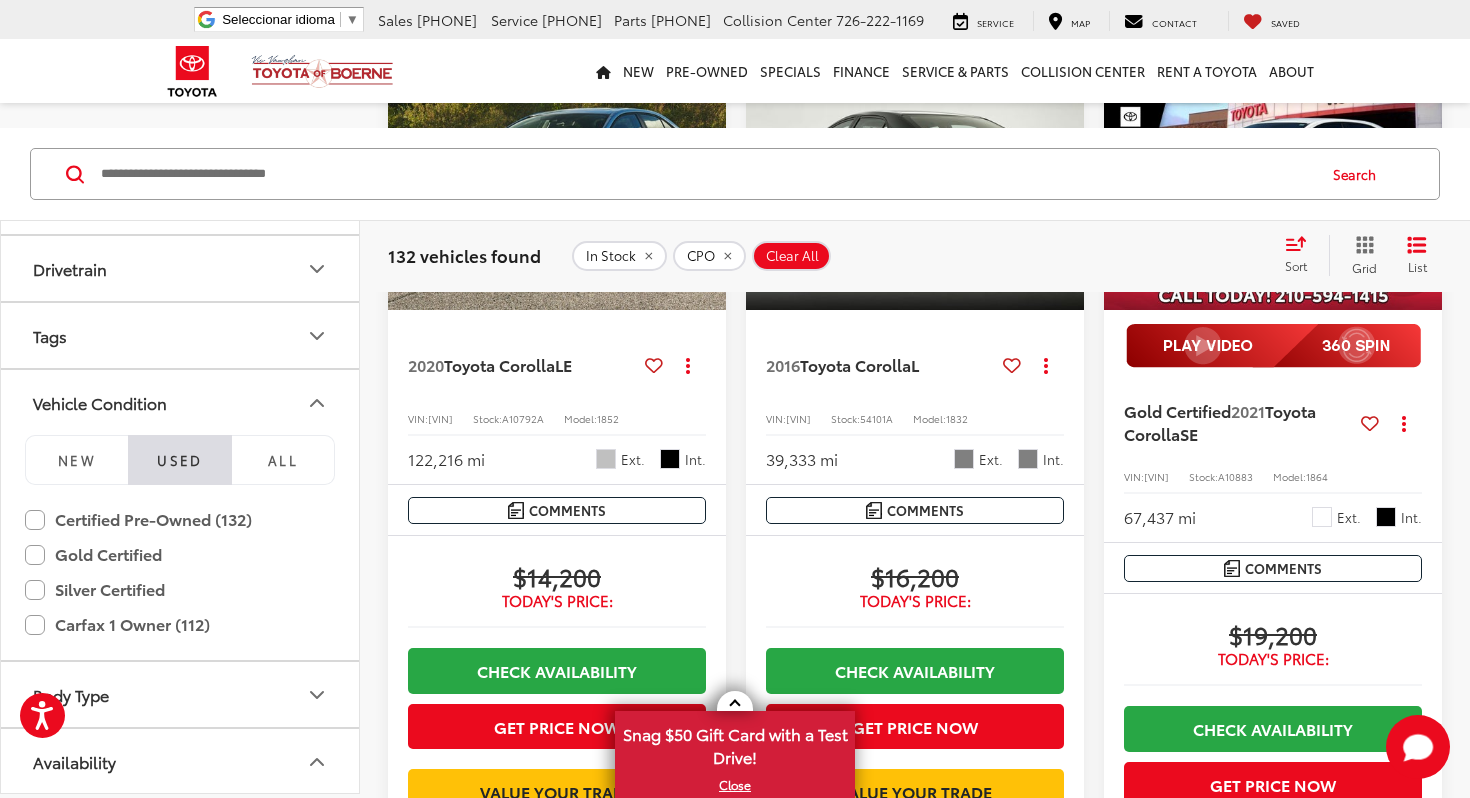 scroll, scrollTop: 518, scrollLeft: 0, axis: vertical 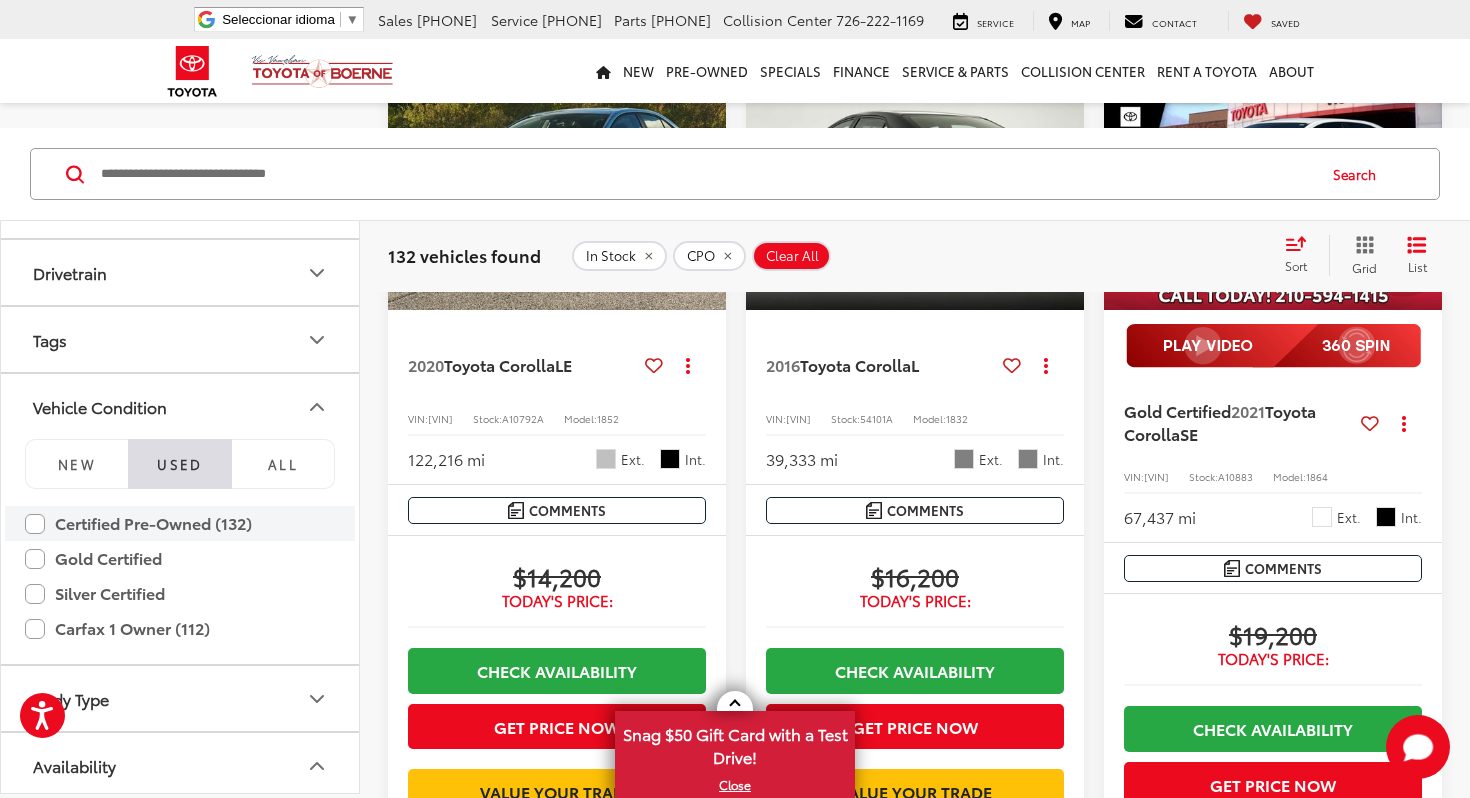 click on "Certified Pre-Owned (132)" at bounding box center (180, 523) 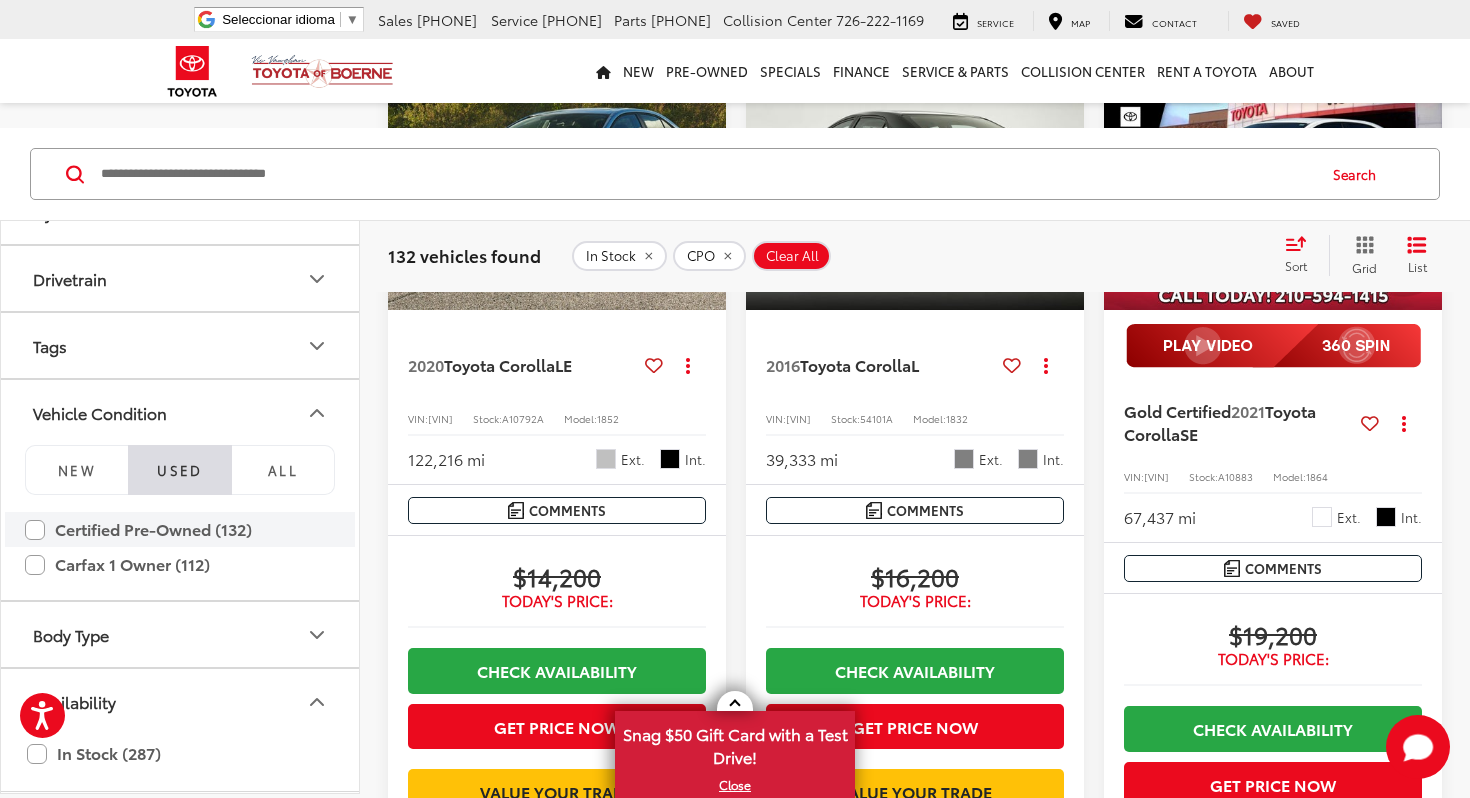 scroll, scrollTop: 512, scrollLeft: 0, axis: vertical 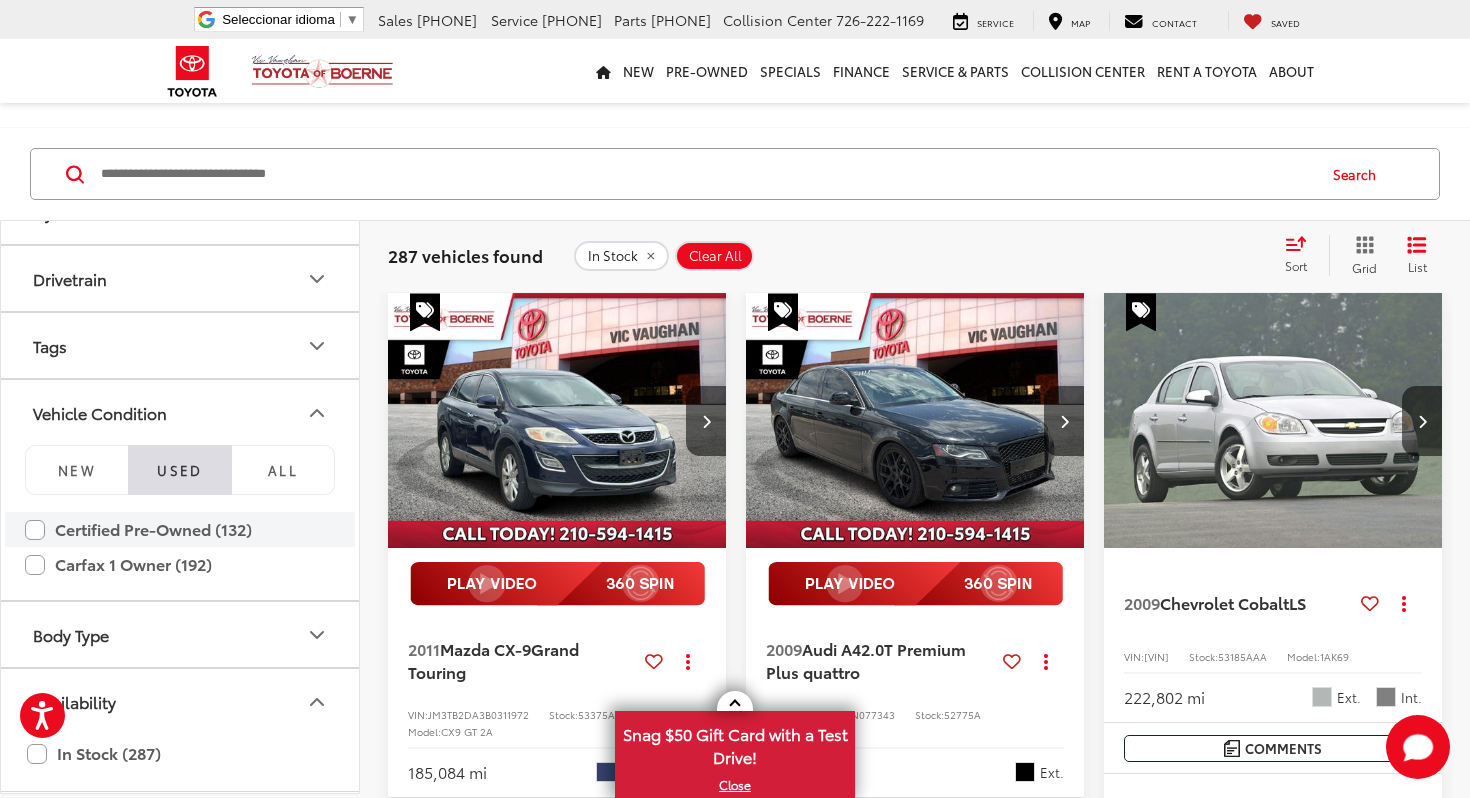 click on "Certified Pre-Owned (132)" at bounding box center [180, 529] 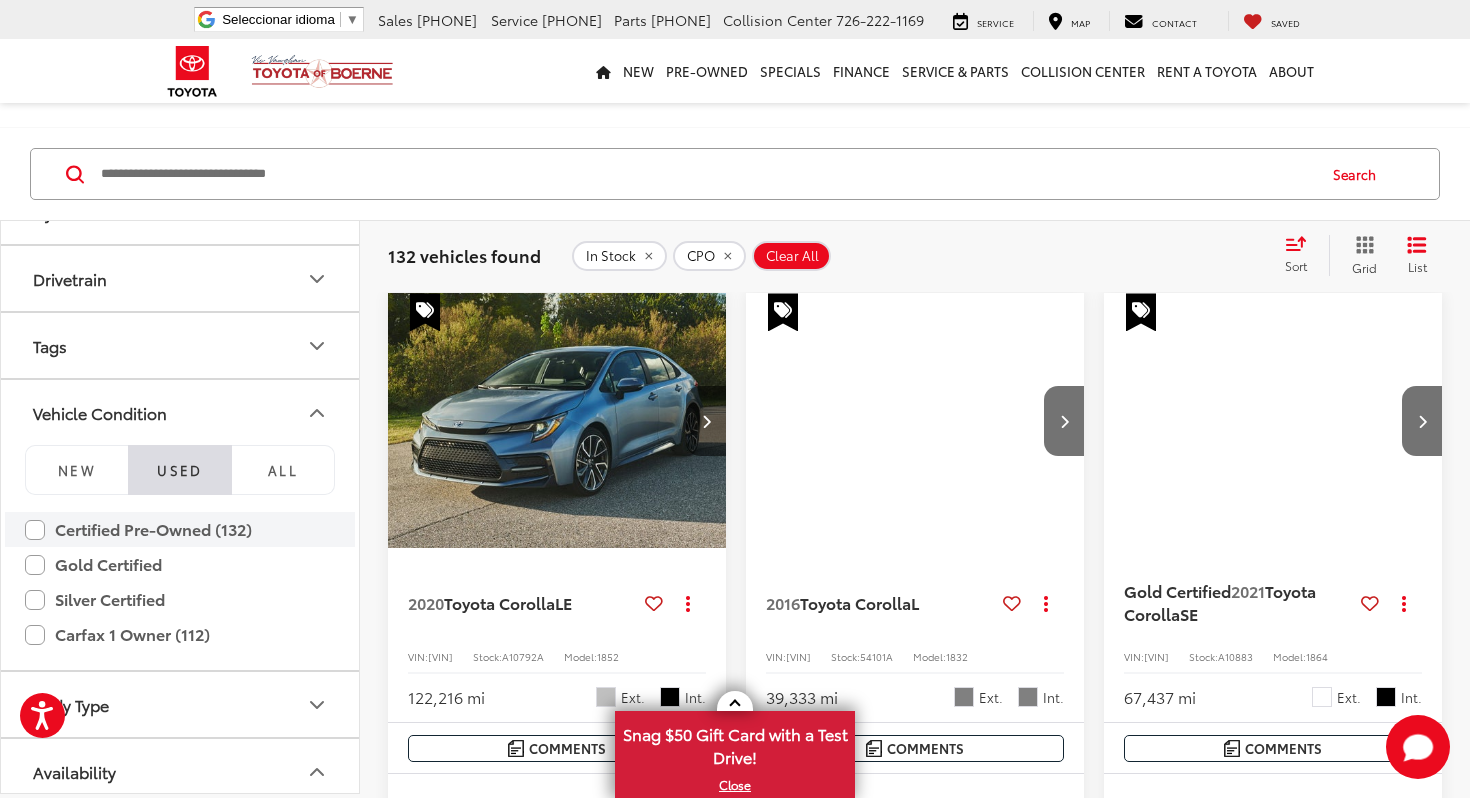 click on "Certified Pre-Owned (132)" at bounding box center [180, 529] 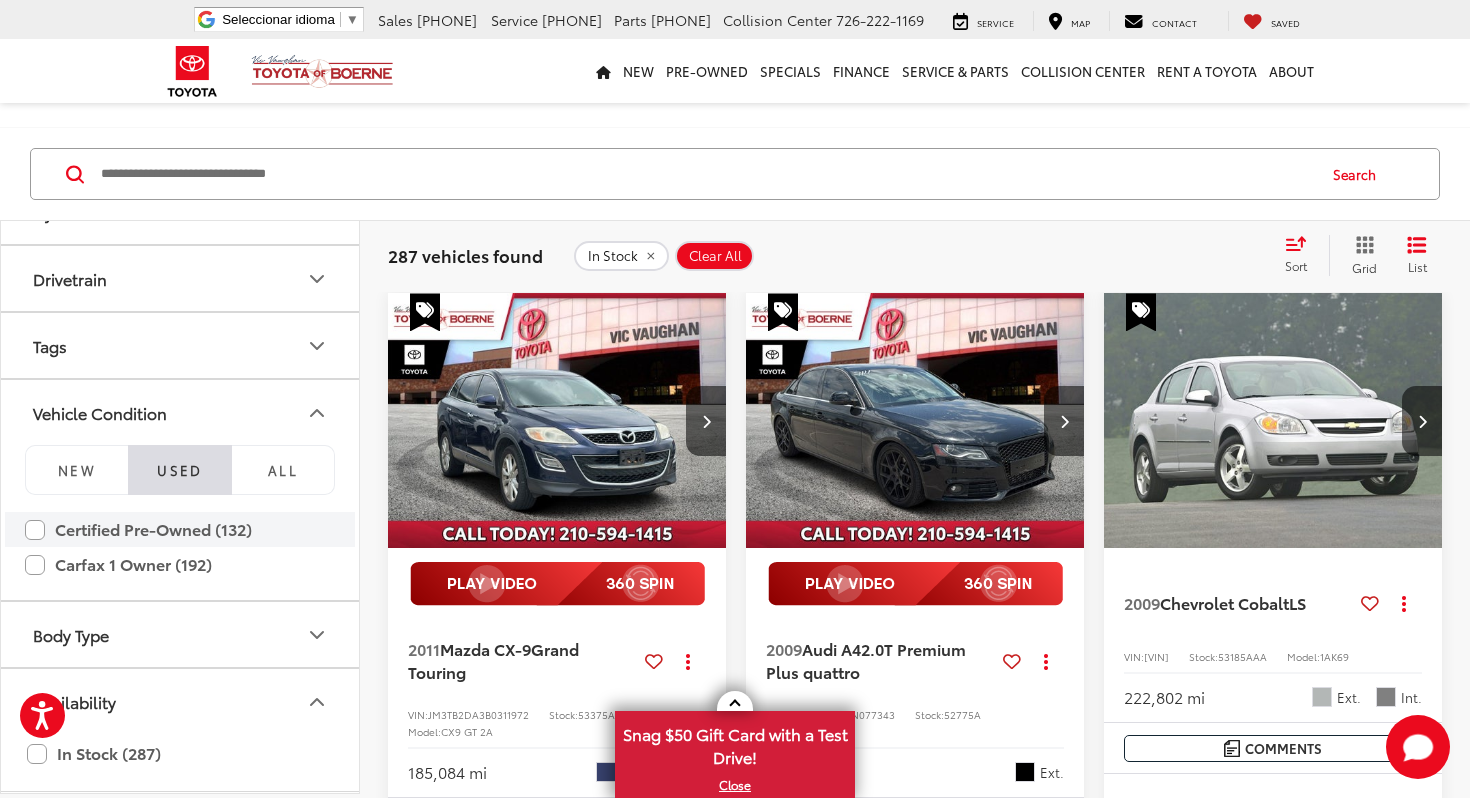 click on "Certified Pre-Owned (132)" at bounding box center (180, 529) 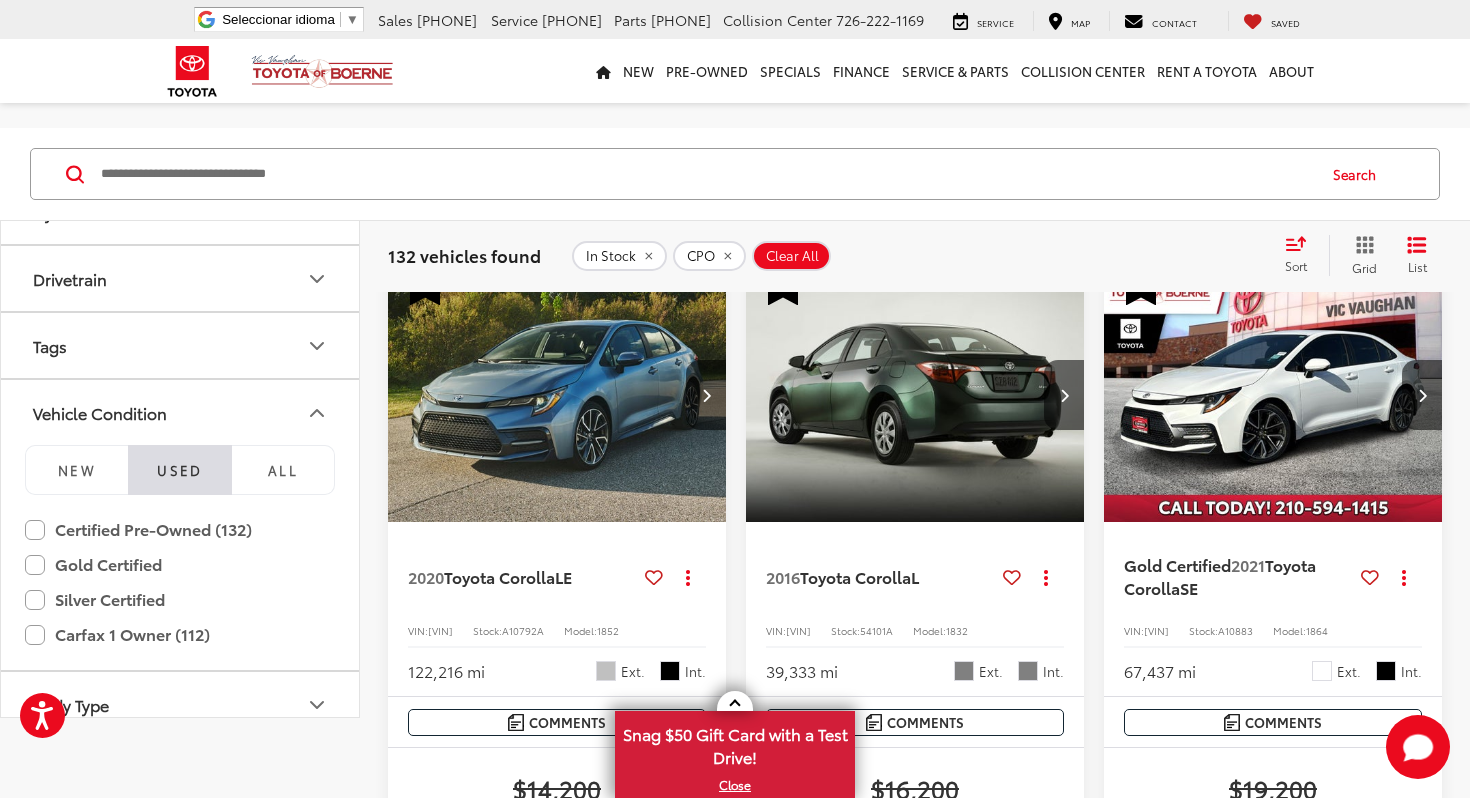 scroll, scrollTop: 0, scrollLeft: 0, axis: both 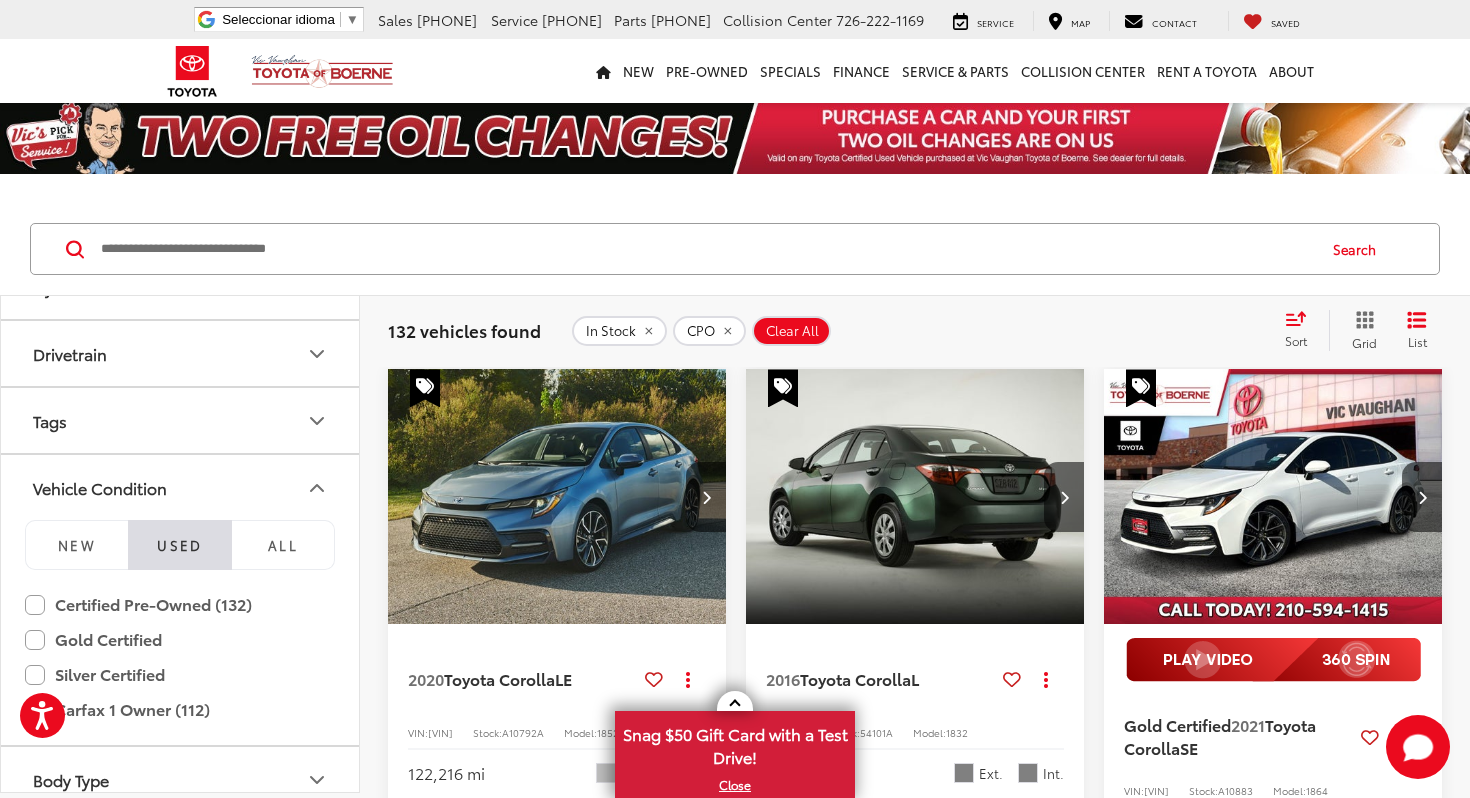 click on "Sort" at bounding box center [1302, 330] 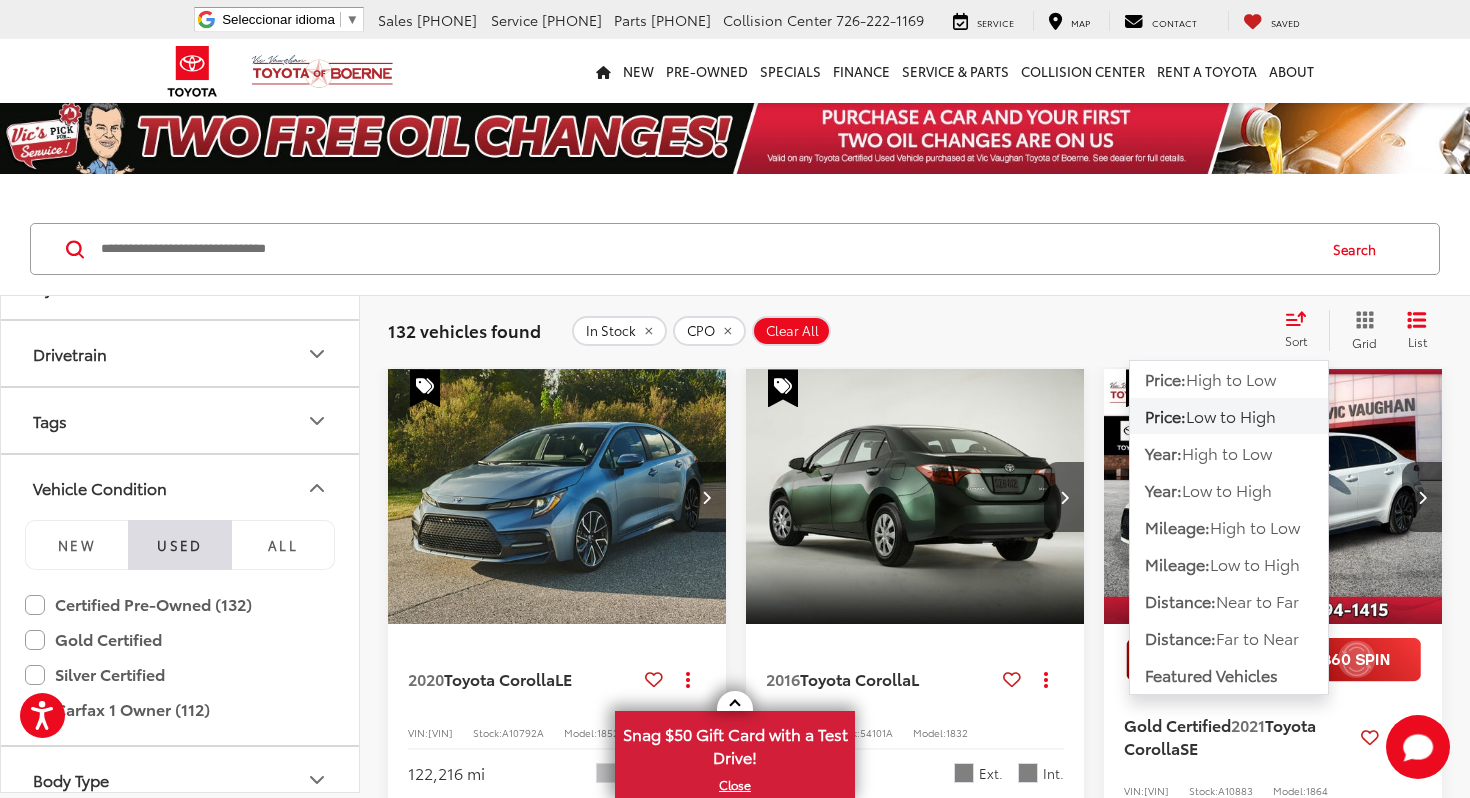 click on "Low to High" at bounding box center [1231, 415] 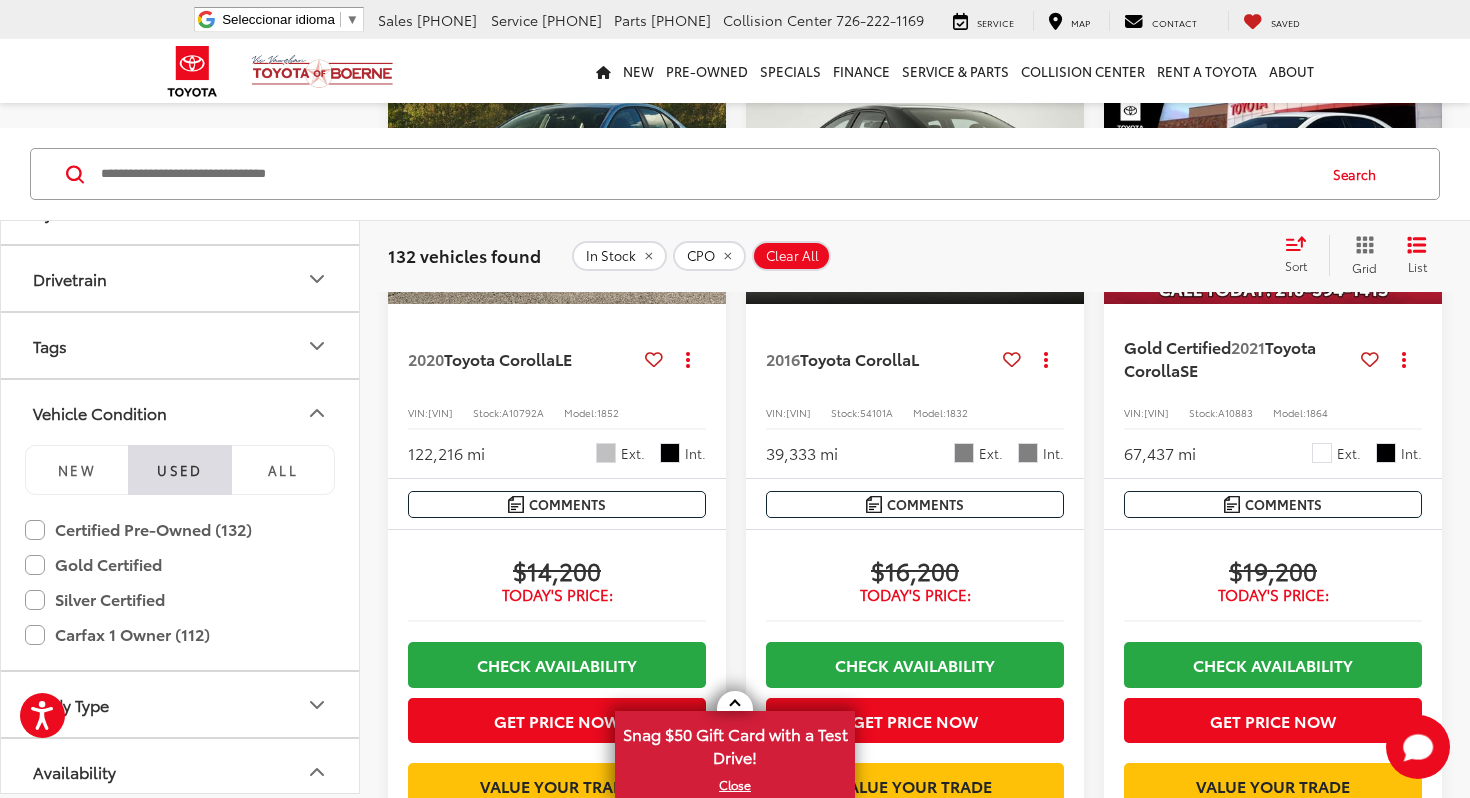 scroll, scrollTop: 323, scrollLeft: 0, axis: vertical 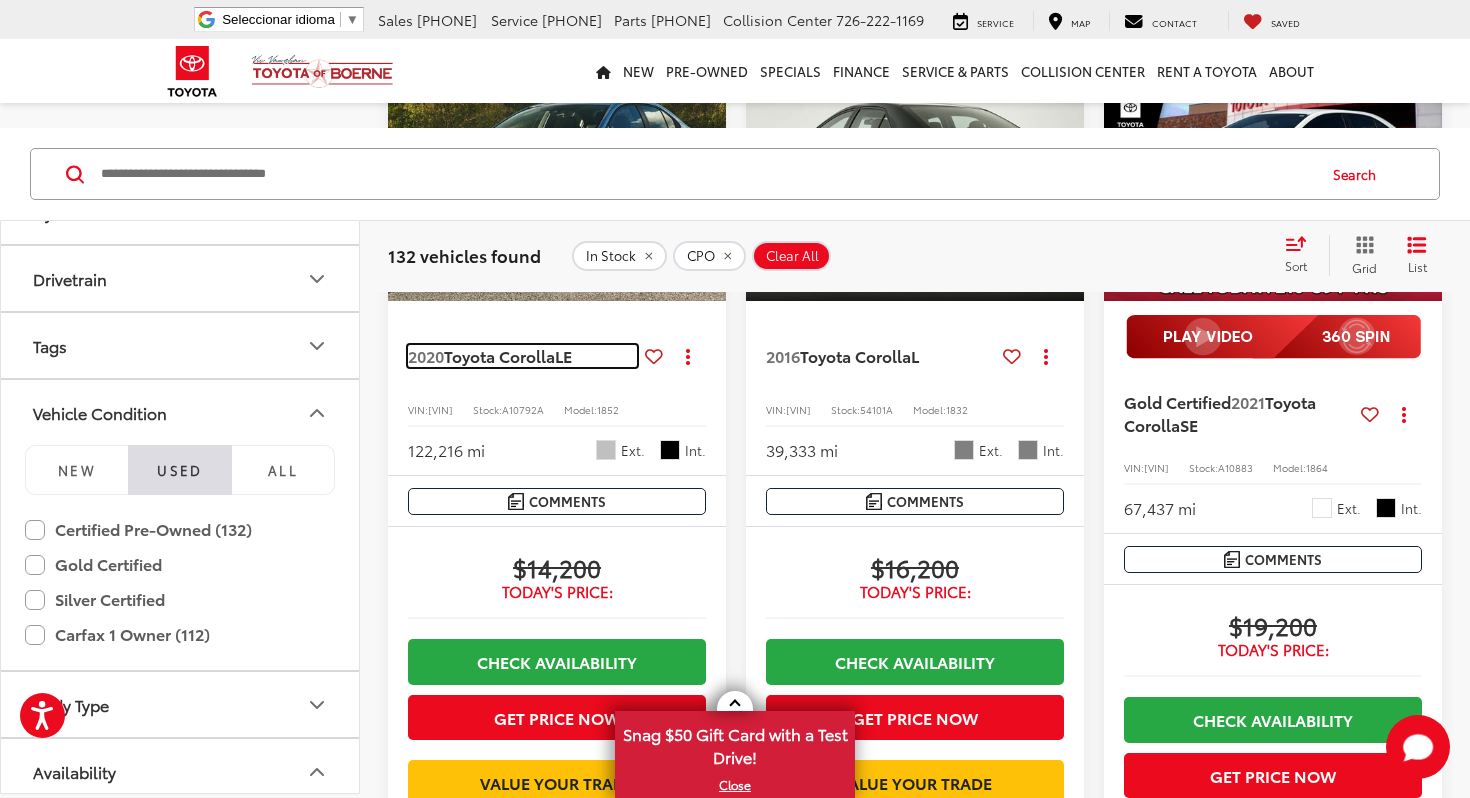 click on "Toyota Corolla" at bounding box center (499, 355) 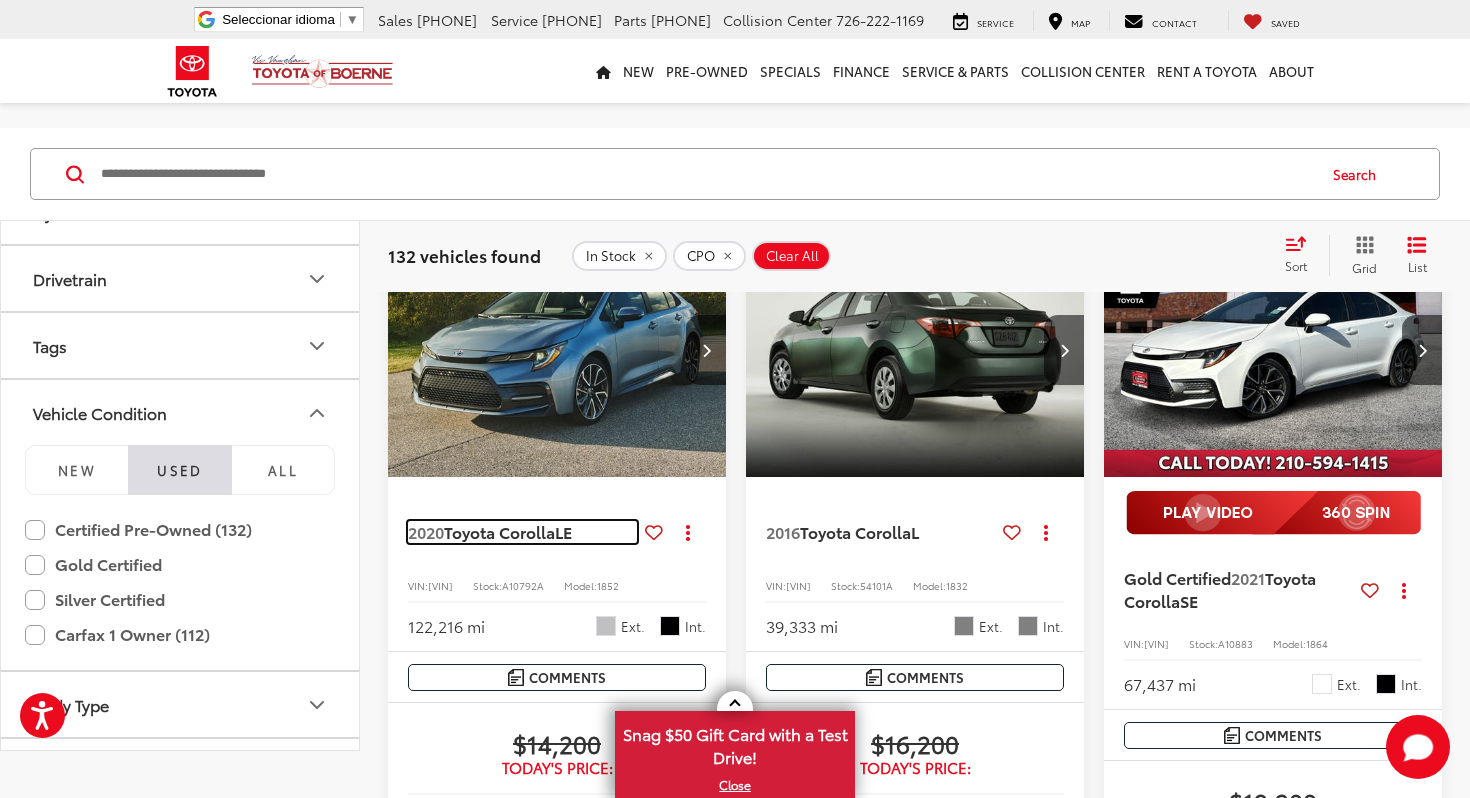 scroll, scrollTop: 33, scrollLeft: 0, axis: vertical 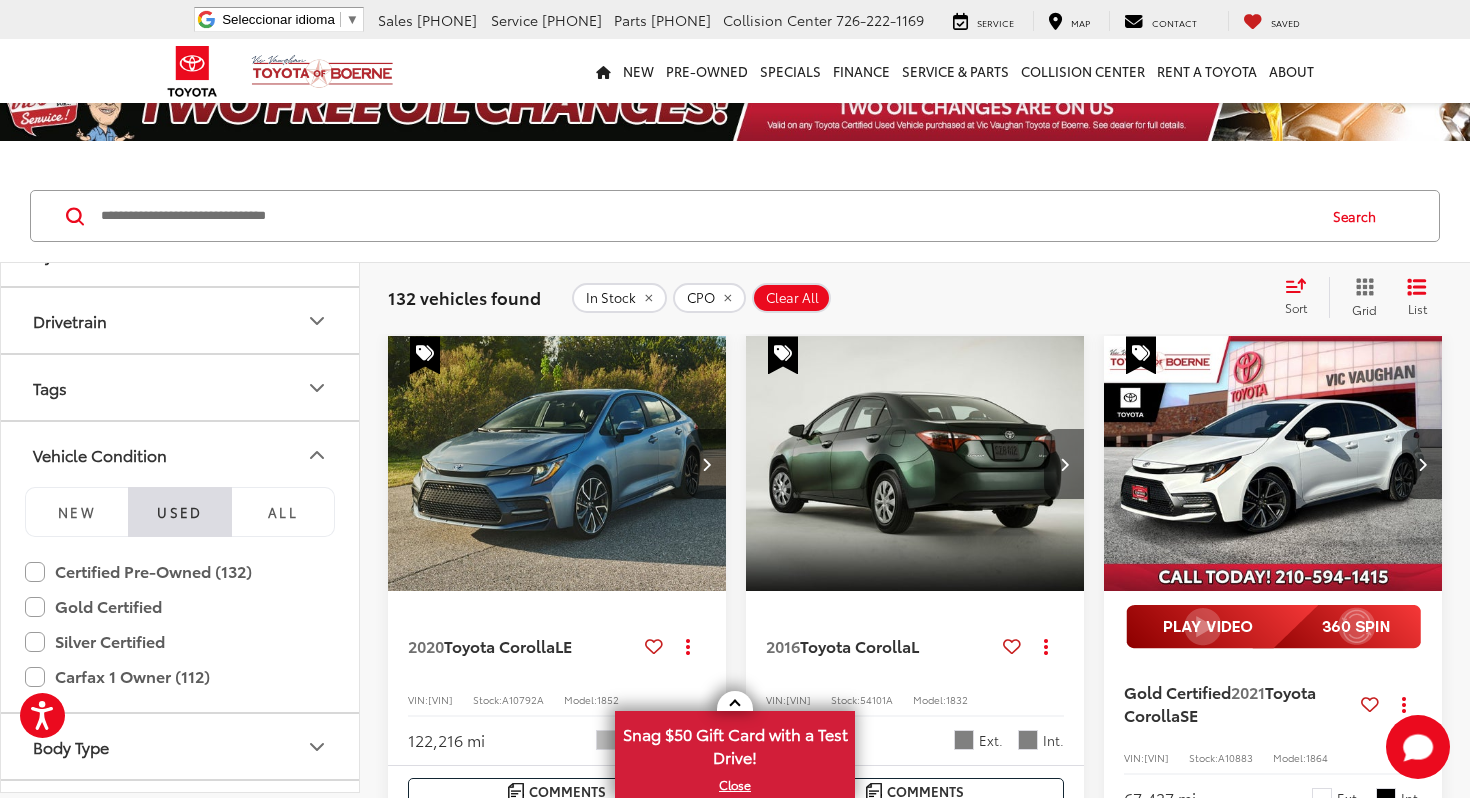 click at bounding box center [1064, 464] 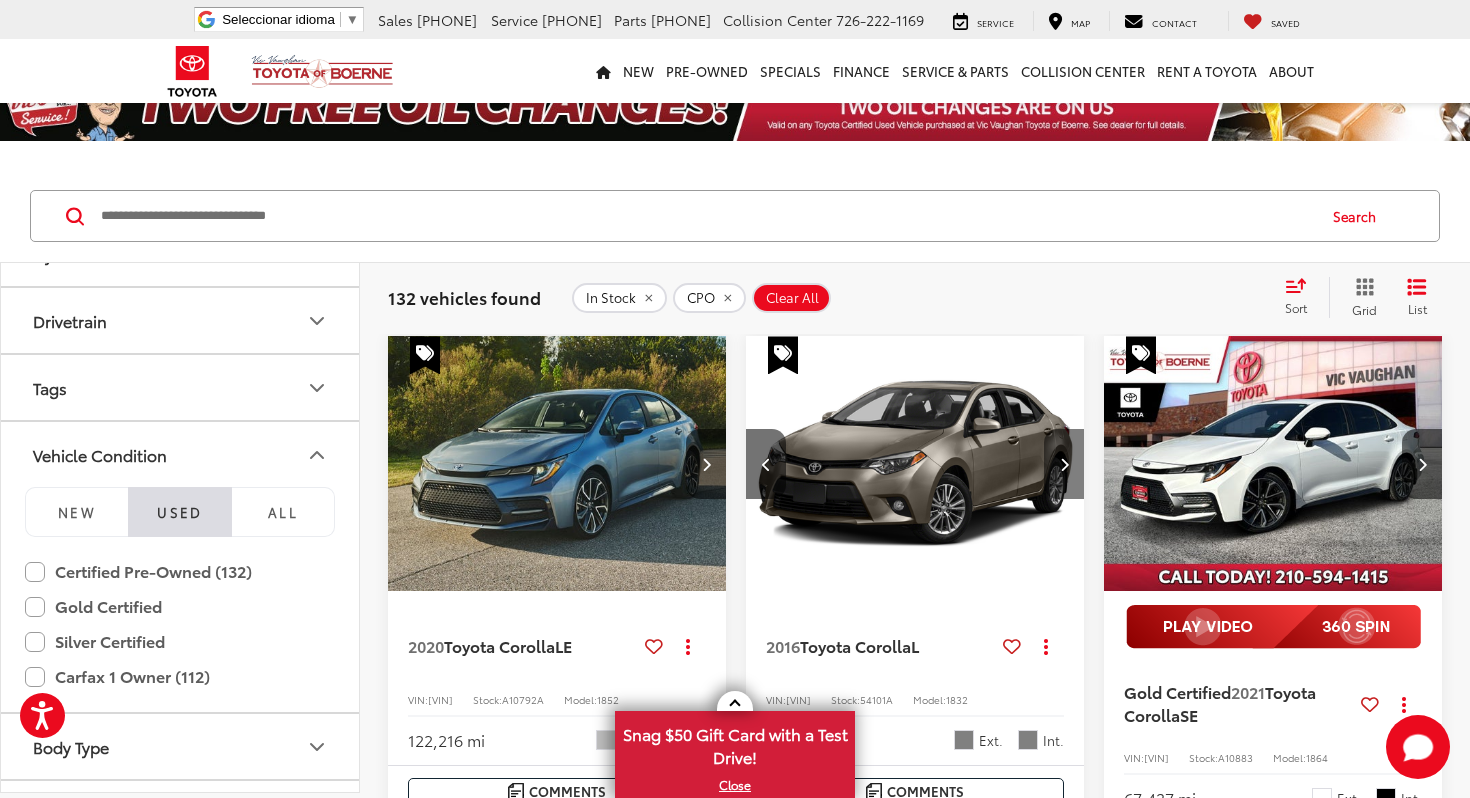 click at bounding box center (1064, 464) 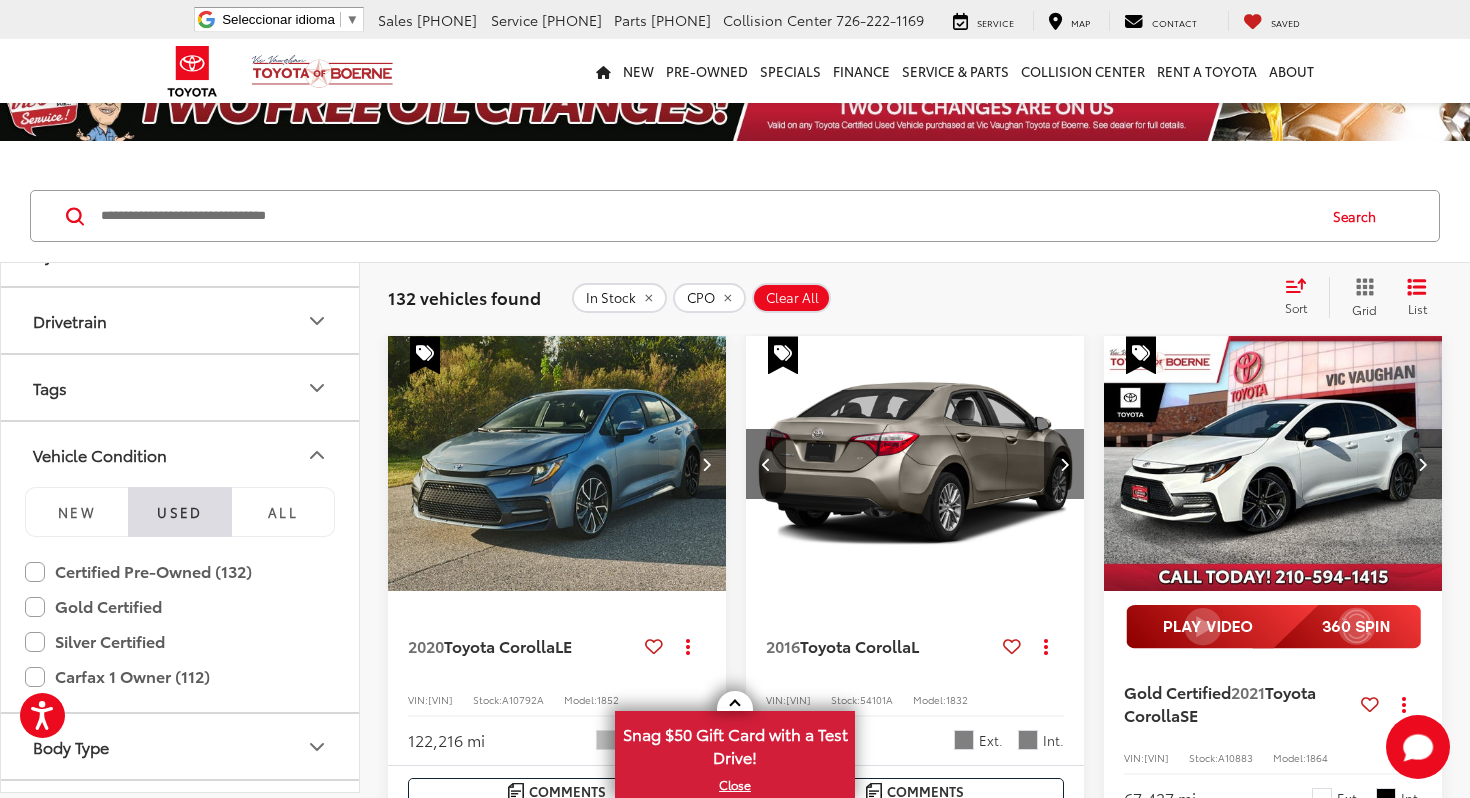 click at bounding box center [1064, 464] 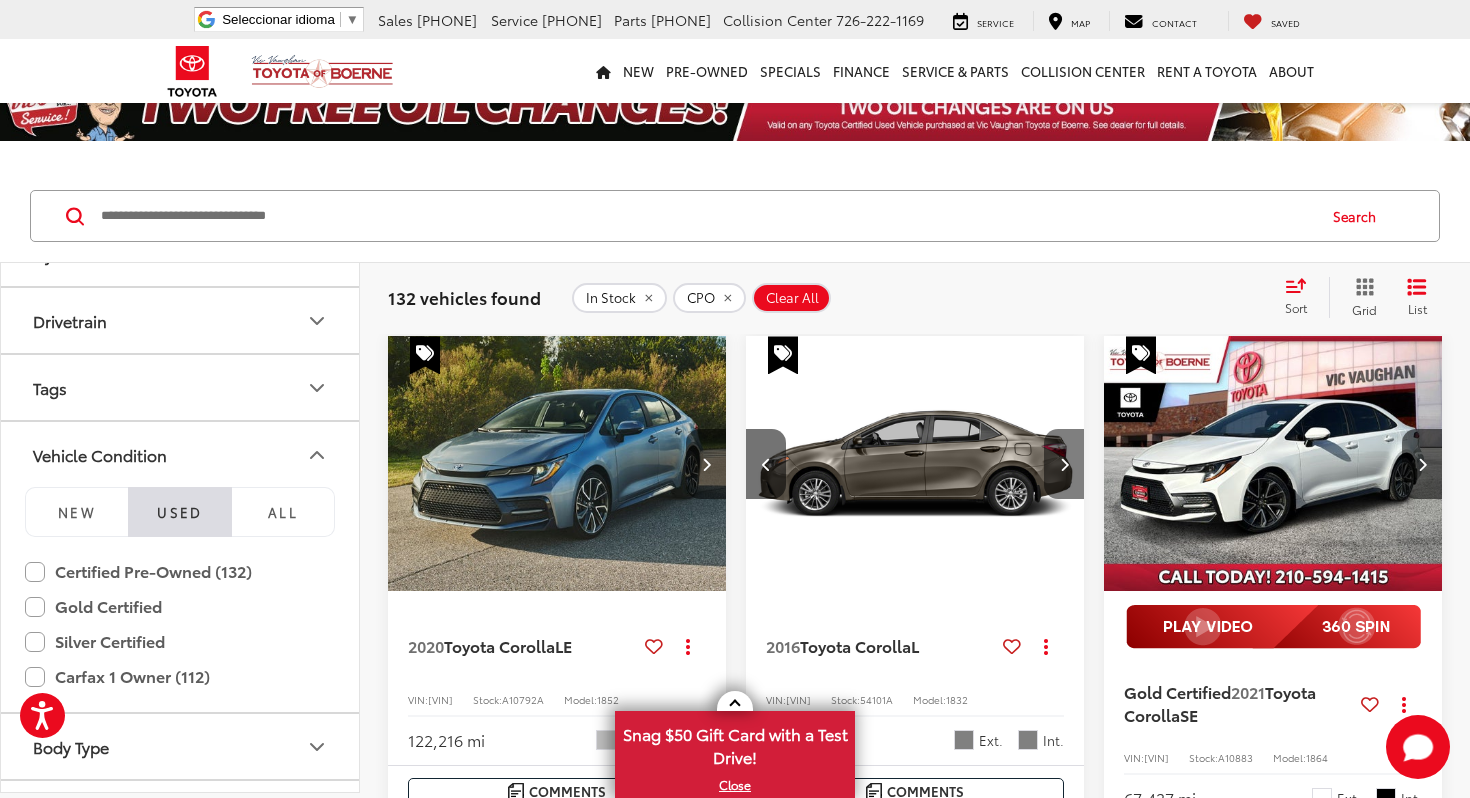 click at bounding box center [1064, 464] 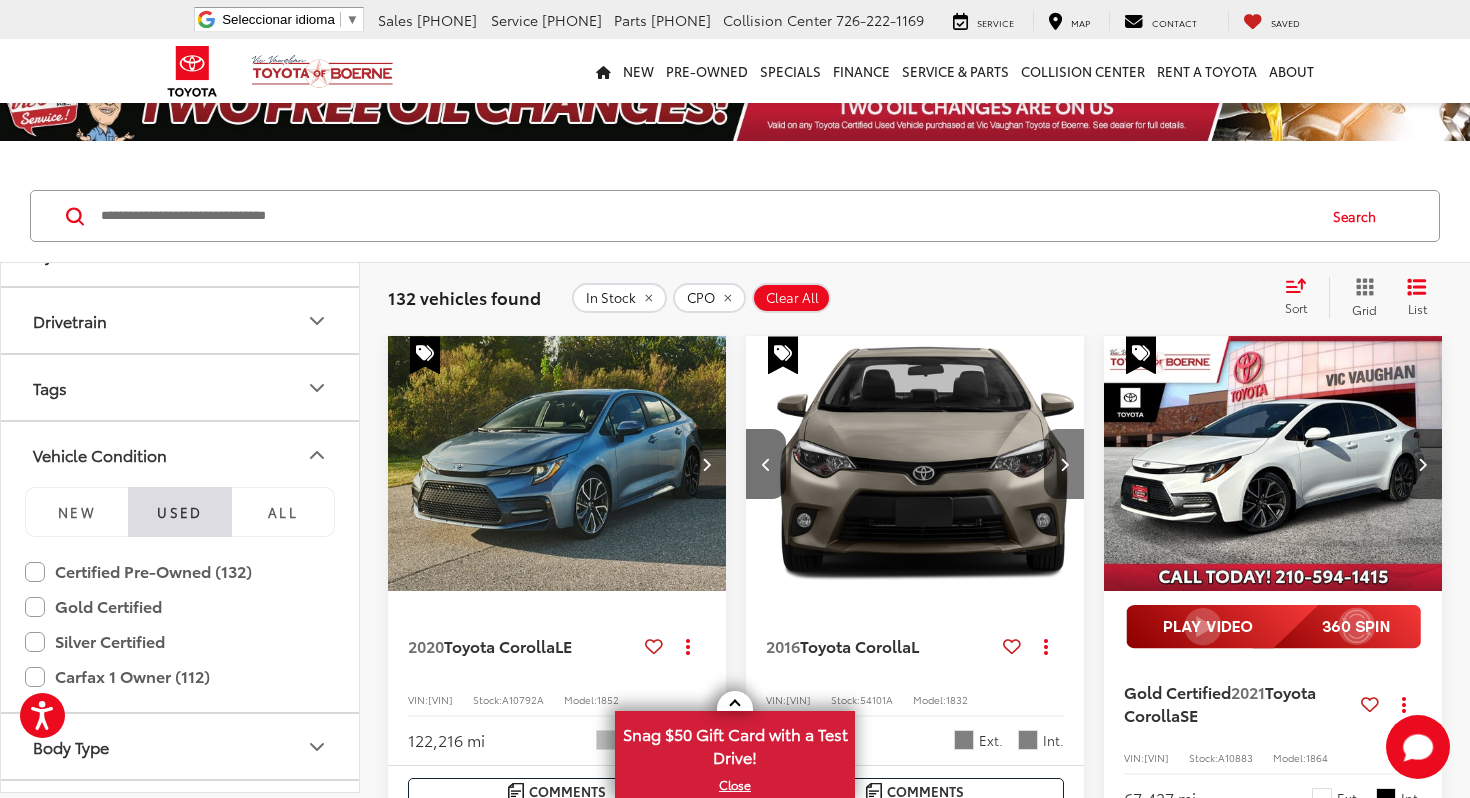 scroll, scrollTop: 0, scrollLeft: 1364, axis: horizontal 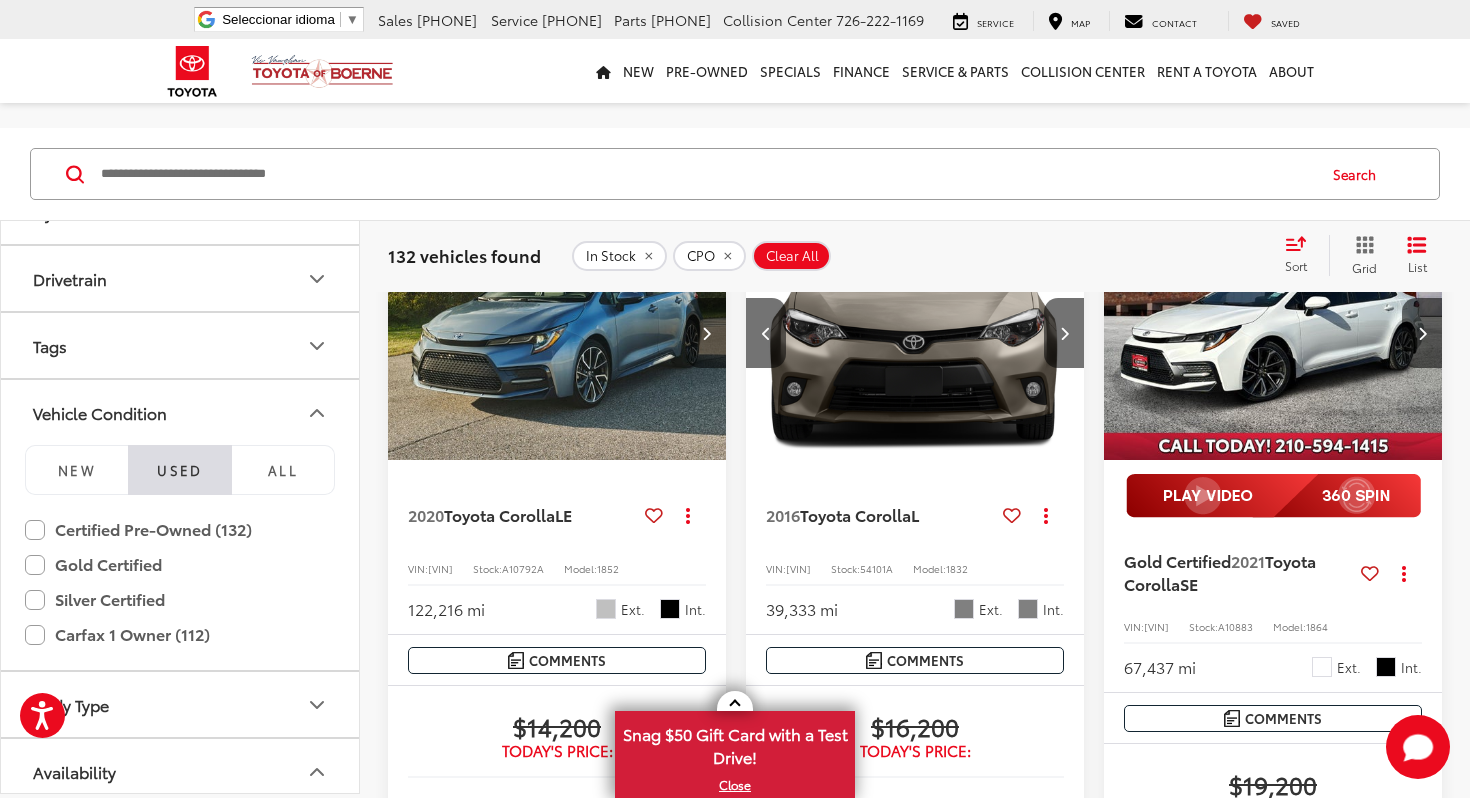 type 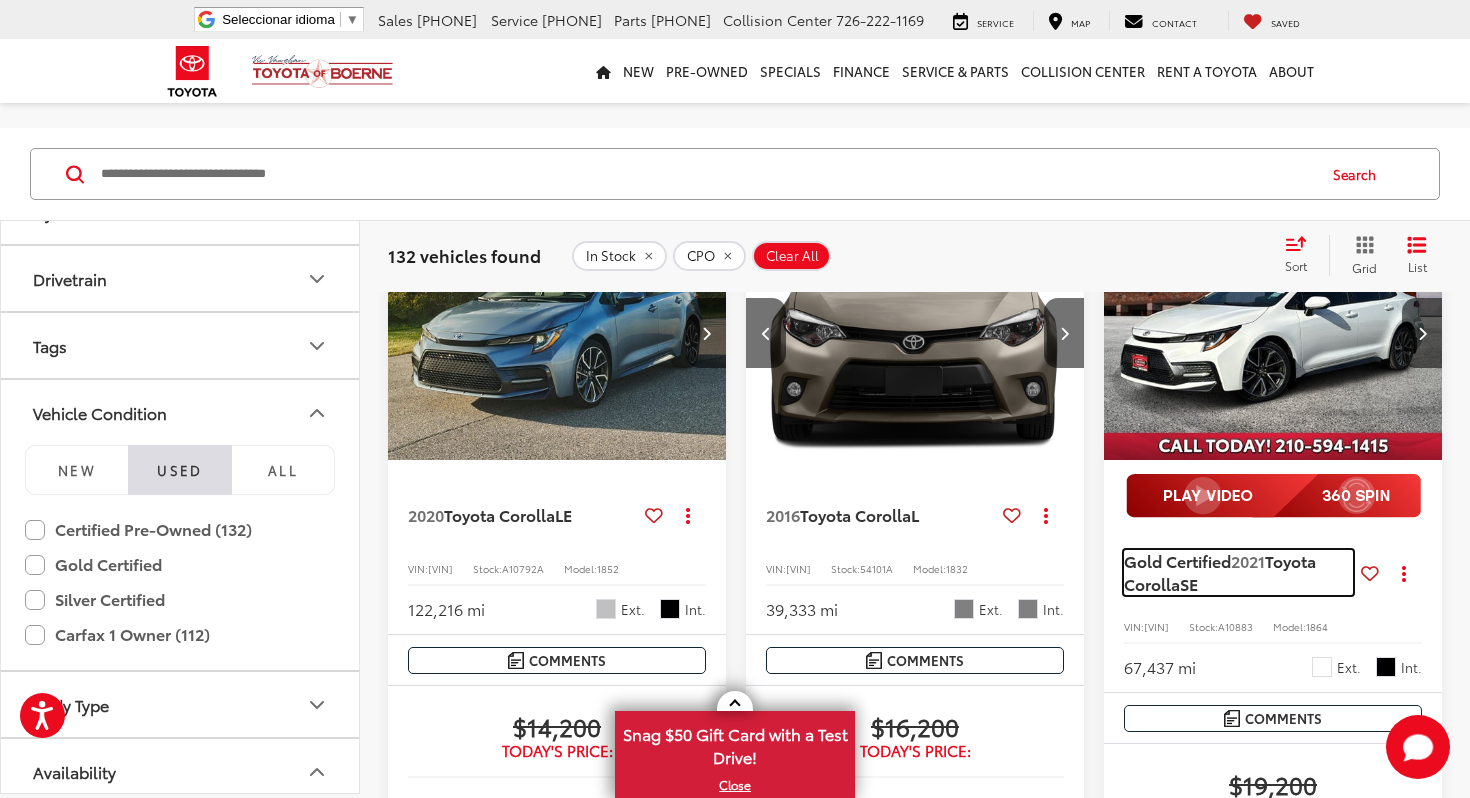 click on "Gold Certified" at bounding box center [1177, 560] 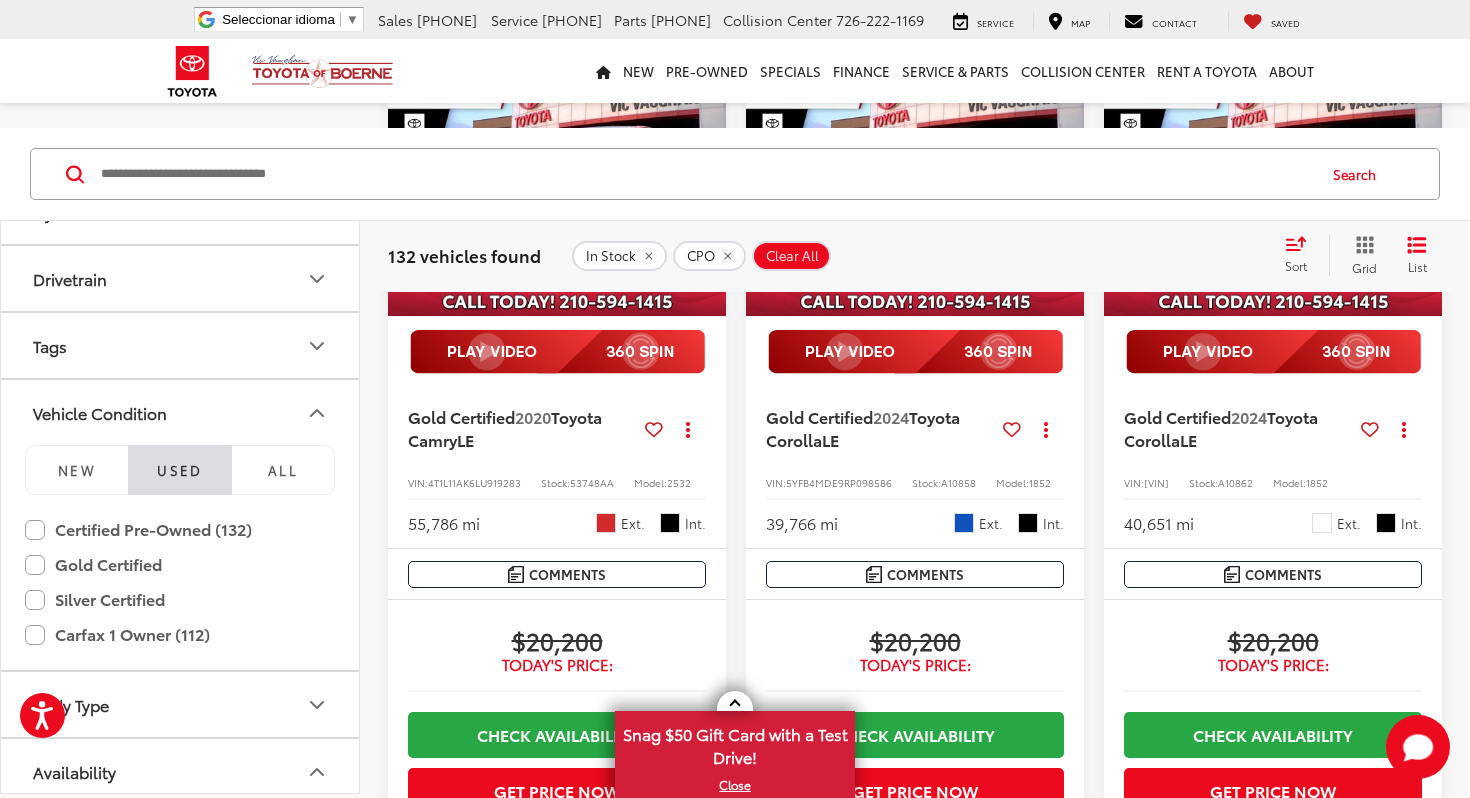 scroll, scrollTop: 1369, scrollLeft: 0, axis: vertical 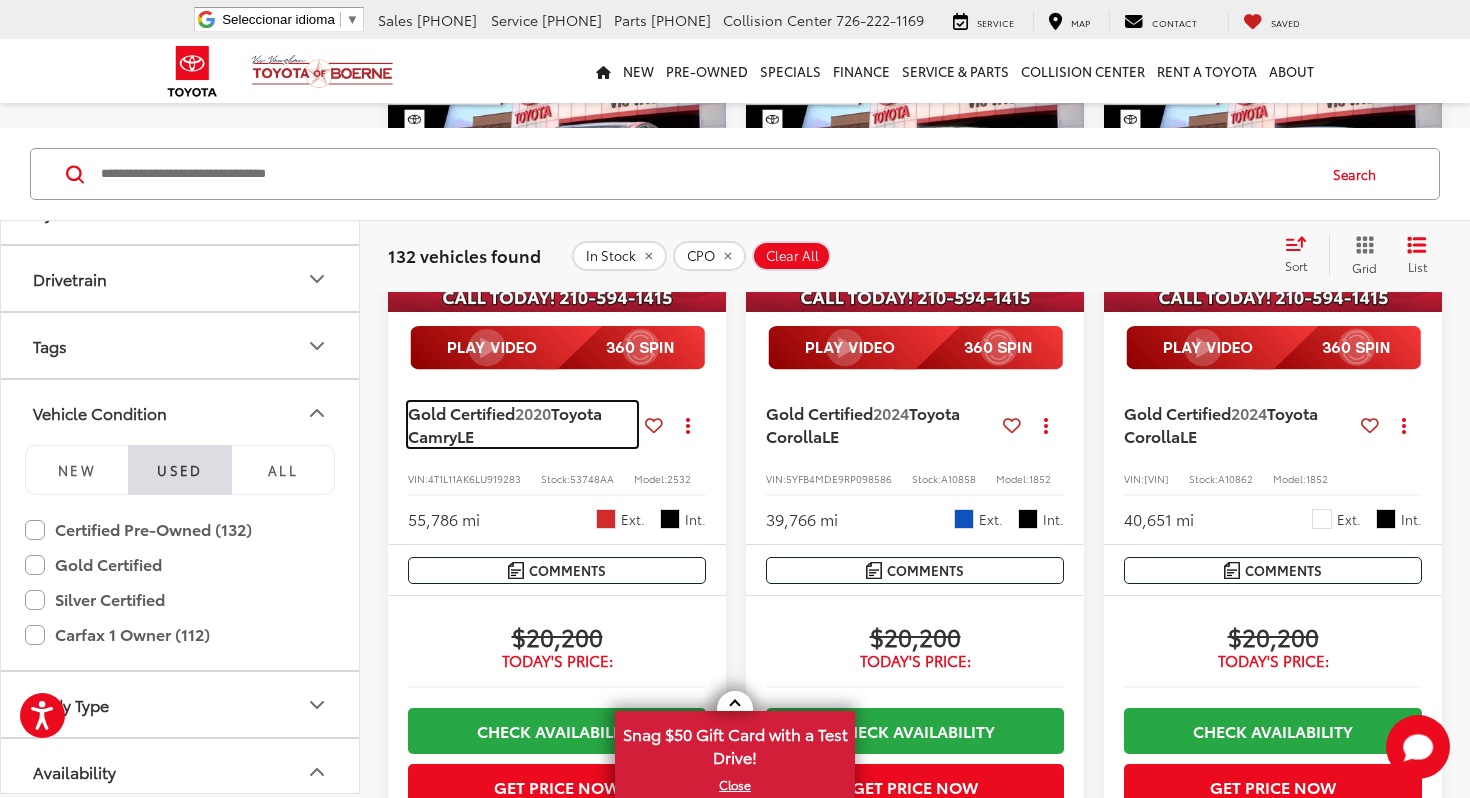 click on "2020" at bounding box center (533, 412) 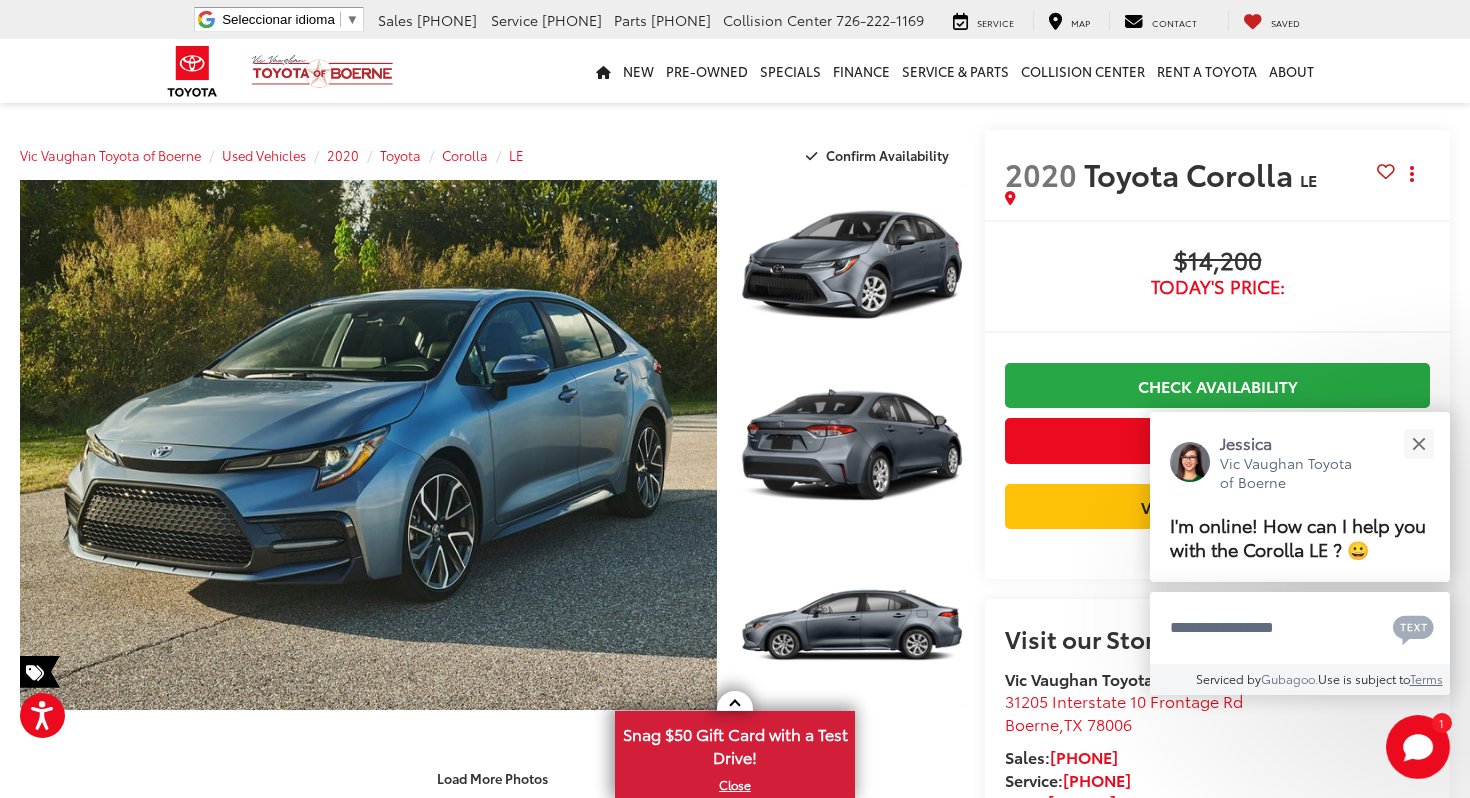 scroll, scrollTop: 0, scrollLeft: 0, axis: both 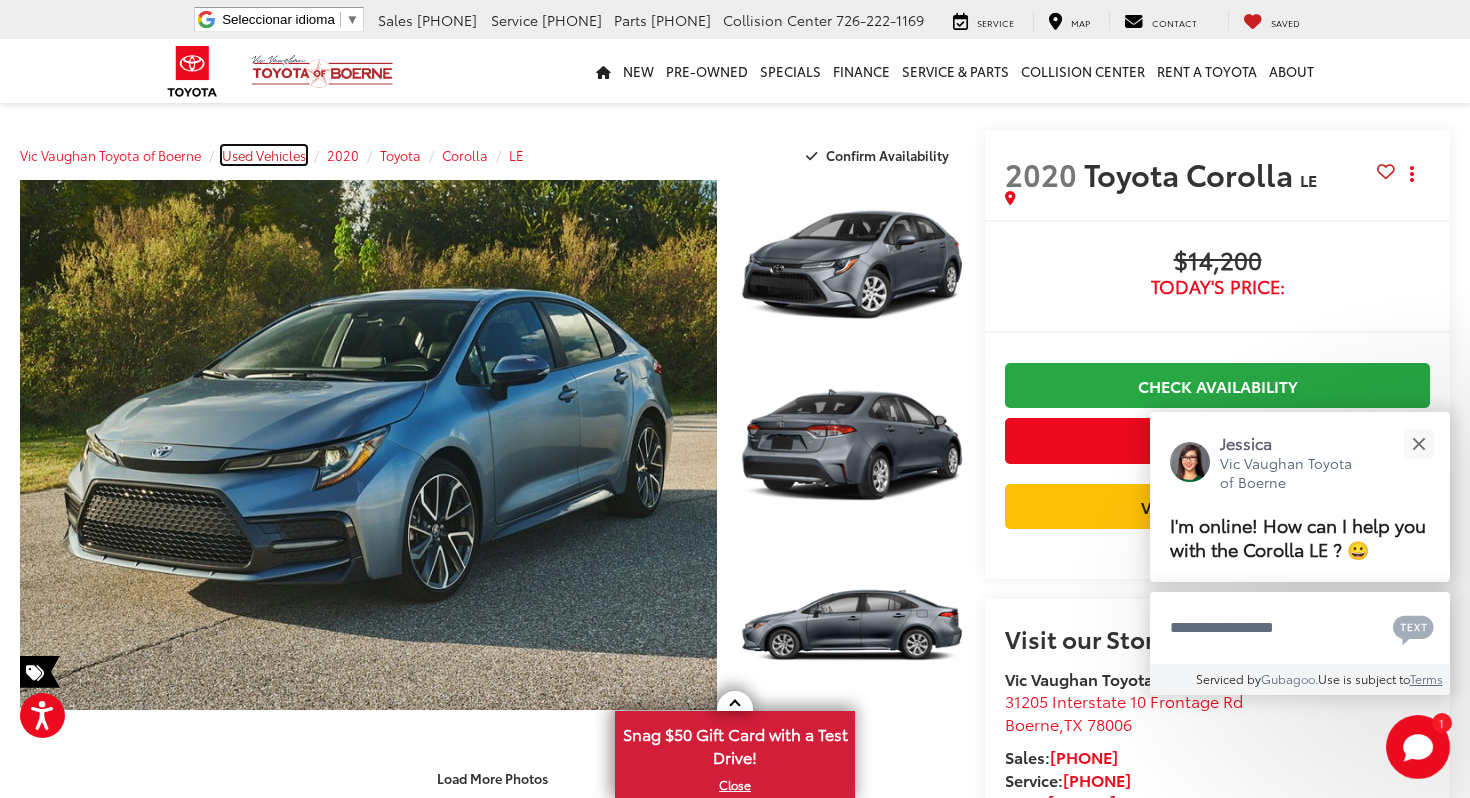 click on "Used Vehicles" at bounding box center (264, 155) 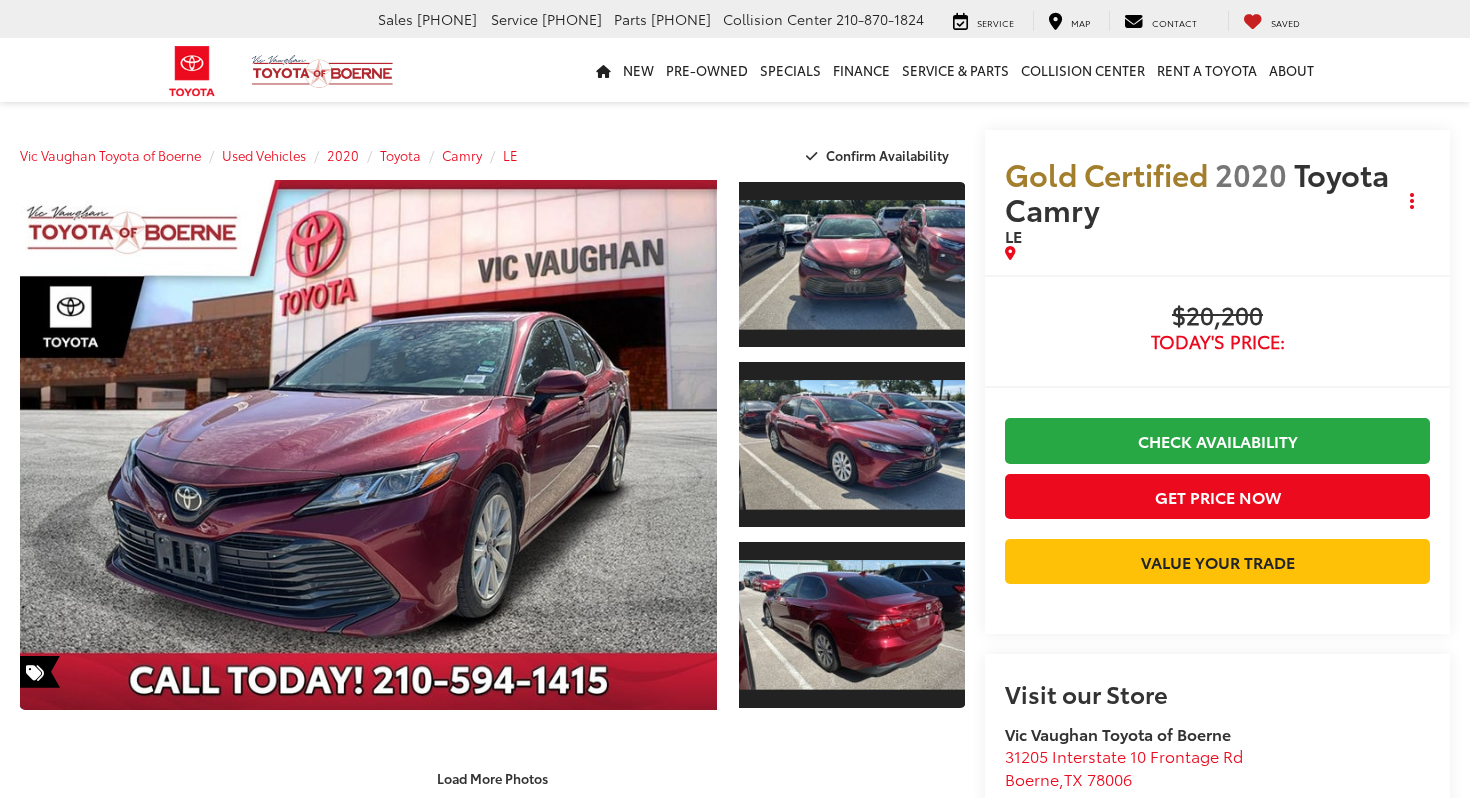 scroll, scrollTop: 0, scrollLeft: 0, axis: both 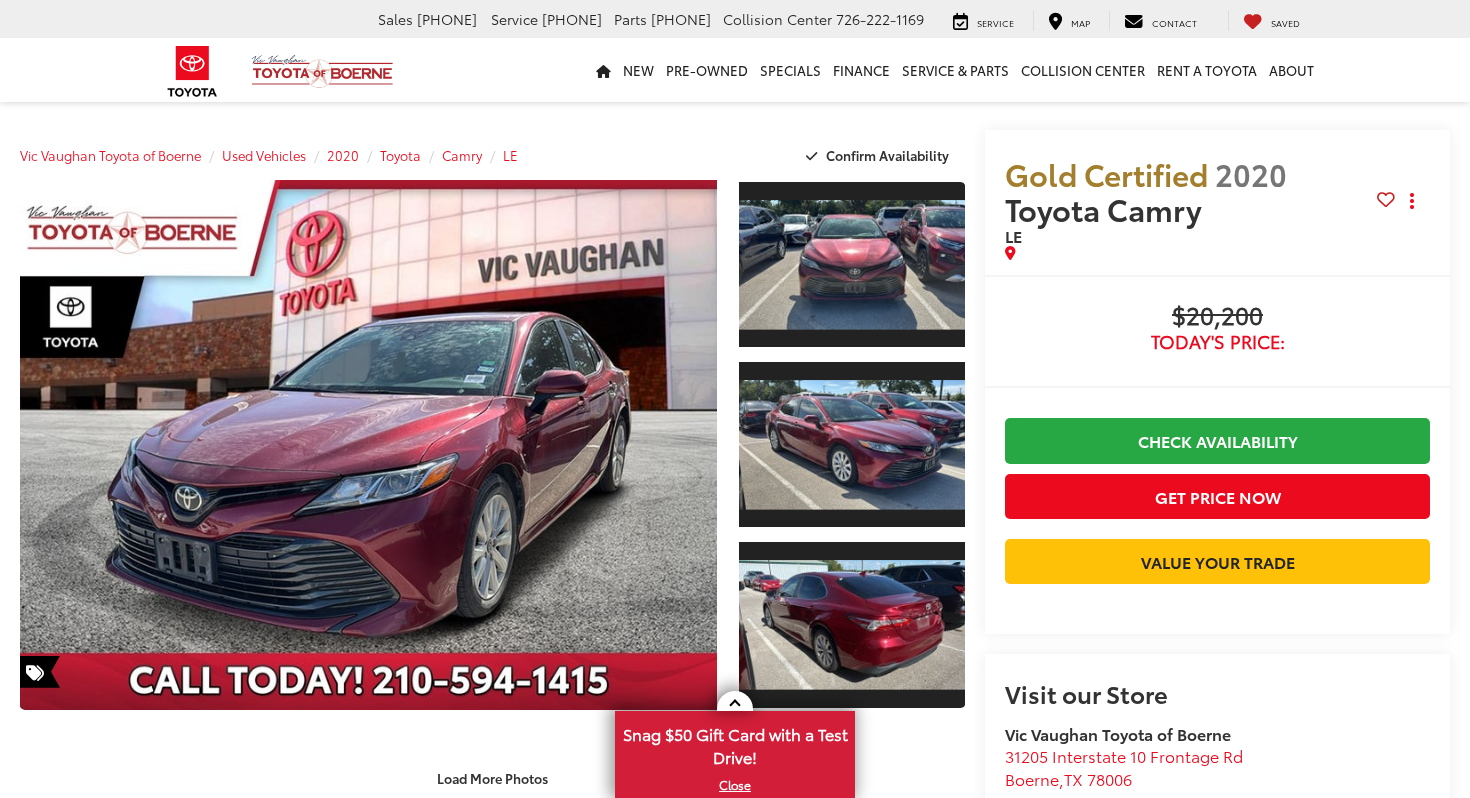 click on "Today's Price:" at bounding box center [1217, 342] 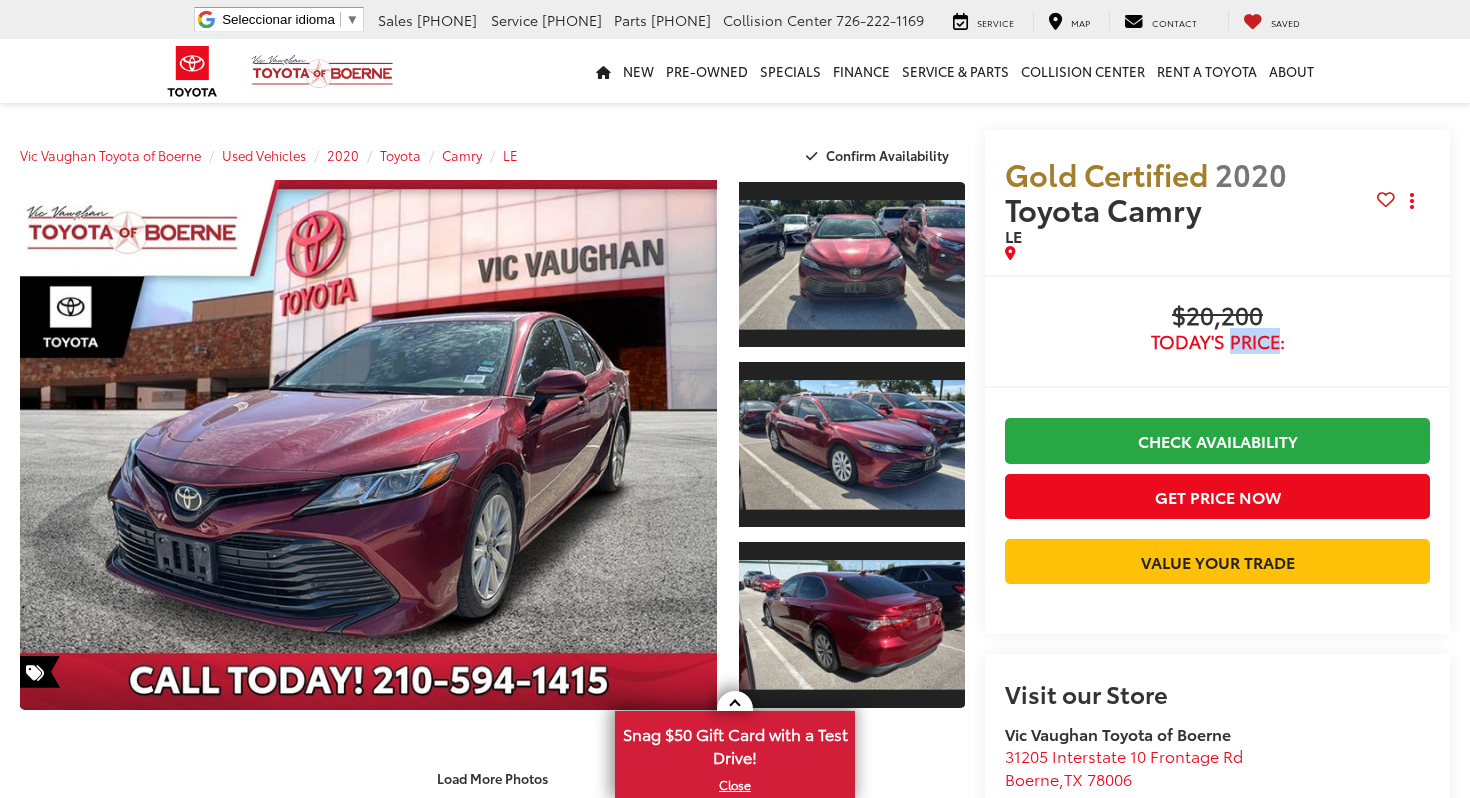 scroll, scrollTop: 0, scrollLeft: 0, axis: both 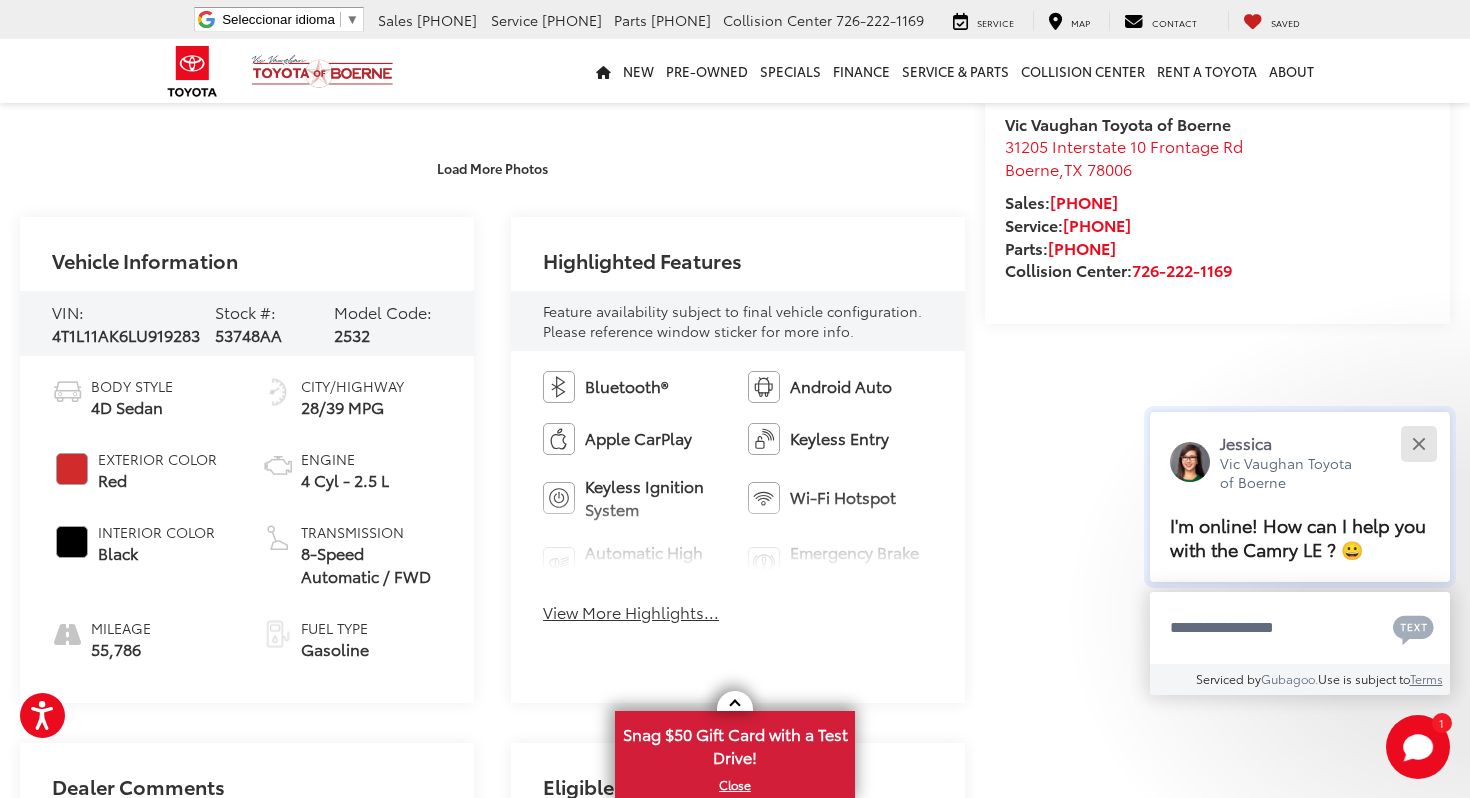 click at bounding box center (1418, 443) 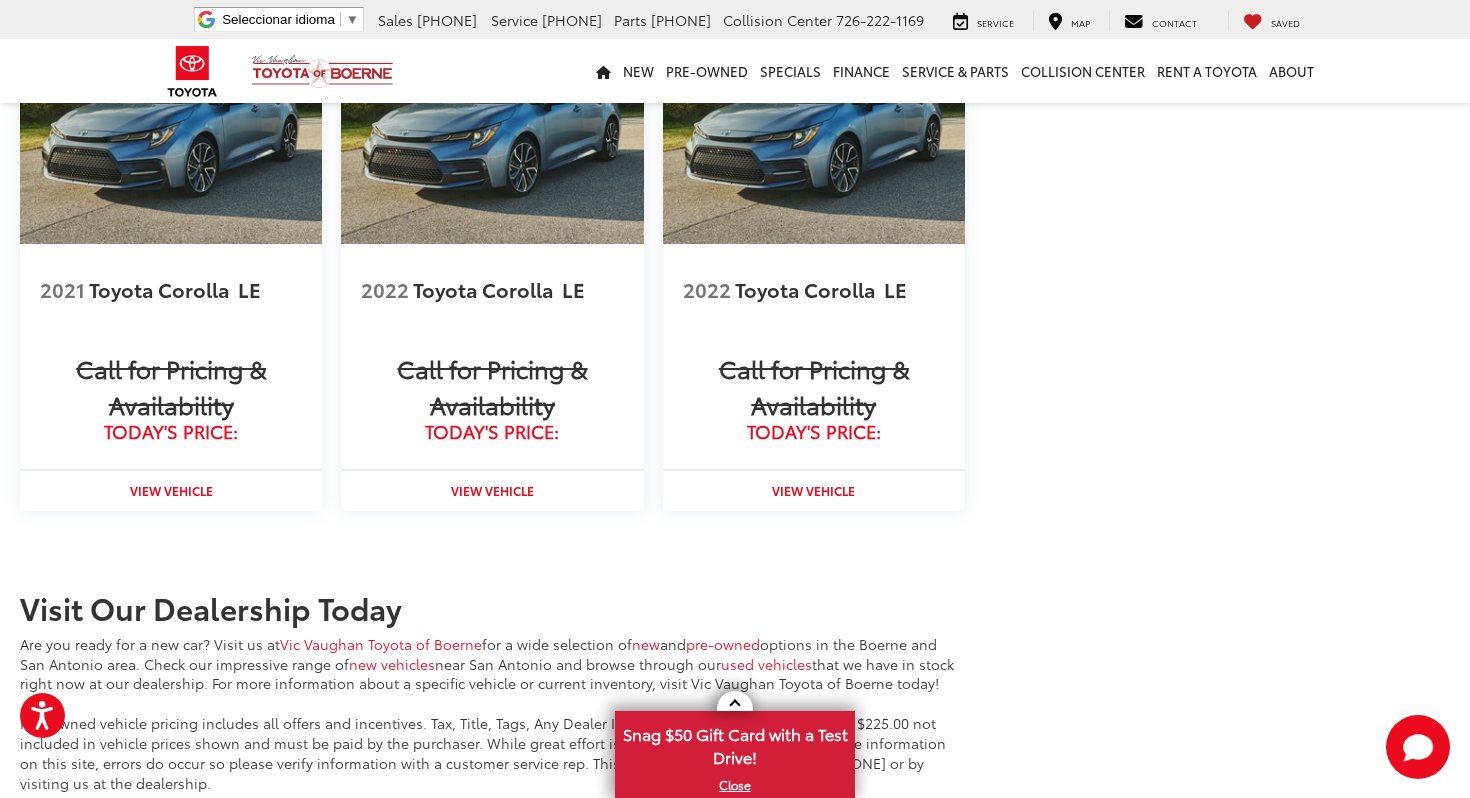 scroll, scrollTop: 2140, scrollLeft: 0, axis: vertical 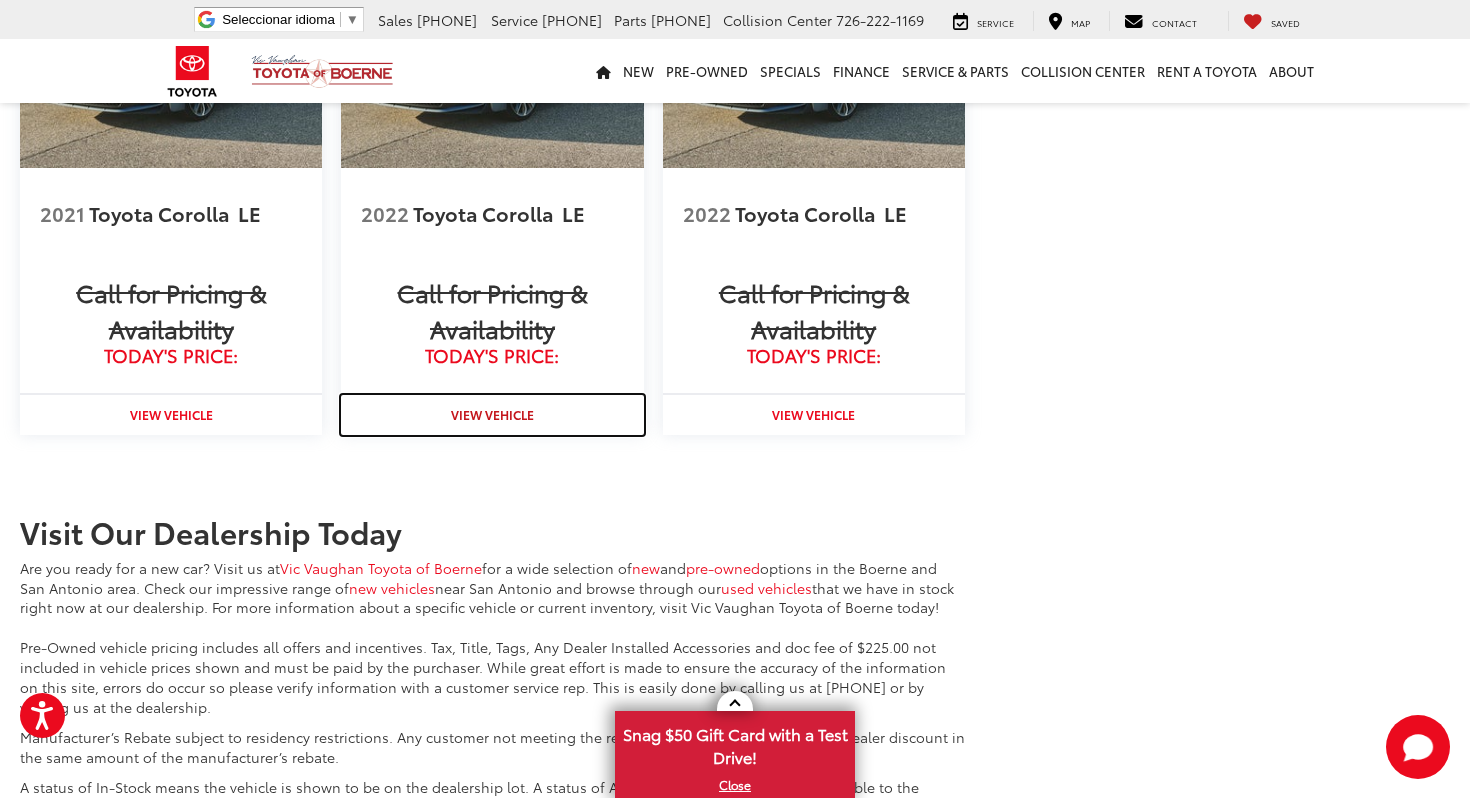 click on "View Vehicle" at bounding box center [492, 414] 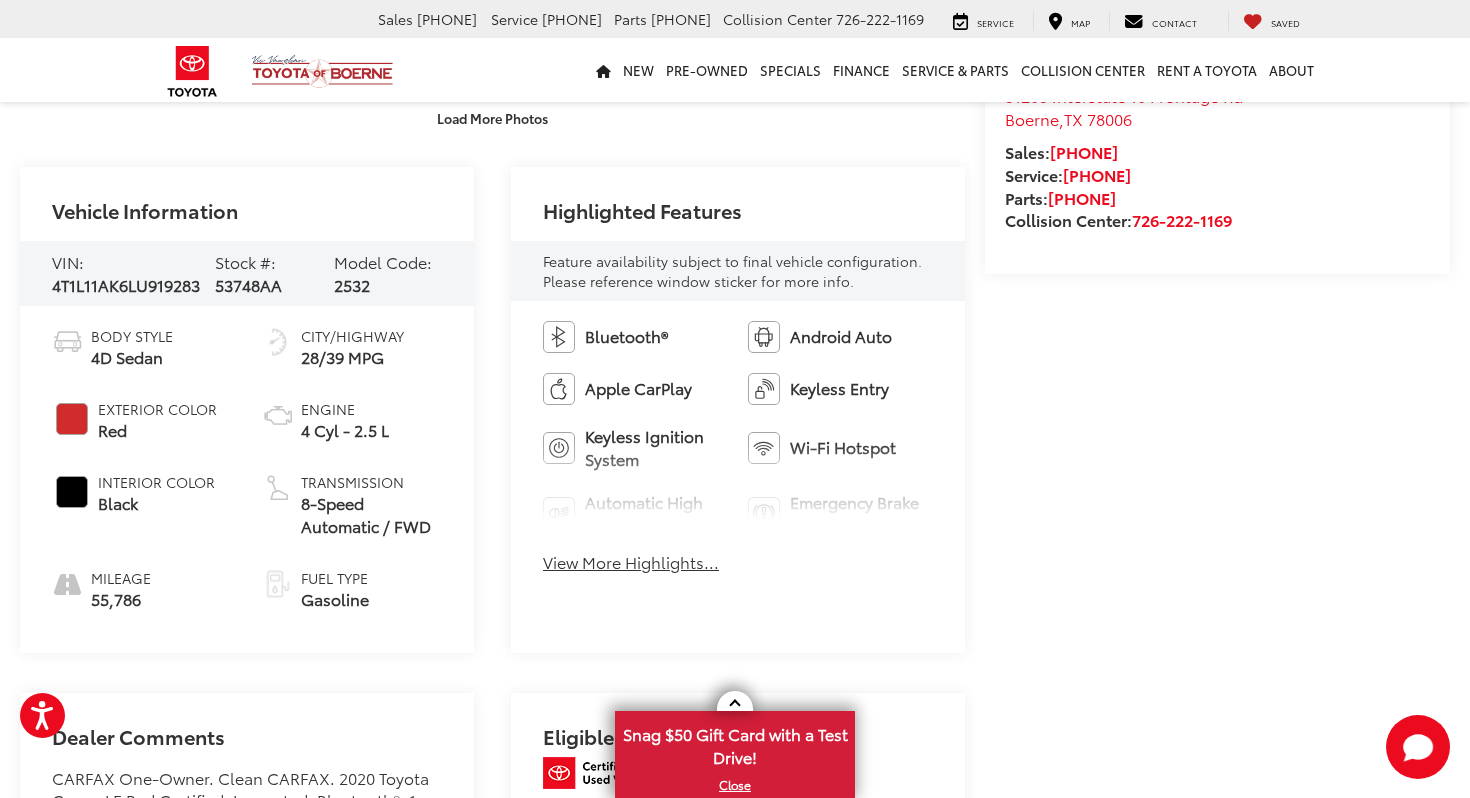scroll, scrollTop: 0, scrollLeft: 0, axis: both 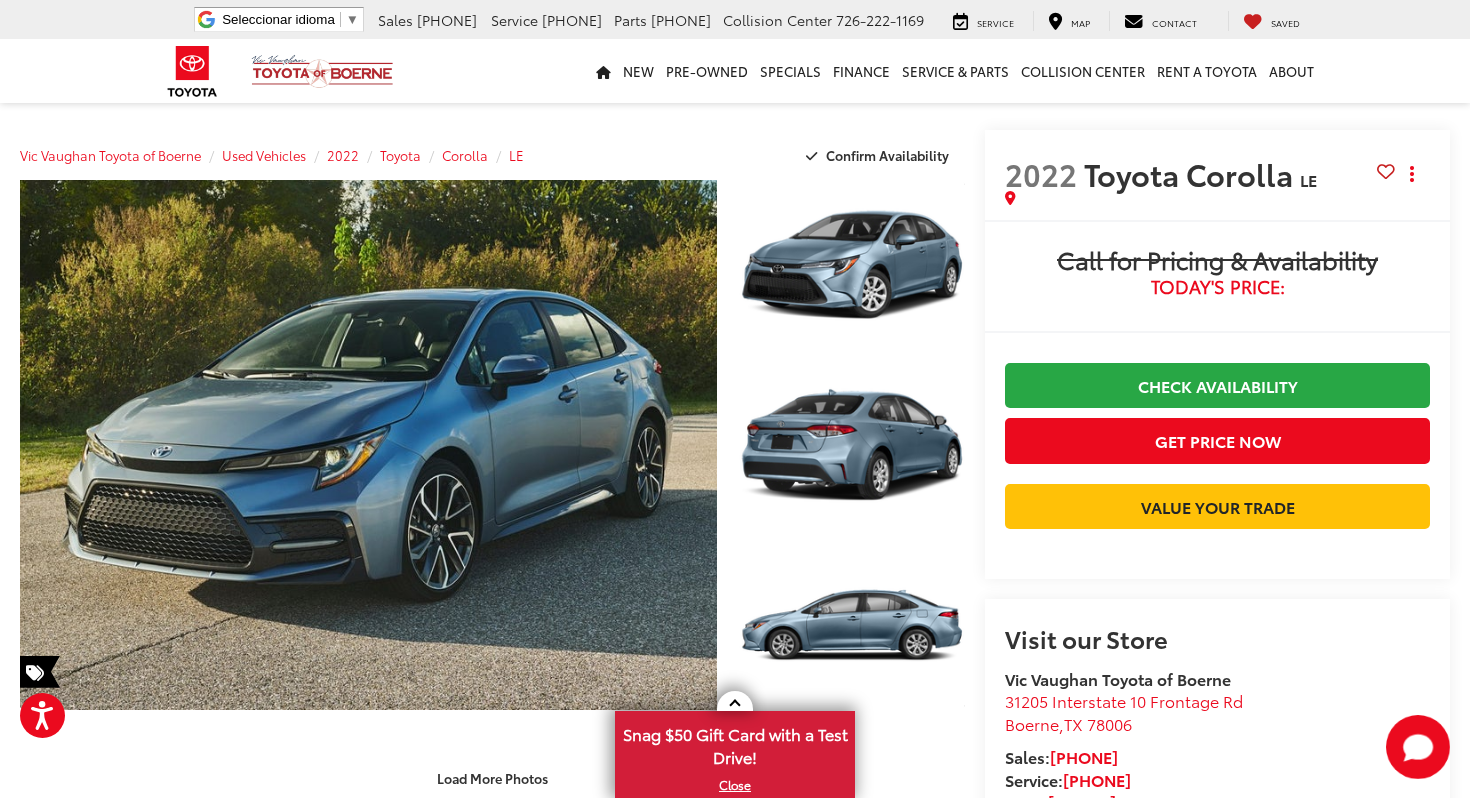 click on "Call for Pricing & Availability" at bounding box center [1217, 262] 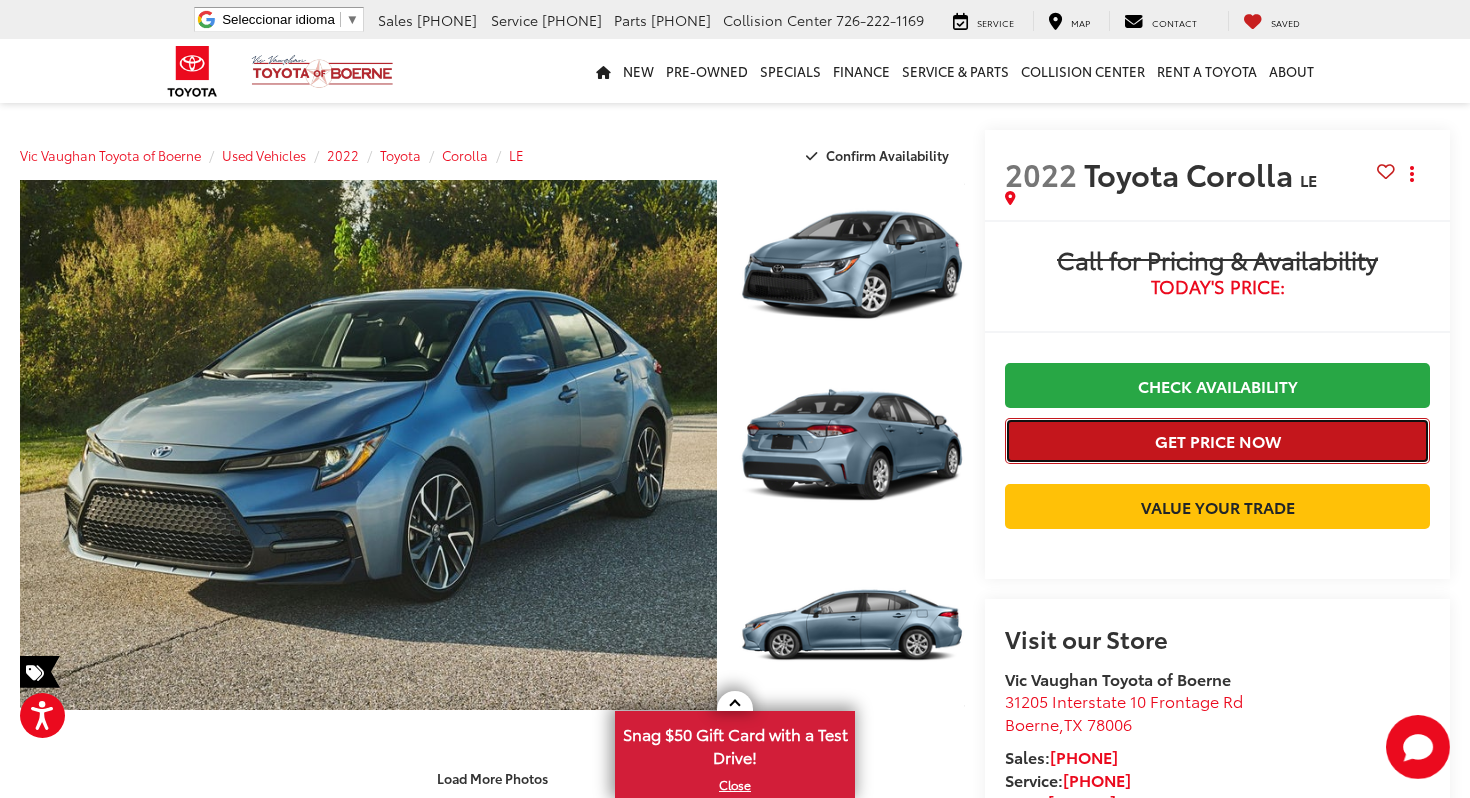 click on "Get Price Now" at bounding box center [1217, 440] 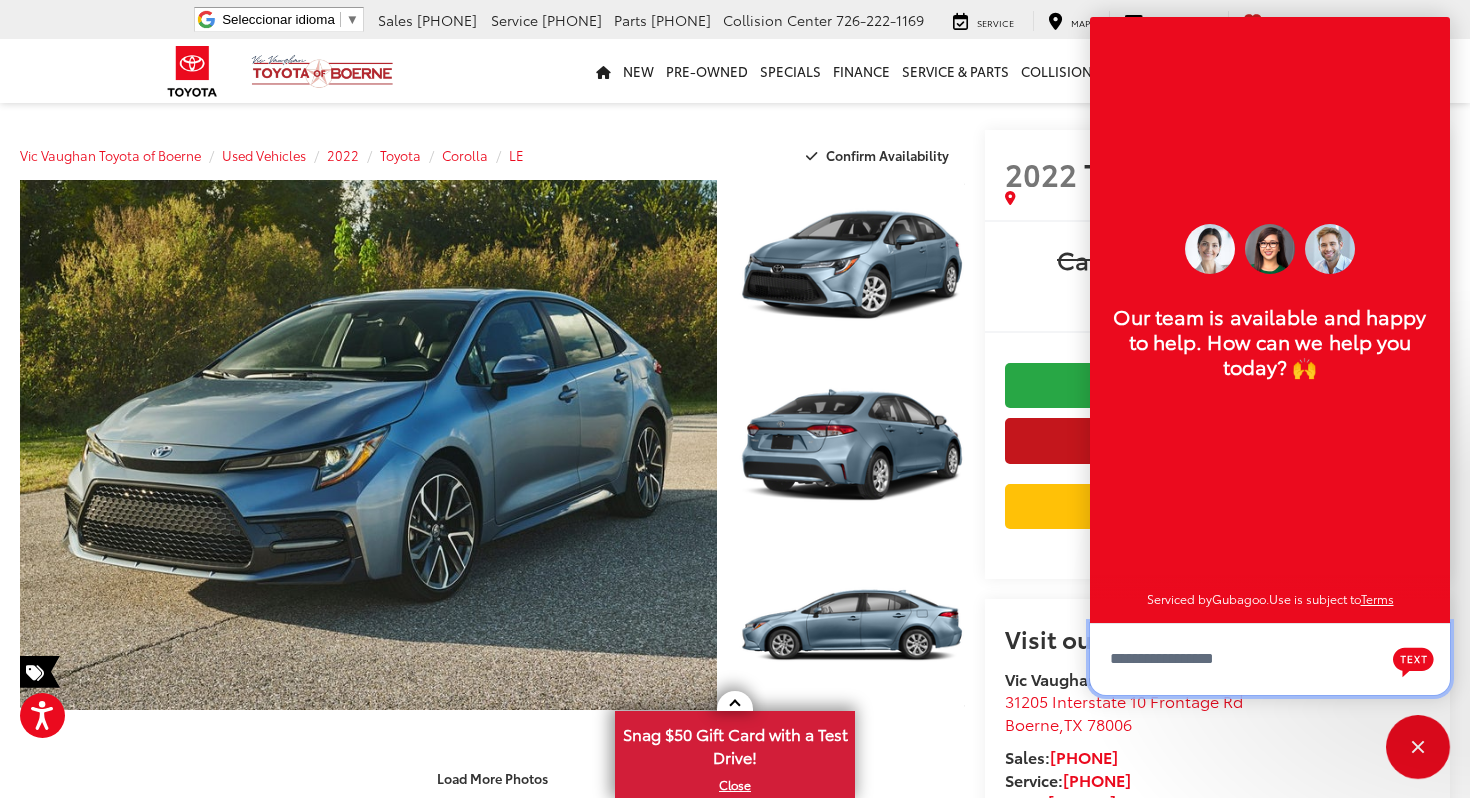 scroll, scrollTop: 24, scrollLeft: 0, axis: vertical 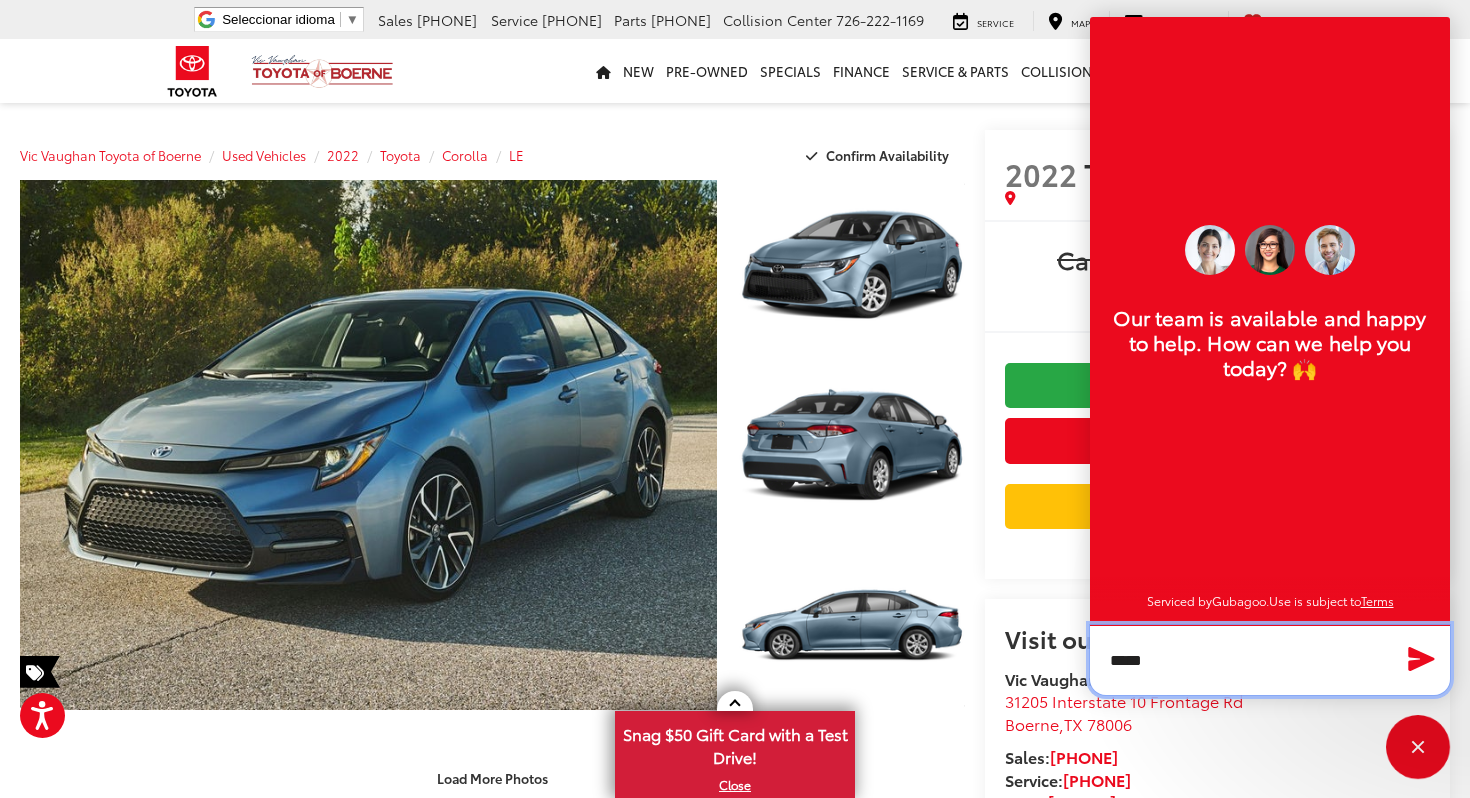 type on "*****" 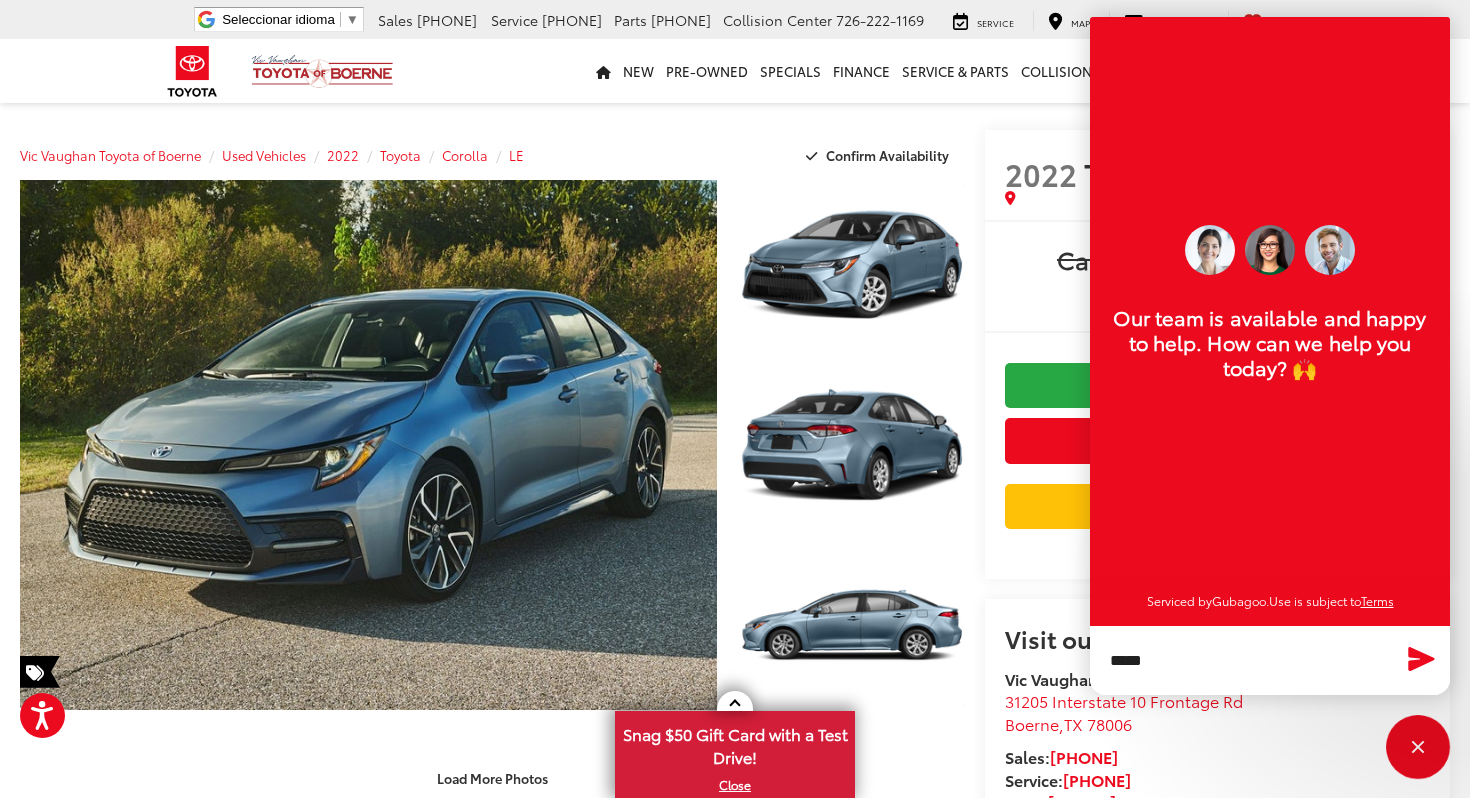 click 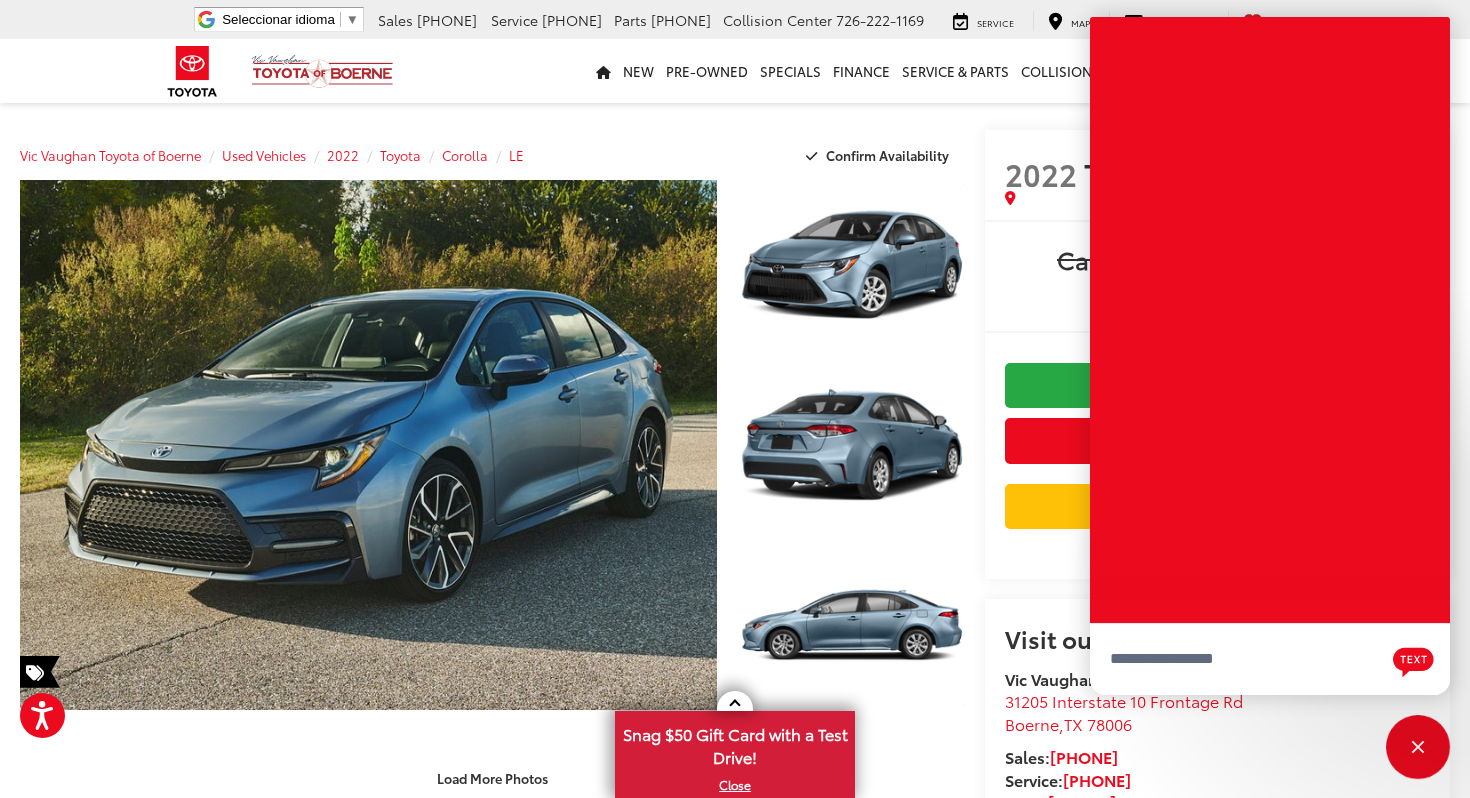 scroll, scrollTop: 0, scrollLeft: 0, axis: both 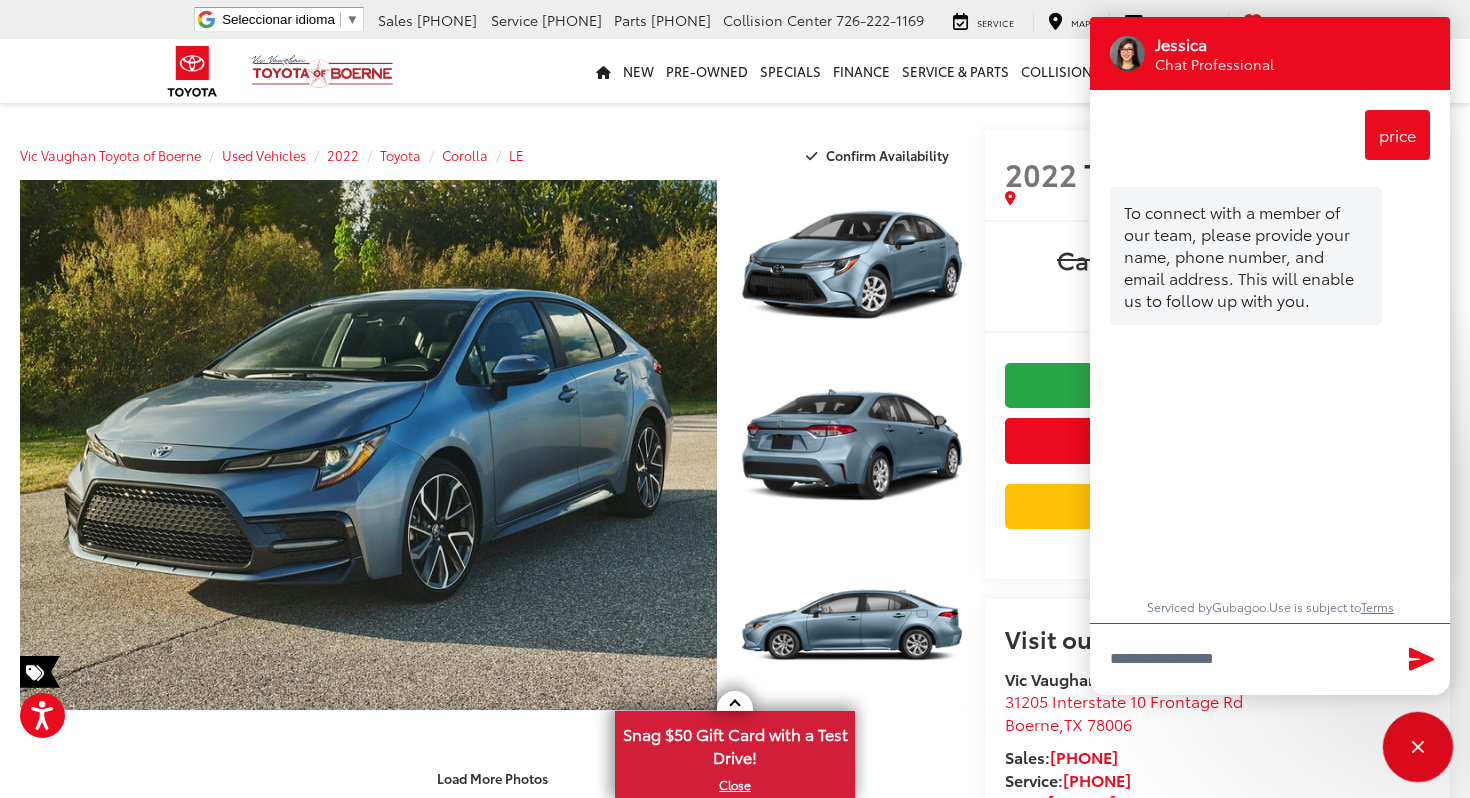 click at bounding box center (1418, 747) 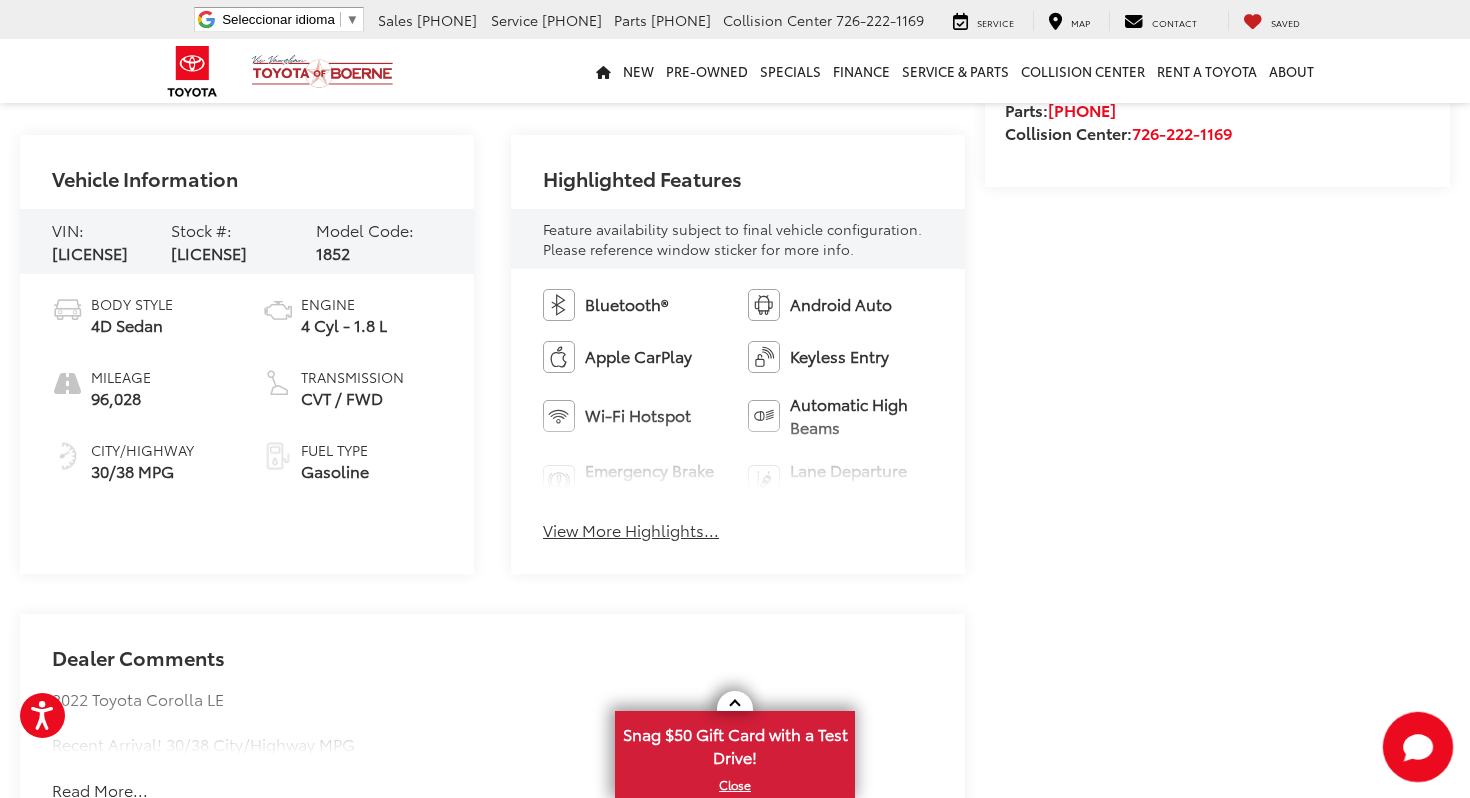 scroll, scrollTop: 690, scrollLeft: 0, axis: vertical 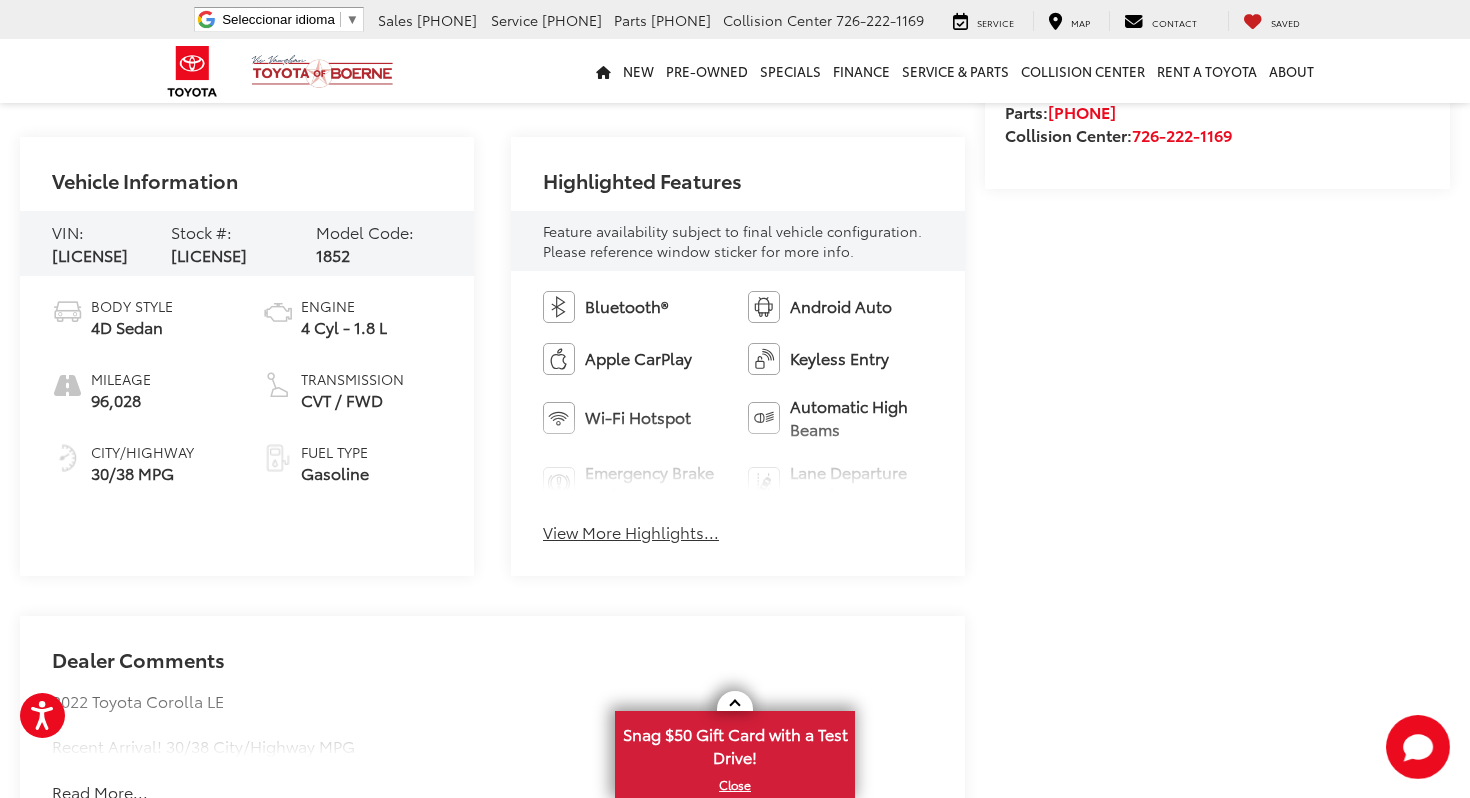 click on "View More Highlights..." at bounding box center [631, 532] 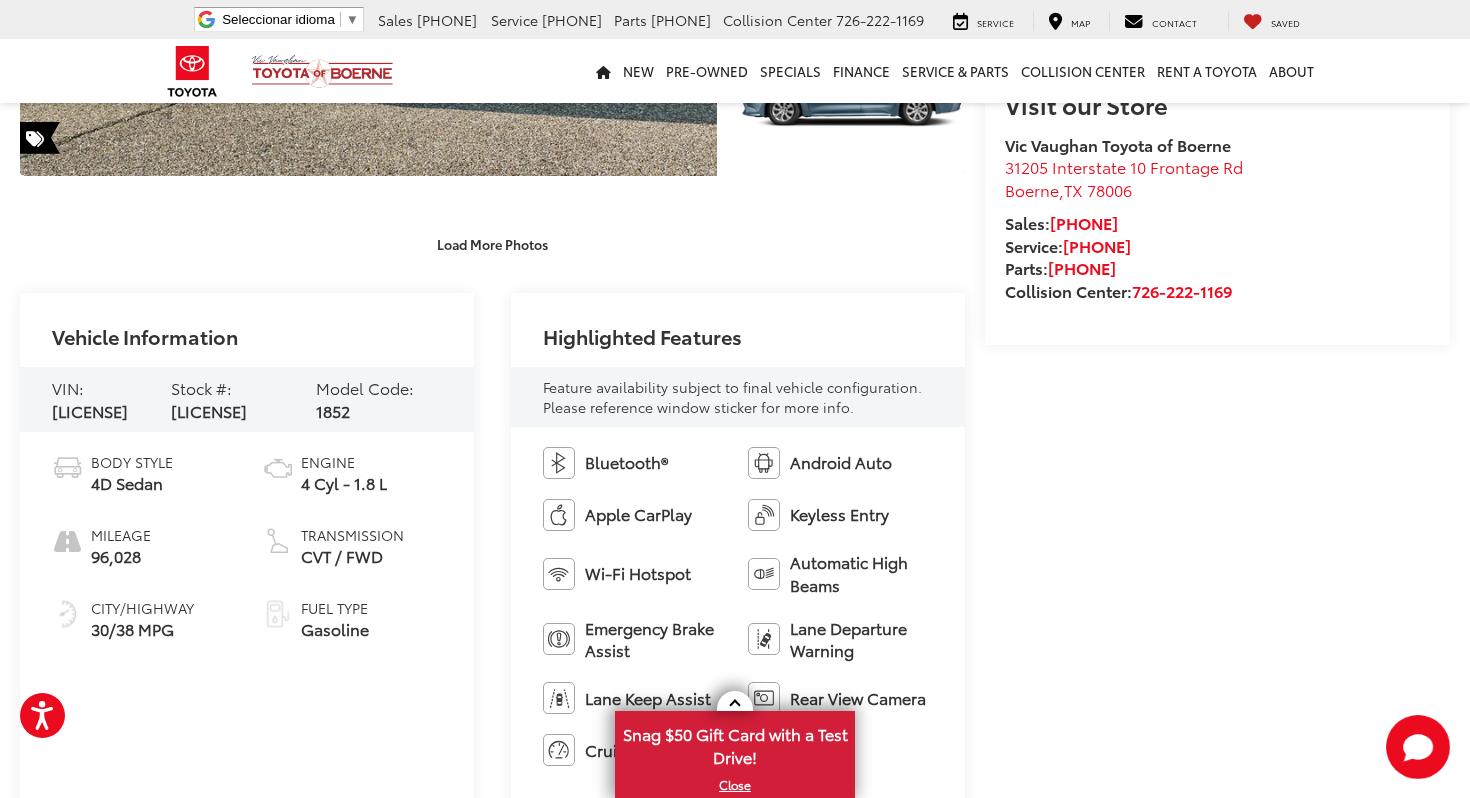 scroll, scrollTop: 0, scrollLeft: 0, axis: both 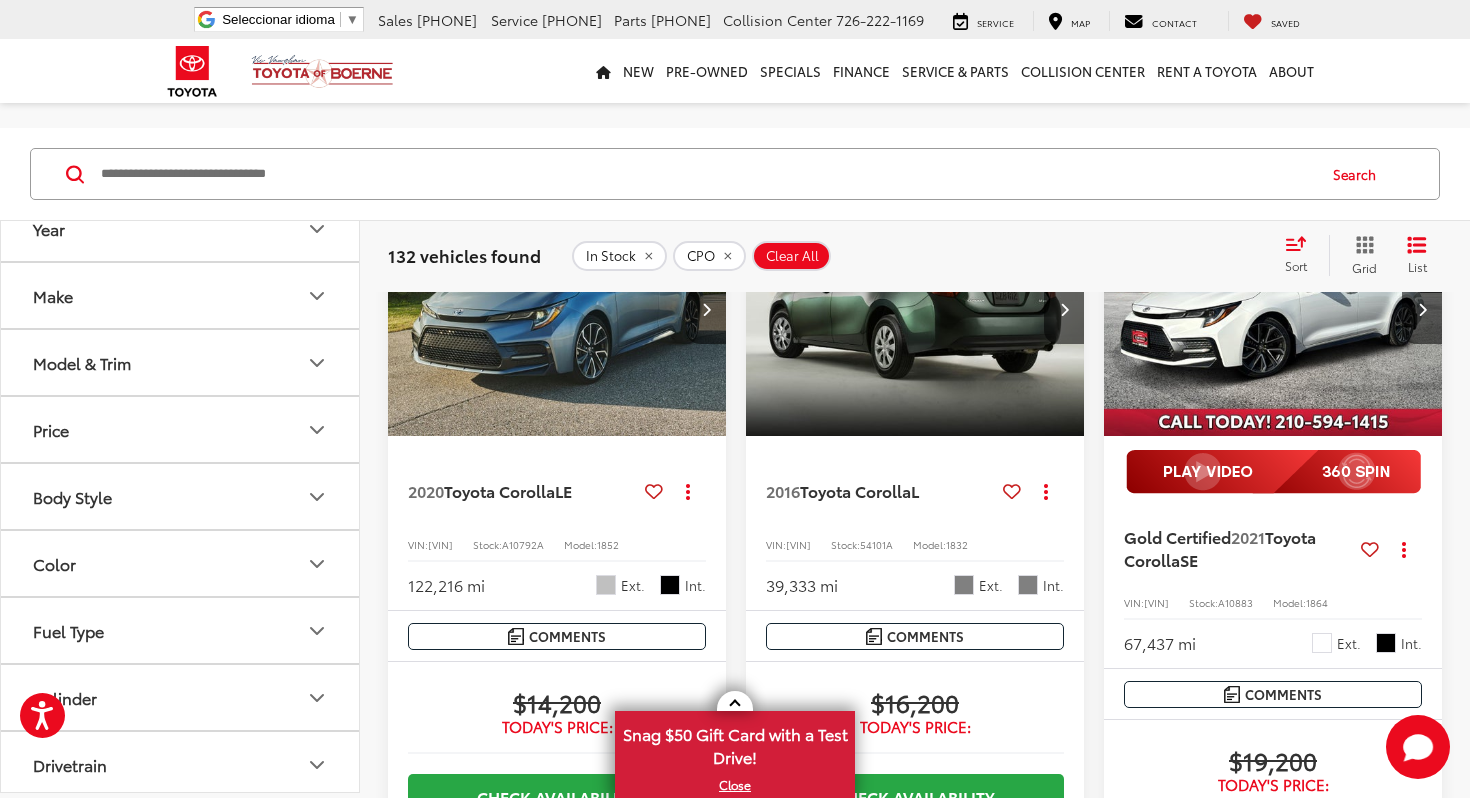 drag, startPoint x: 390, startPoint y: 478, endPoint x: 481, endPoint y: 449, distance: 95.50916 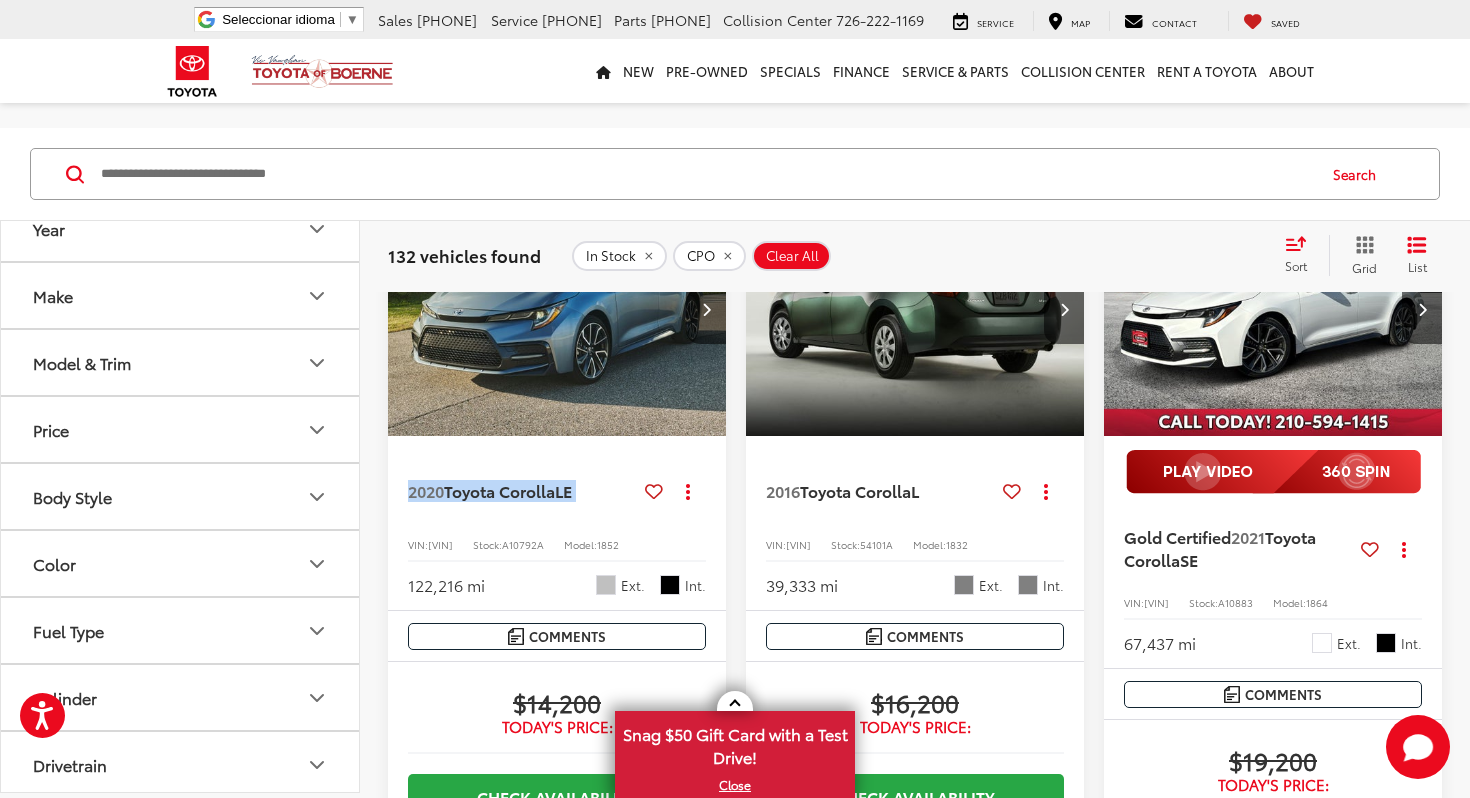 drag, startPoint x: 393, startPoint y: 496, endPoint x: 578, endPoint y: 484, distance: 185.38878 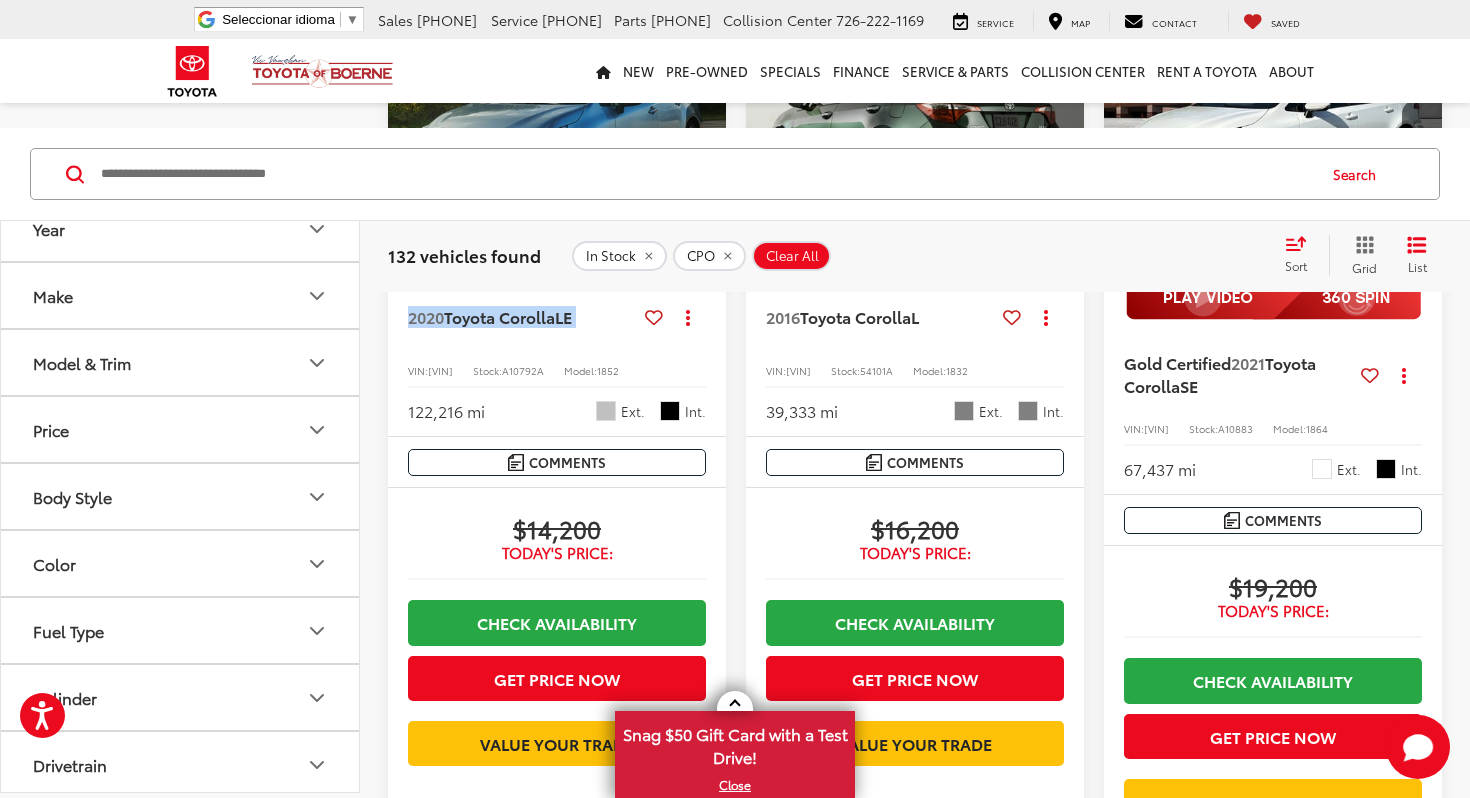 scroll, scrollTop: 375, scrollLeft: 0, axis: vertical 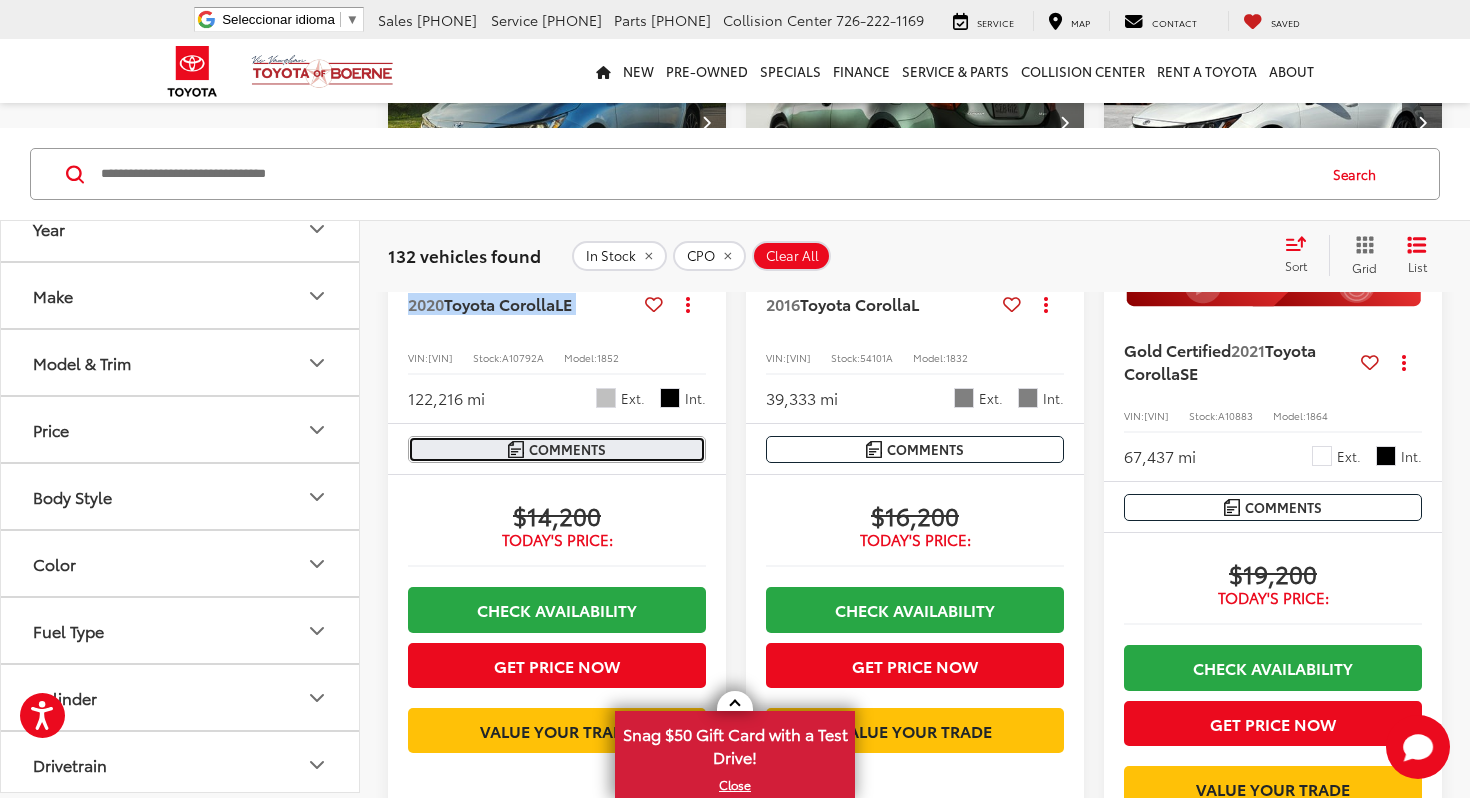 click on "Comments" at bounding box center (567, 449) 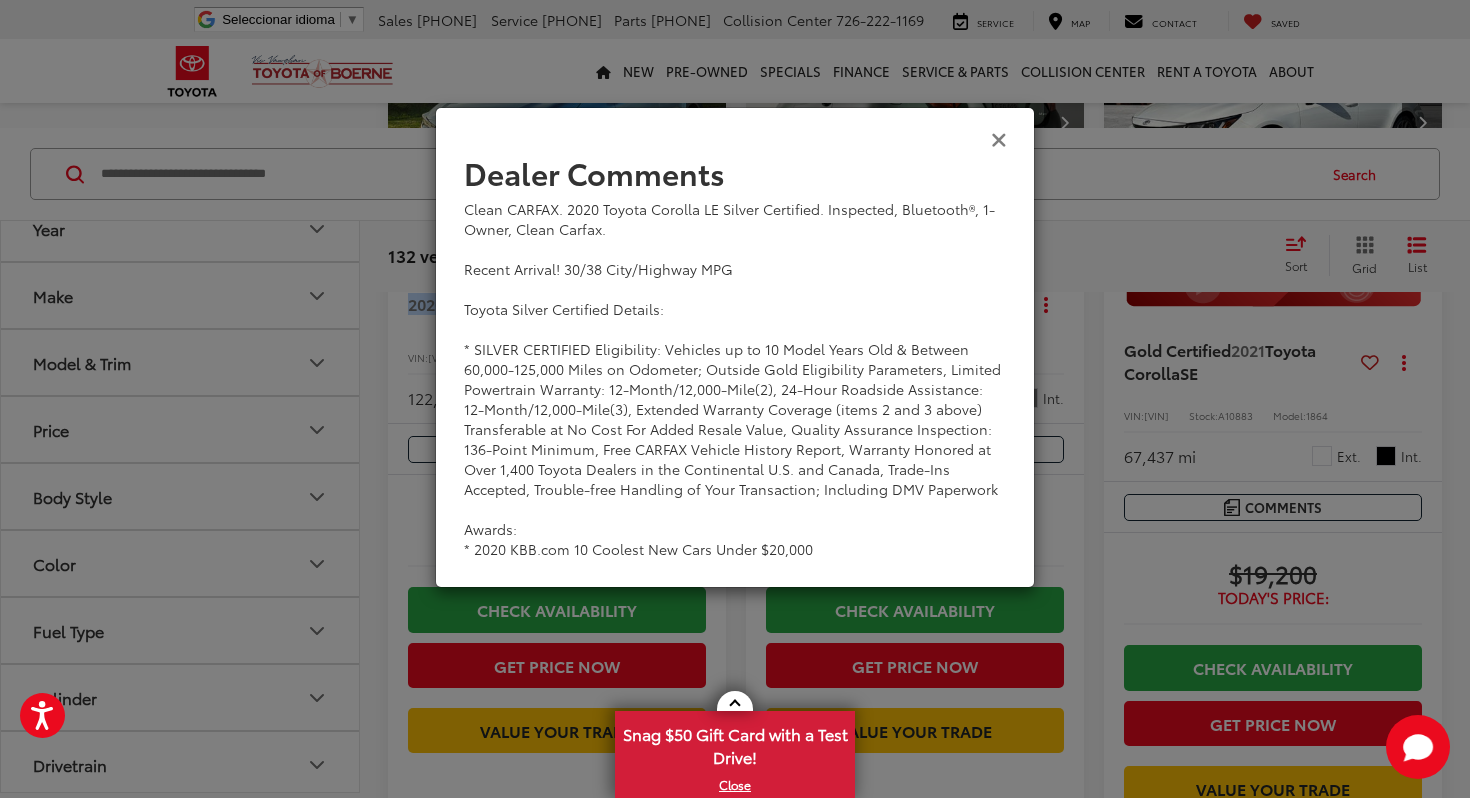 click at bounding box center (999, 138) 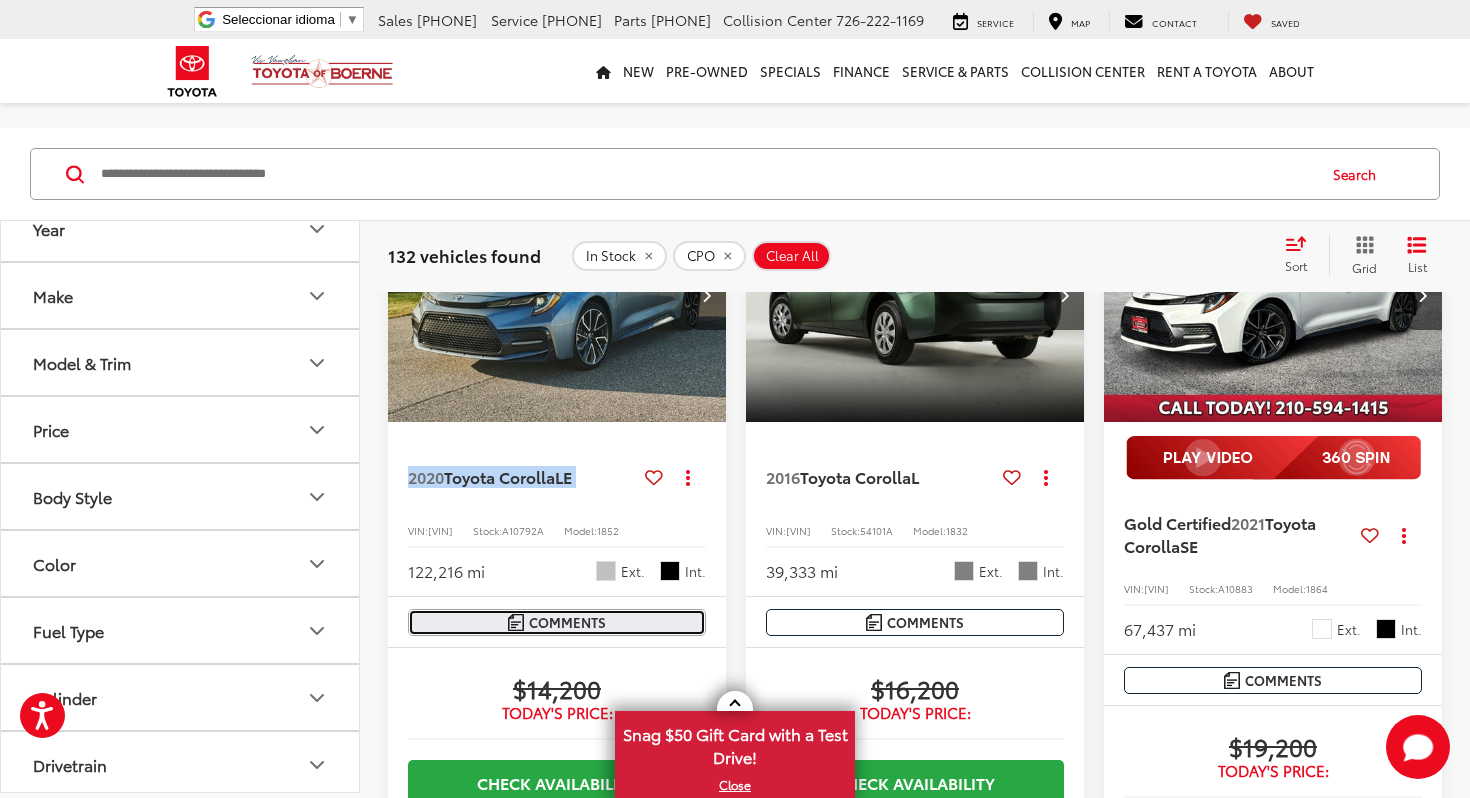 scroll, scrollTop: 178, scrollLeft: 0, axis: vertical 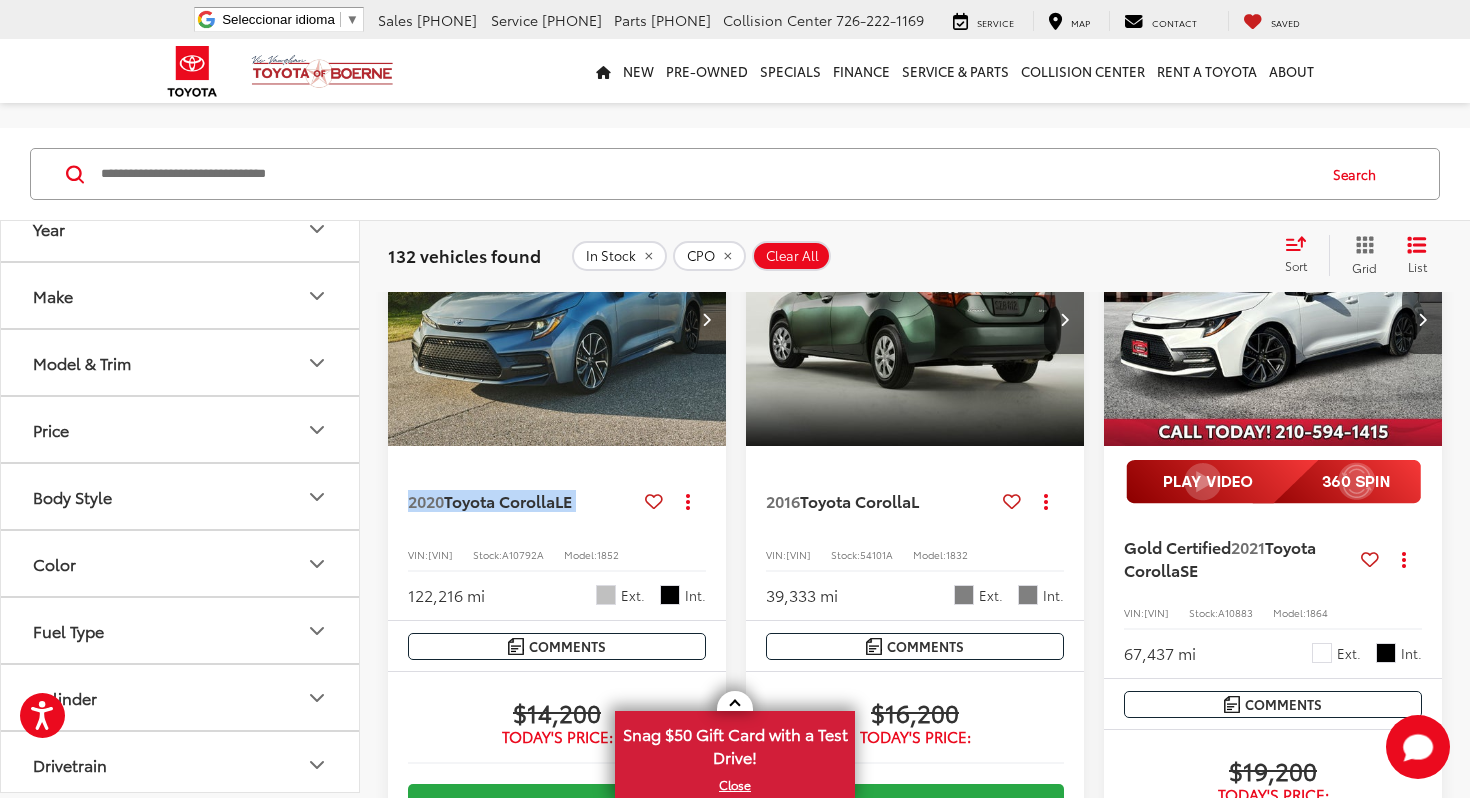 click at bounding box center (557, 319) 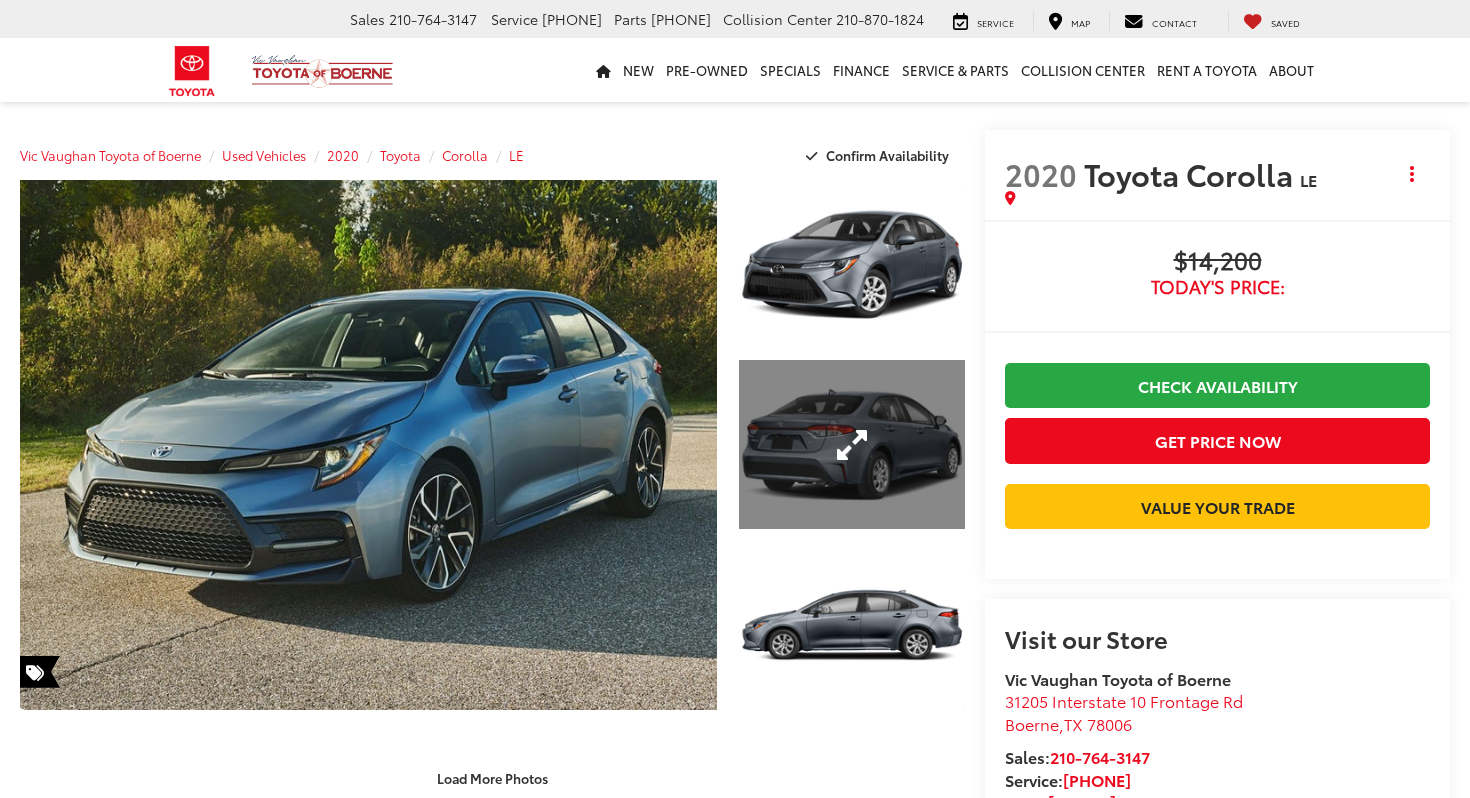 scroll, scrollTop: 0, scrollLeft: 0, axis: both 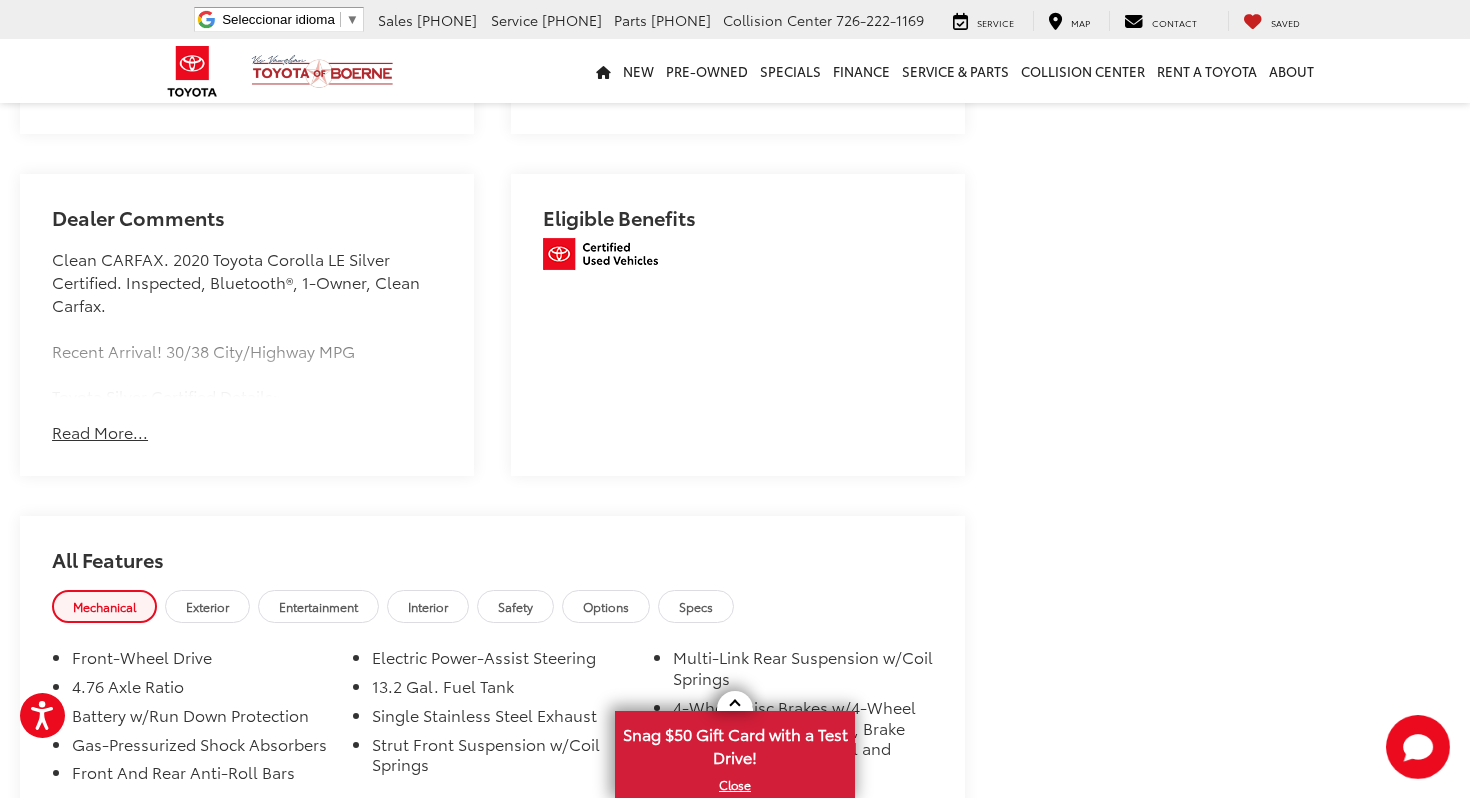 click on "Read More..." at bounding box center [100, 432] 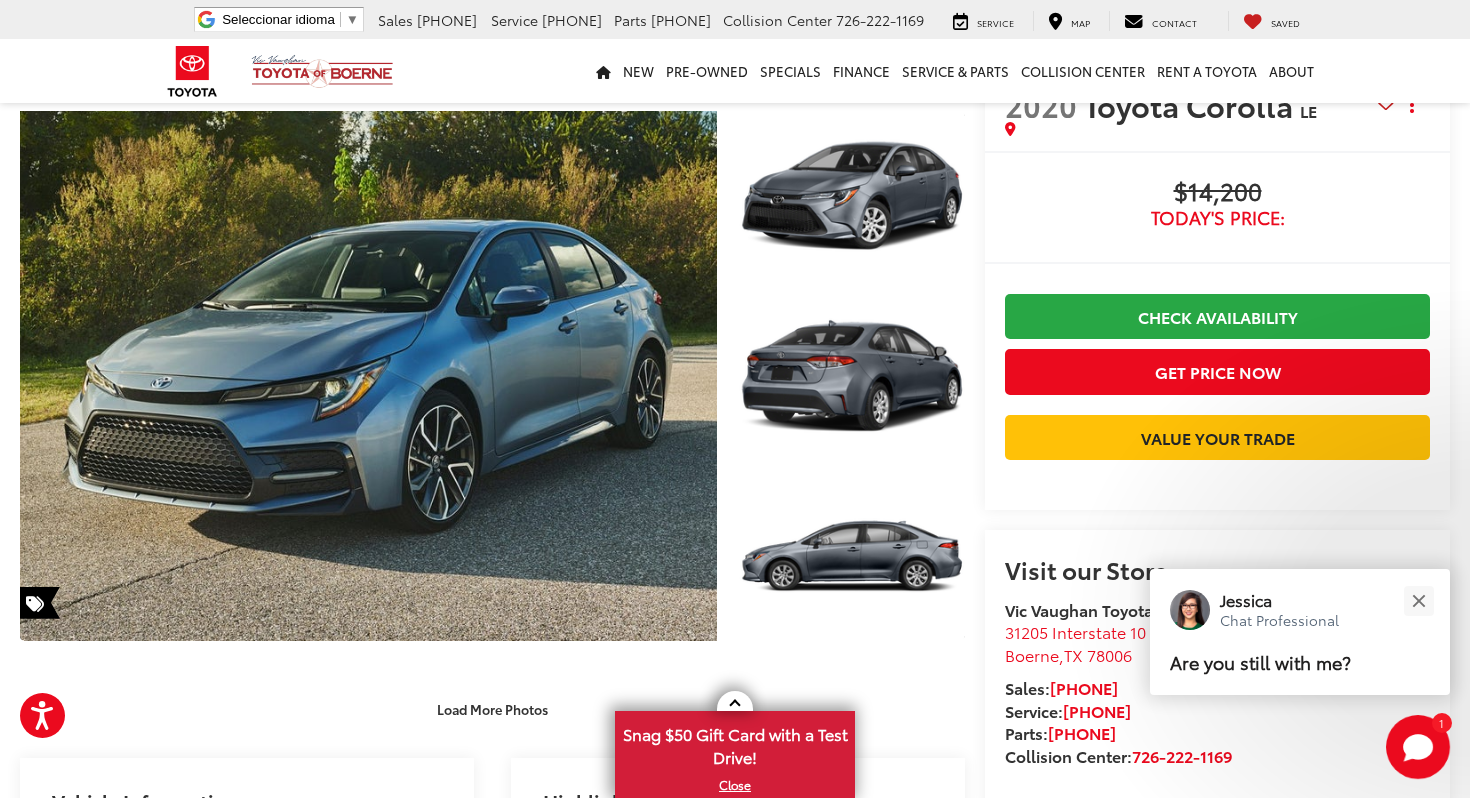 scroll, scrollTop: 0, scrollLeft: 0, axis: both 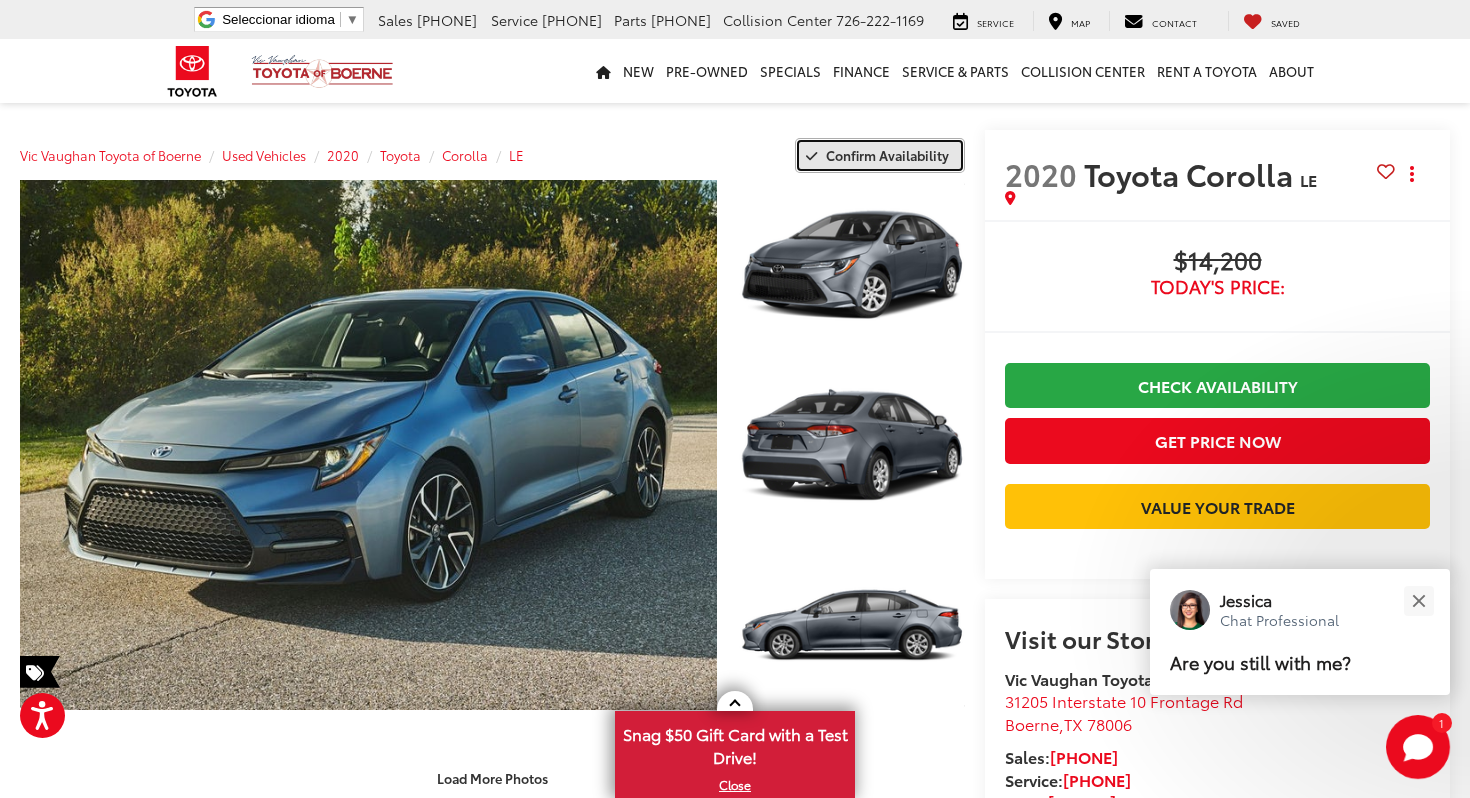 click on "Confirm Availability" at bounding box center [880, 155] 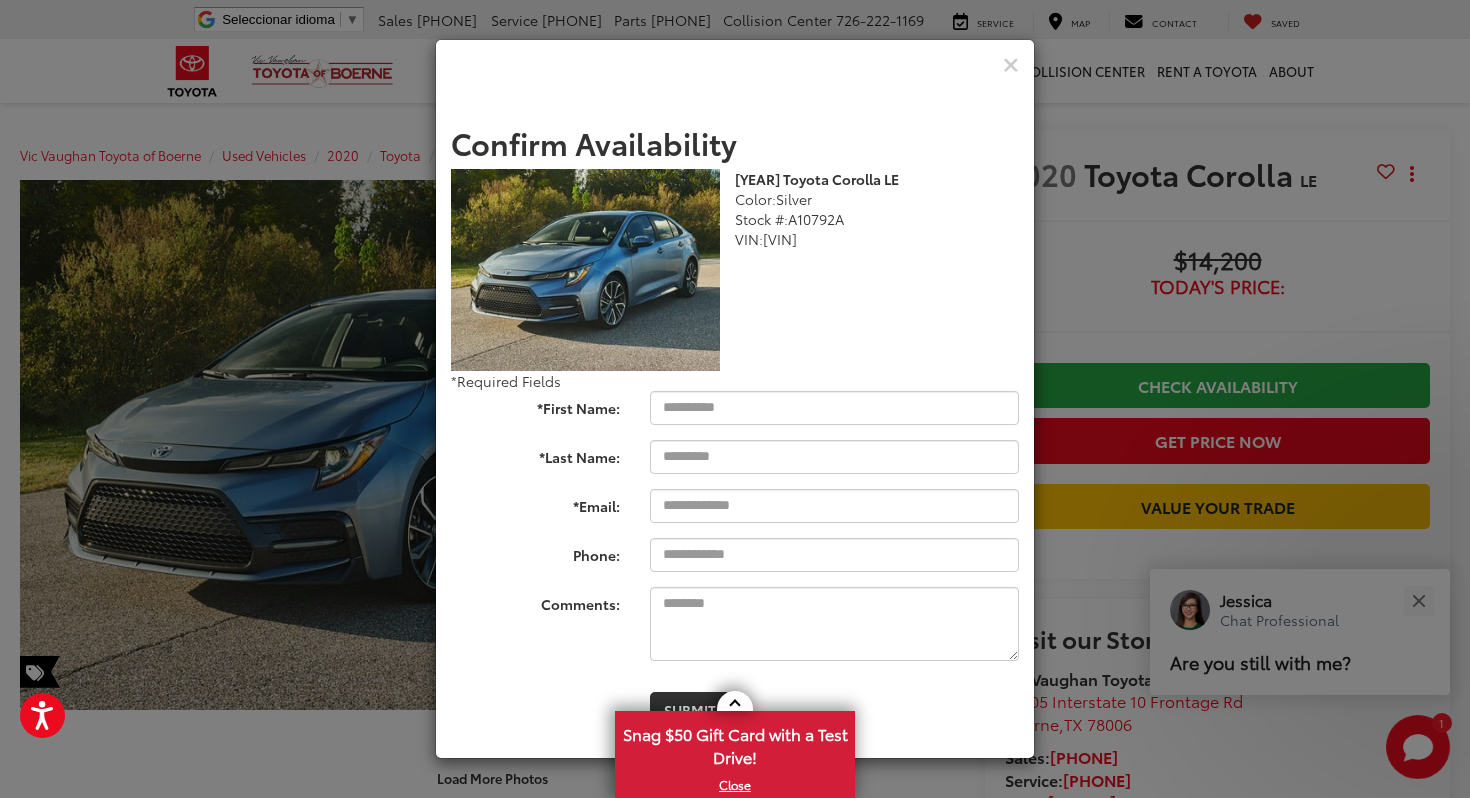 drag, startPoint x: 908, startPoint y: 239, endPoint x: 720, endPoint y: 191, distance: 194.03093 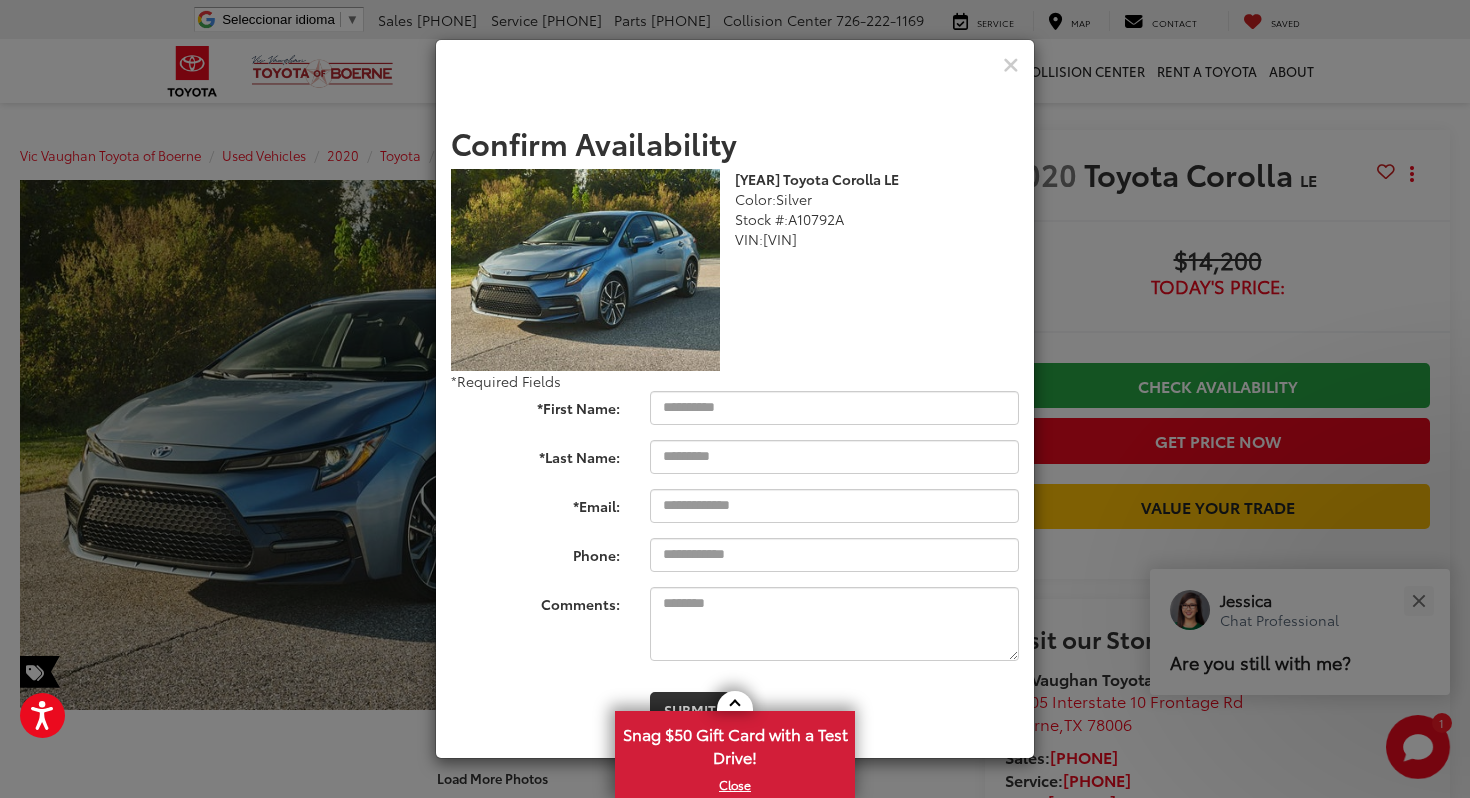 copy on "[YEAR] Toyota Corolla LE
Color:  Silver
Stock #:  A10792A
VIN:  [VIN]" 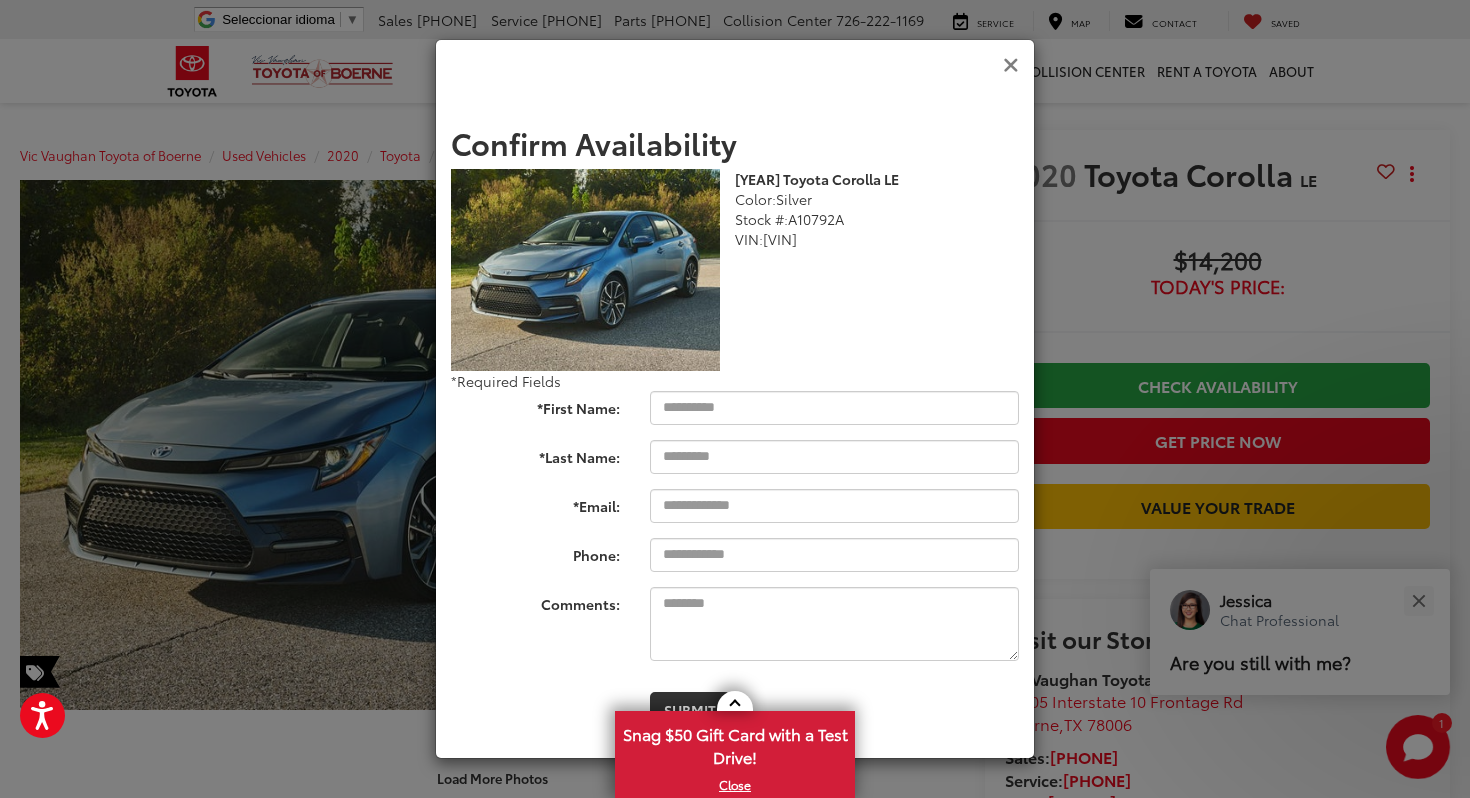 click at bounding box center (1011, 65) 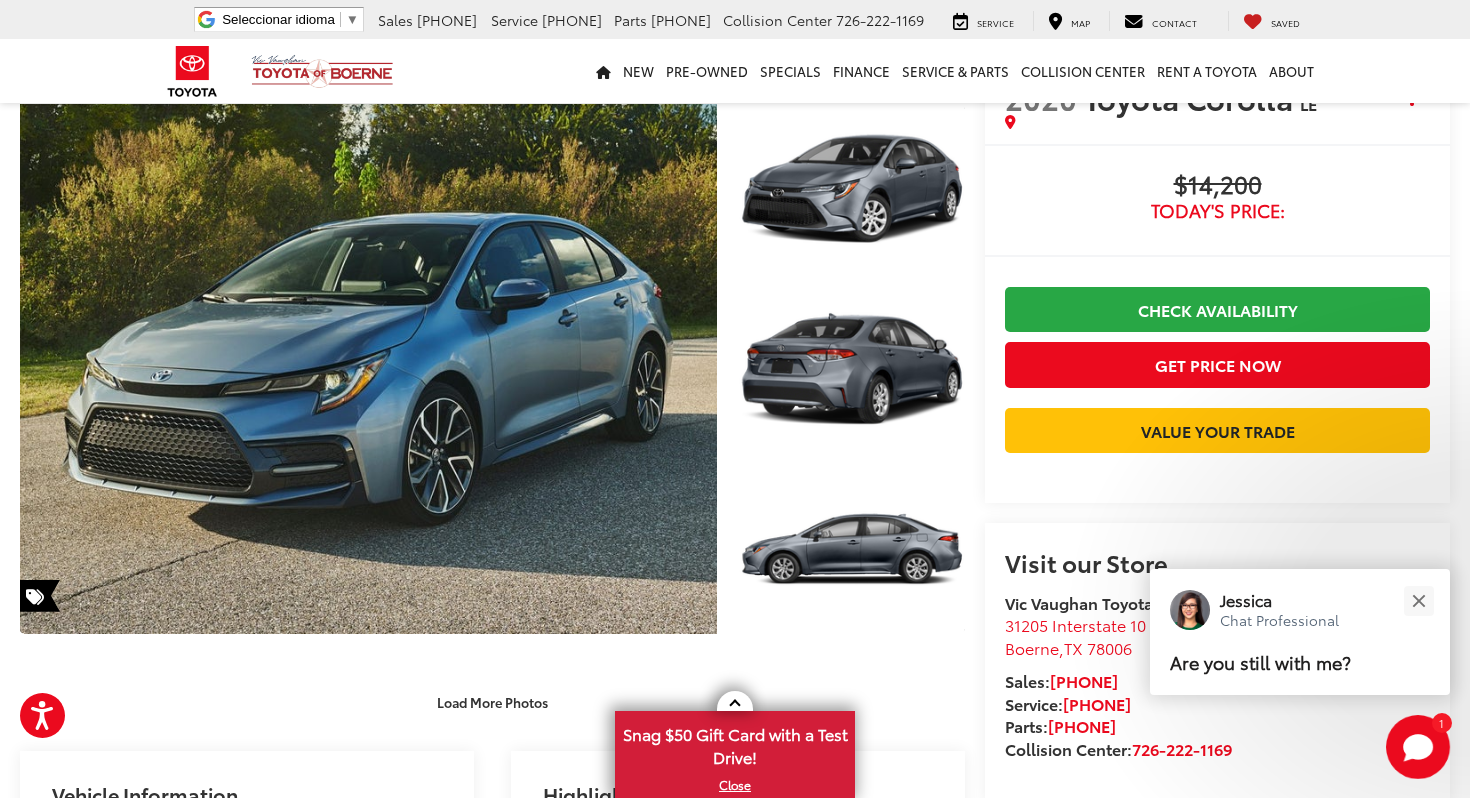 scroll, scrollTop: 77, scrollLeft: 0, axis: vertical 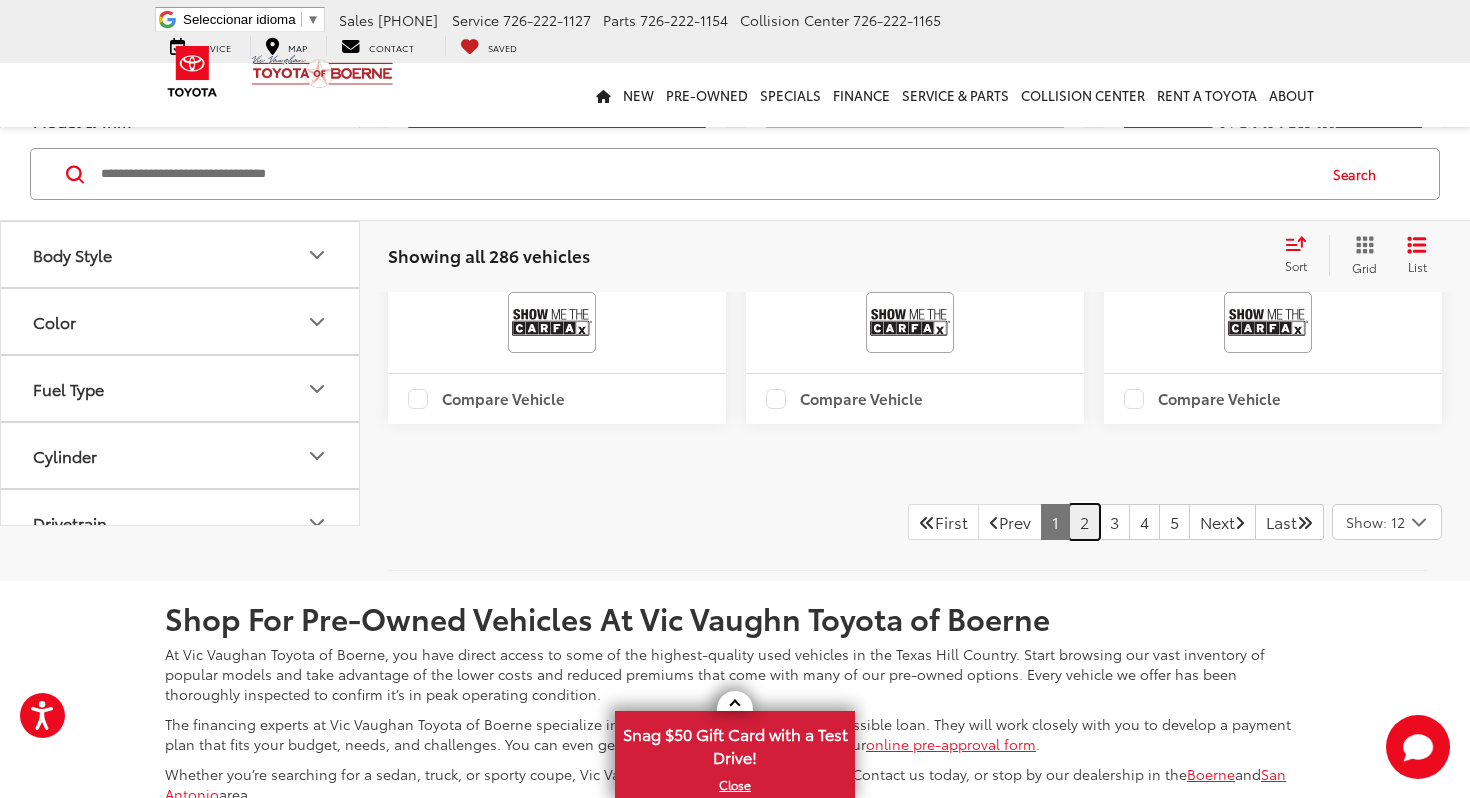 click on "2" at bounding box center (1084, 522) 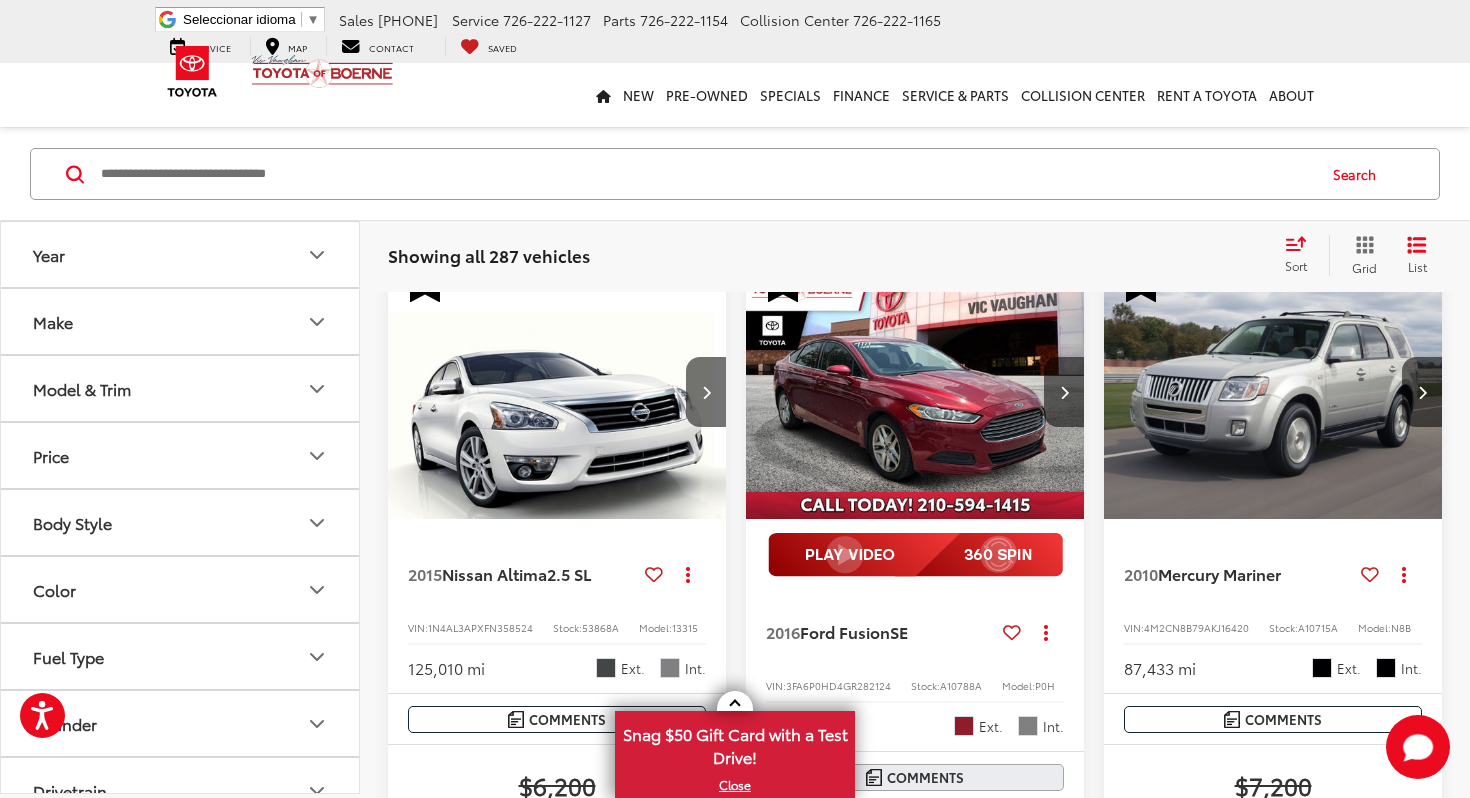 scroll, scrollTop: 106, scrollLeft: 0, axis: vertical 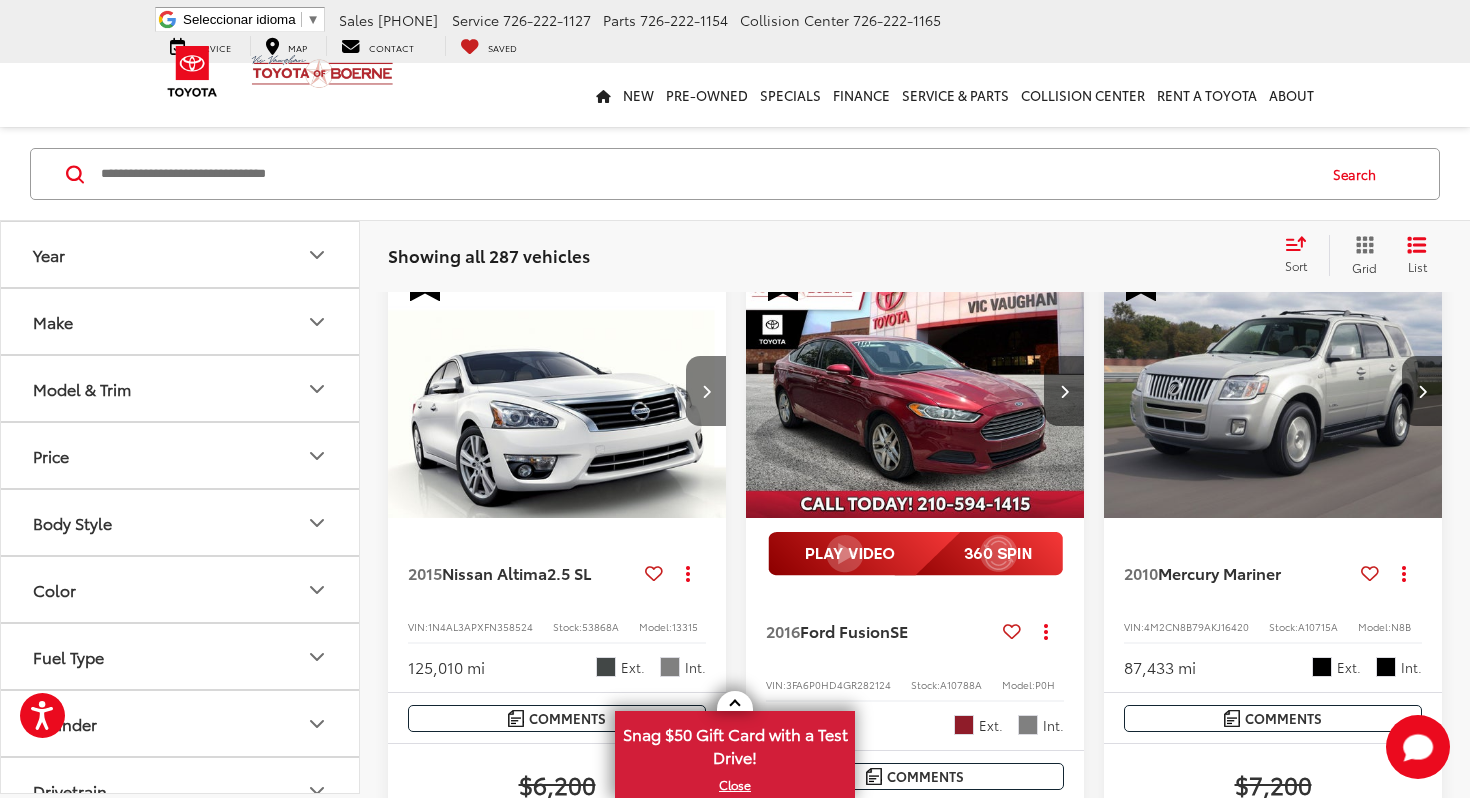 click at bounding box center (706, 391) 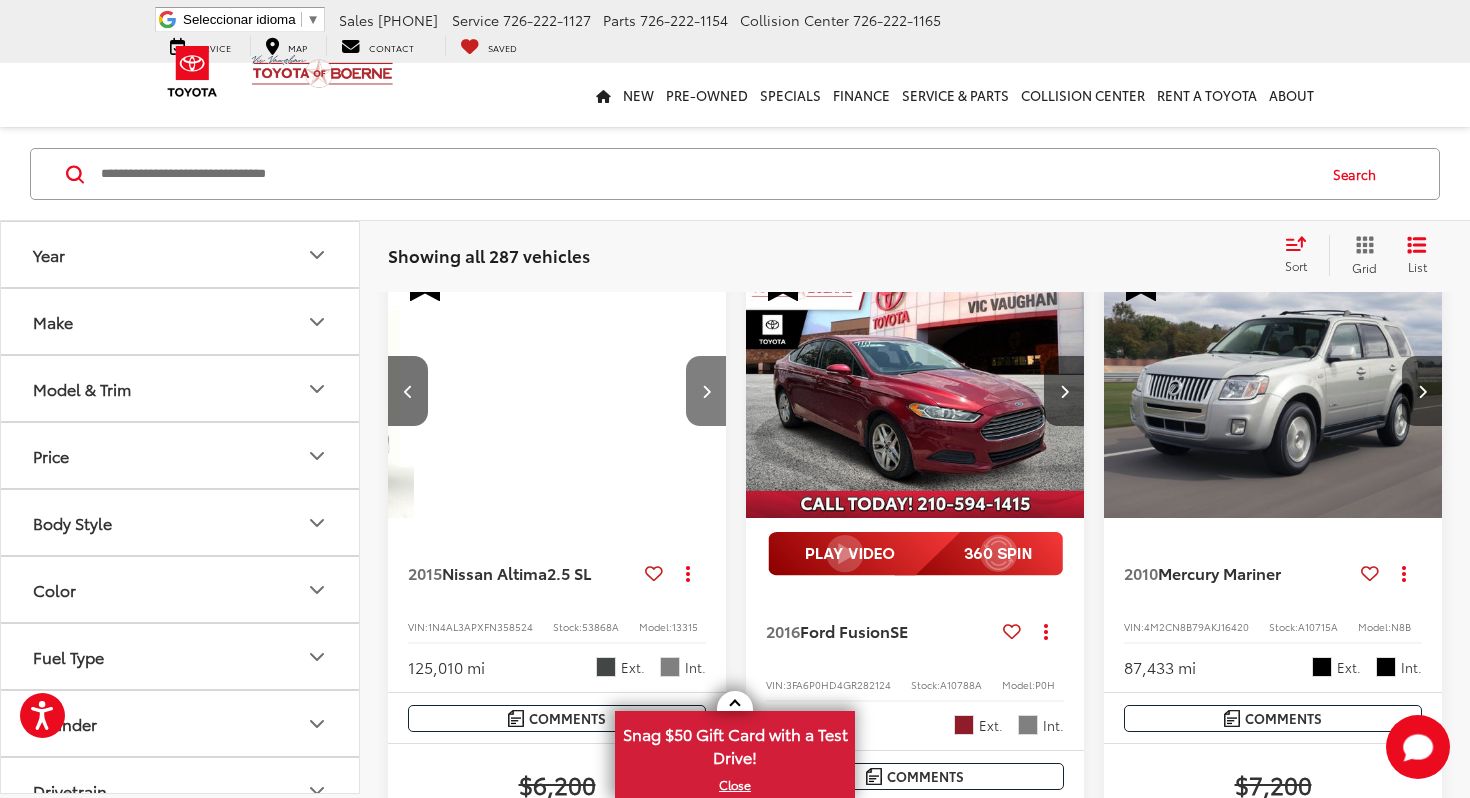 scroll, scrollTop: 0, scrollLeft: 341, axis: horizontal 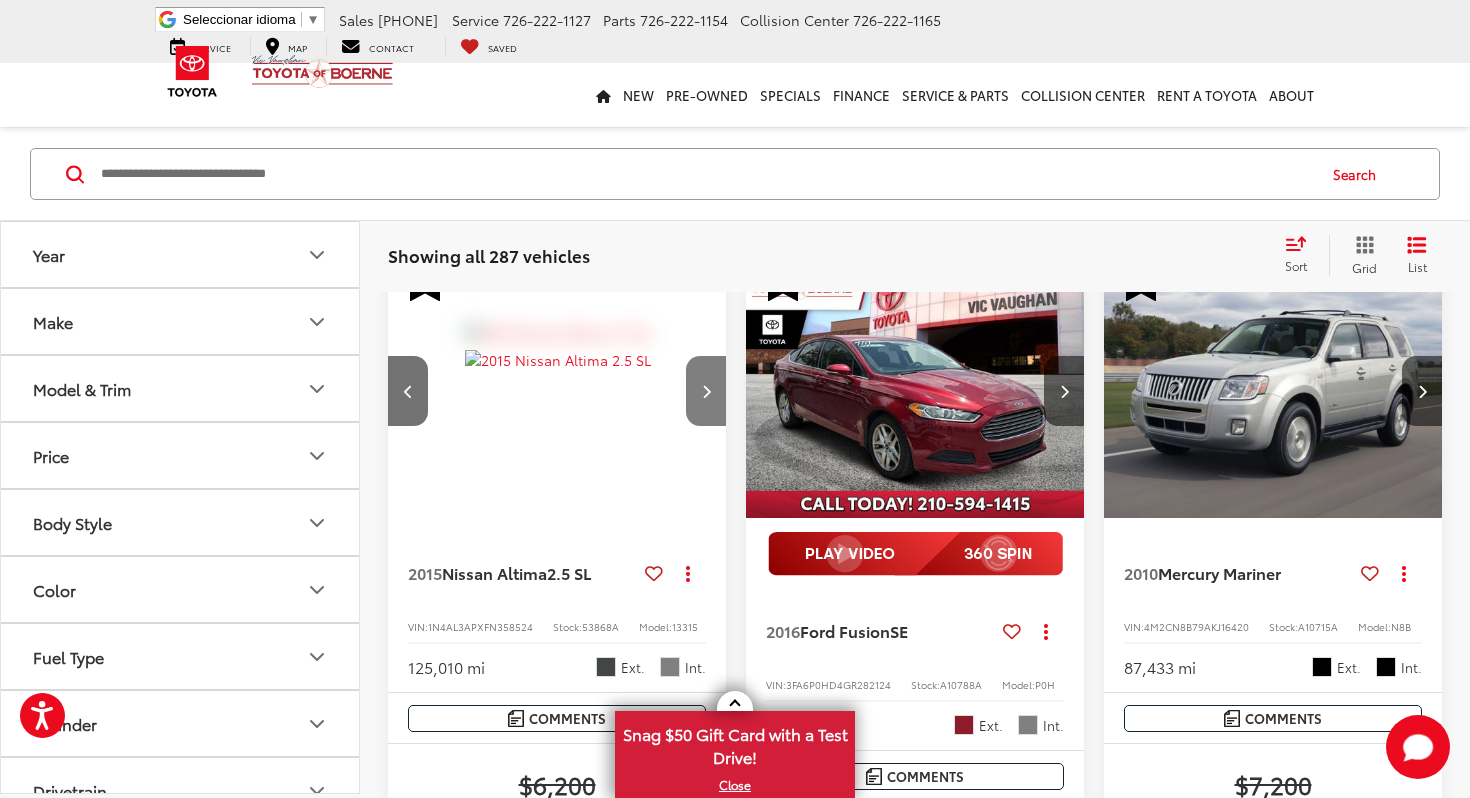 click at bounding box center [706, 391] 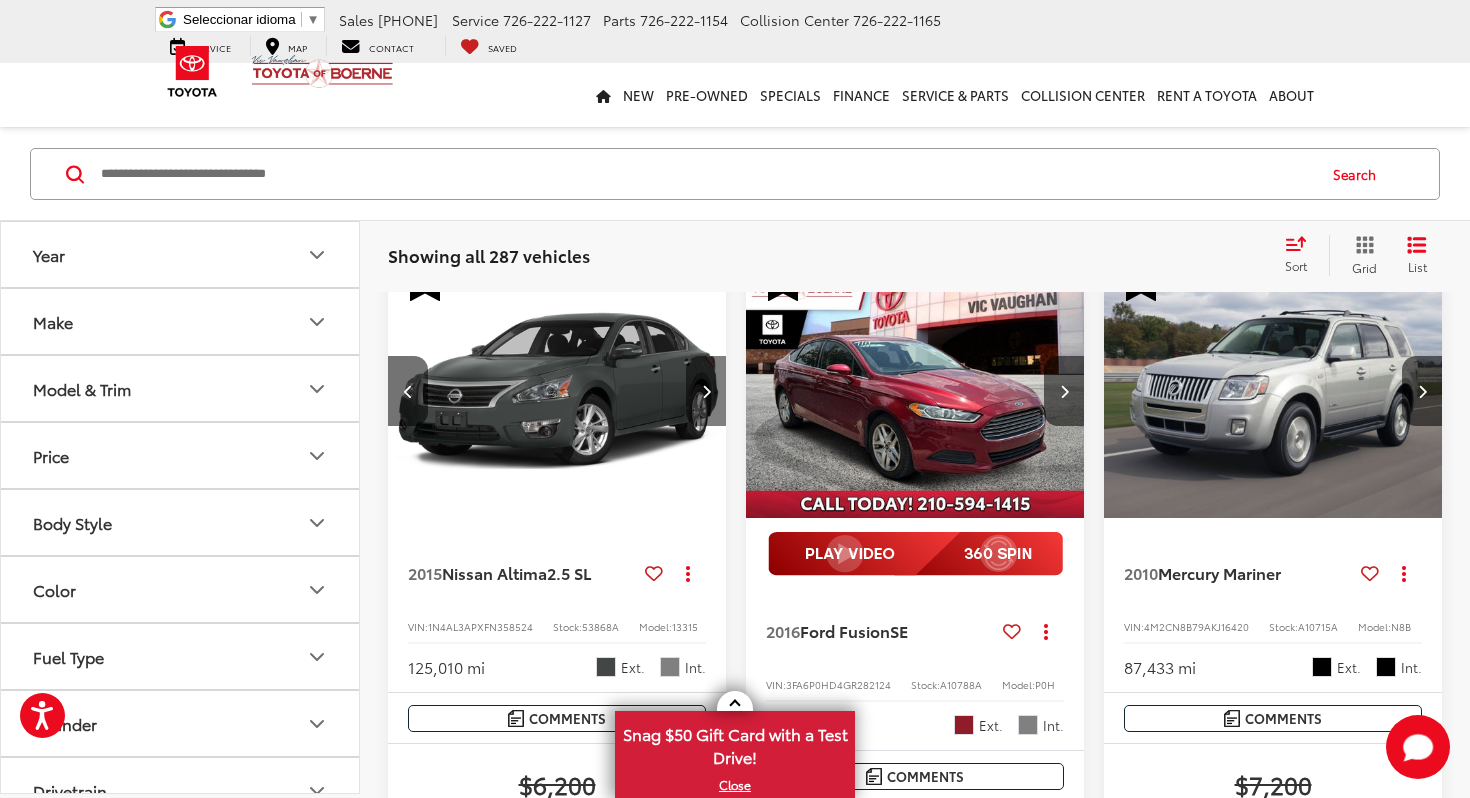 click at bounding box center (706, 391) 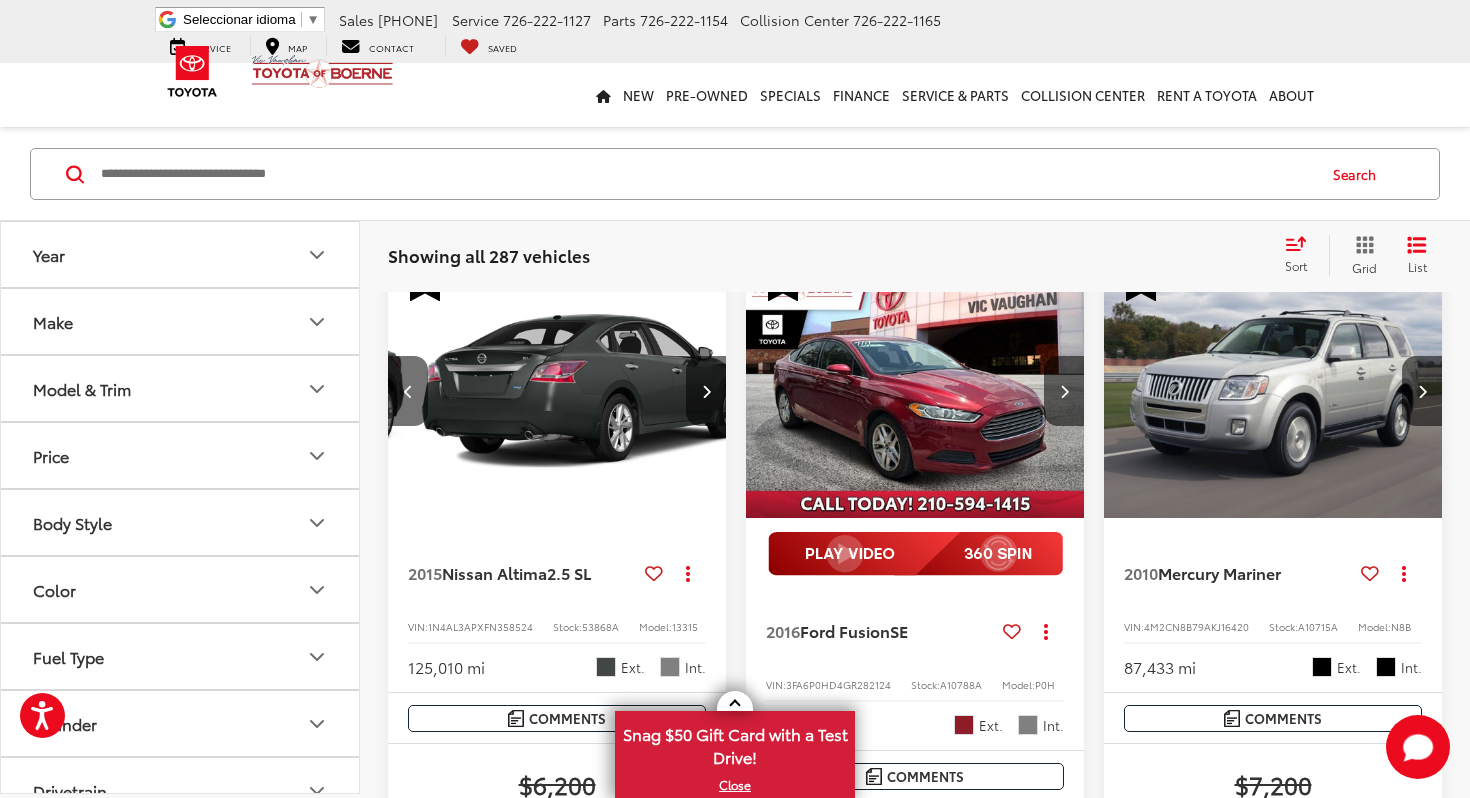 scroll, scrollTop: 0, scrollLeft: 1023, axis: horizontal 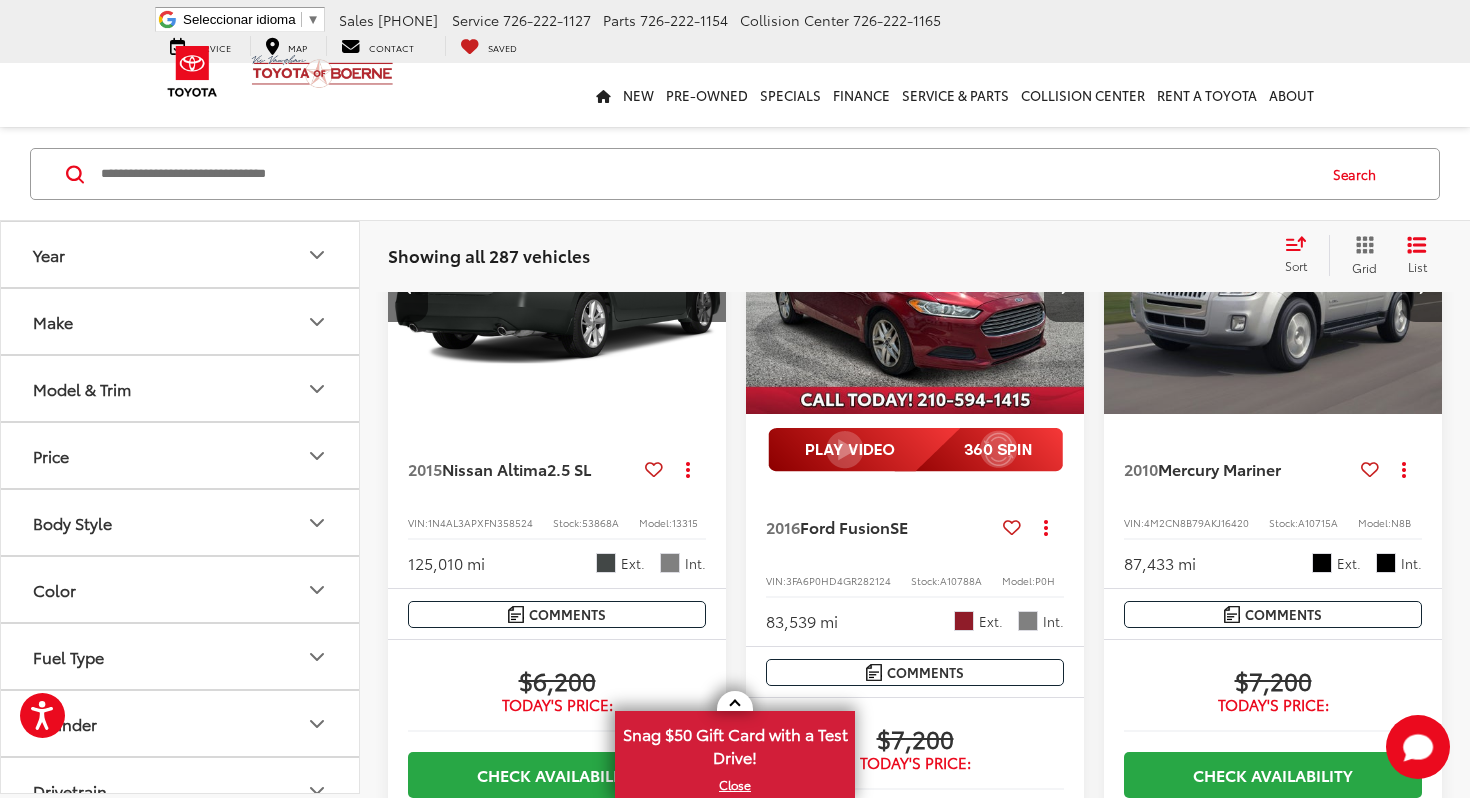 click at bounding box center (915, 450) 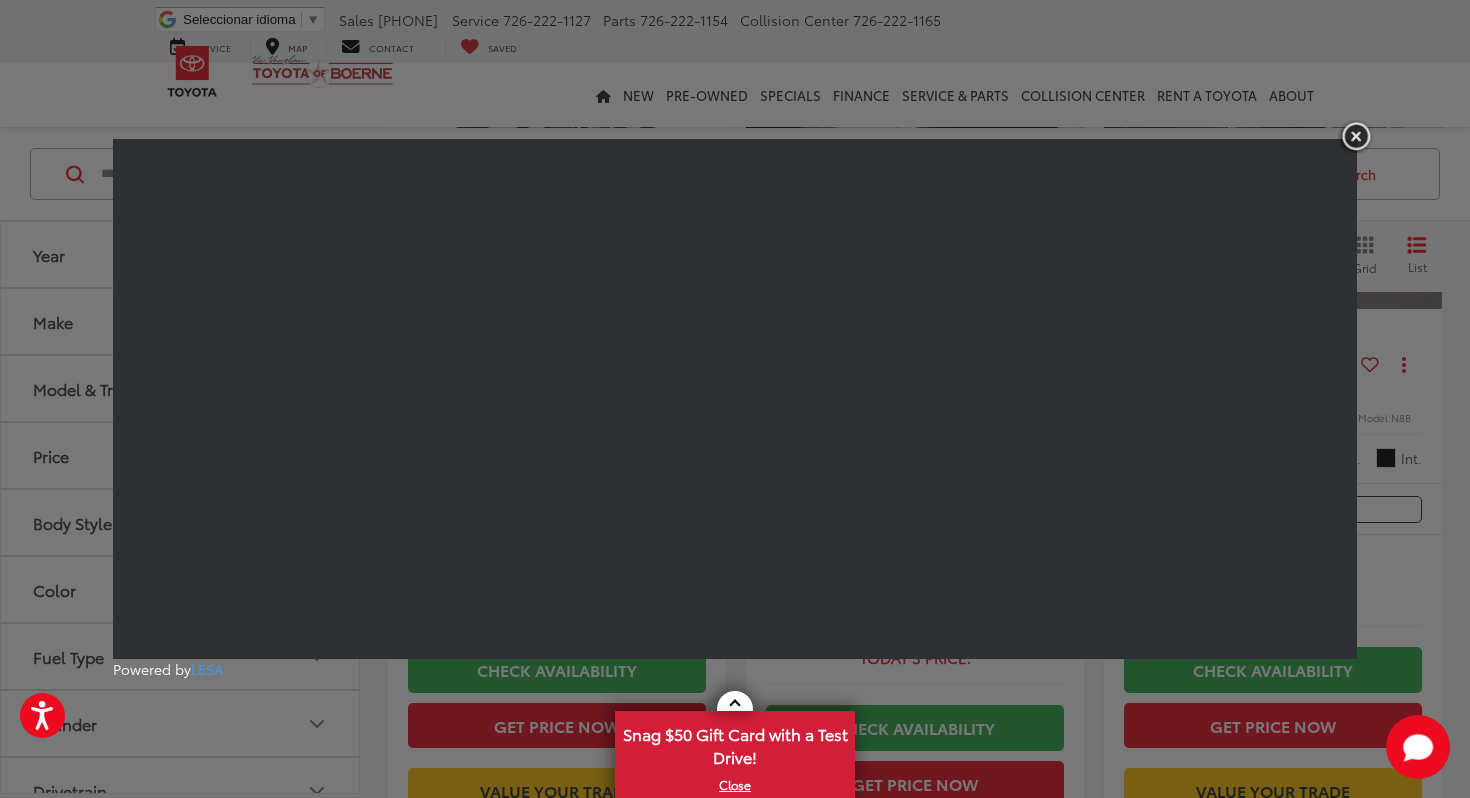 scroll, scrollTop: 312, scrollLeft: 0, axis: vertical 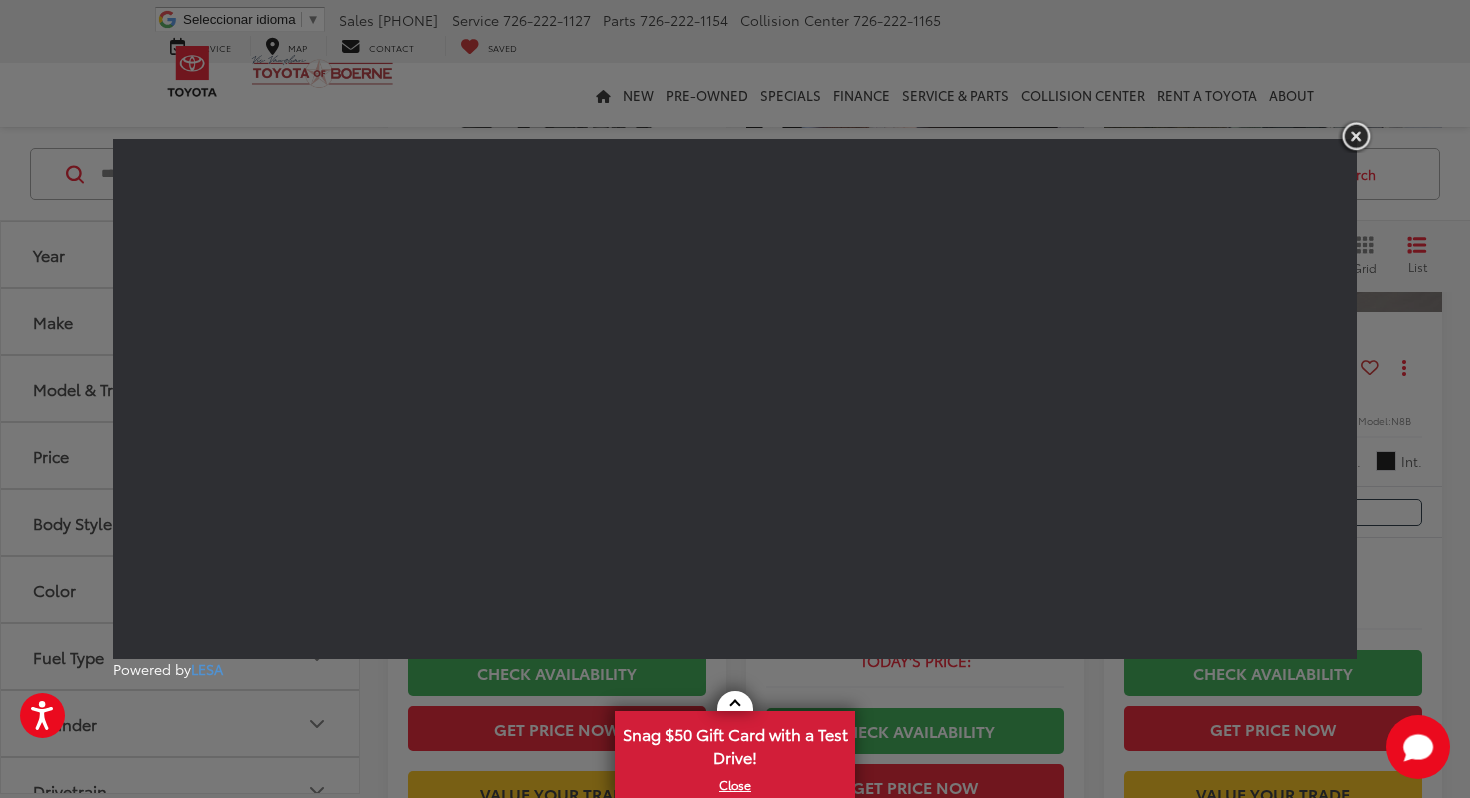 click at bounding box center [1356, 136] 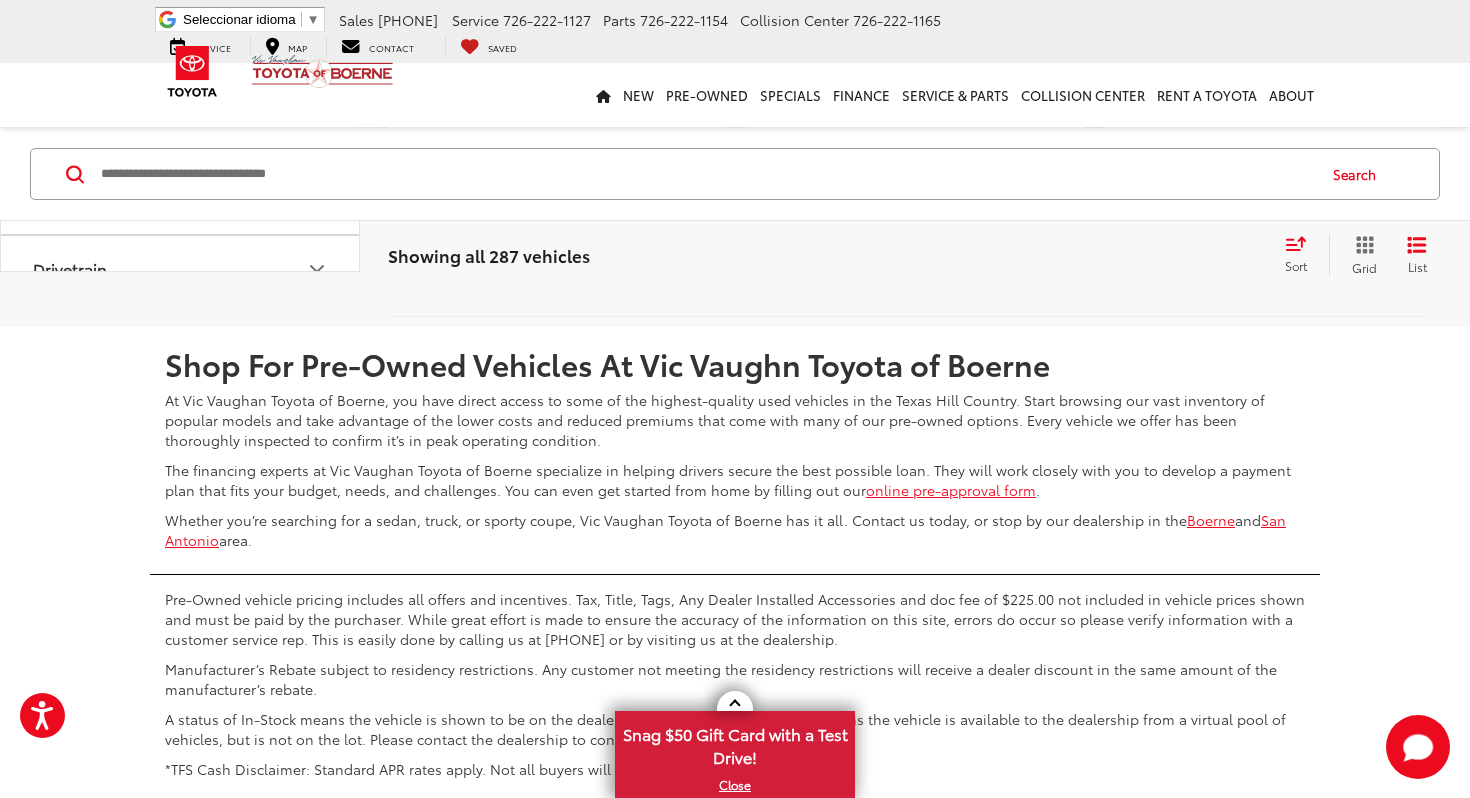 scroll, scrollTop: 4436, scrollLeft: 0, axis: vertical 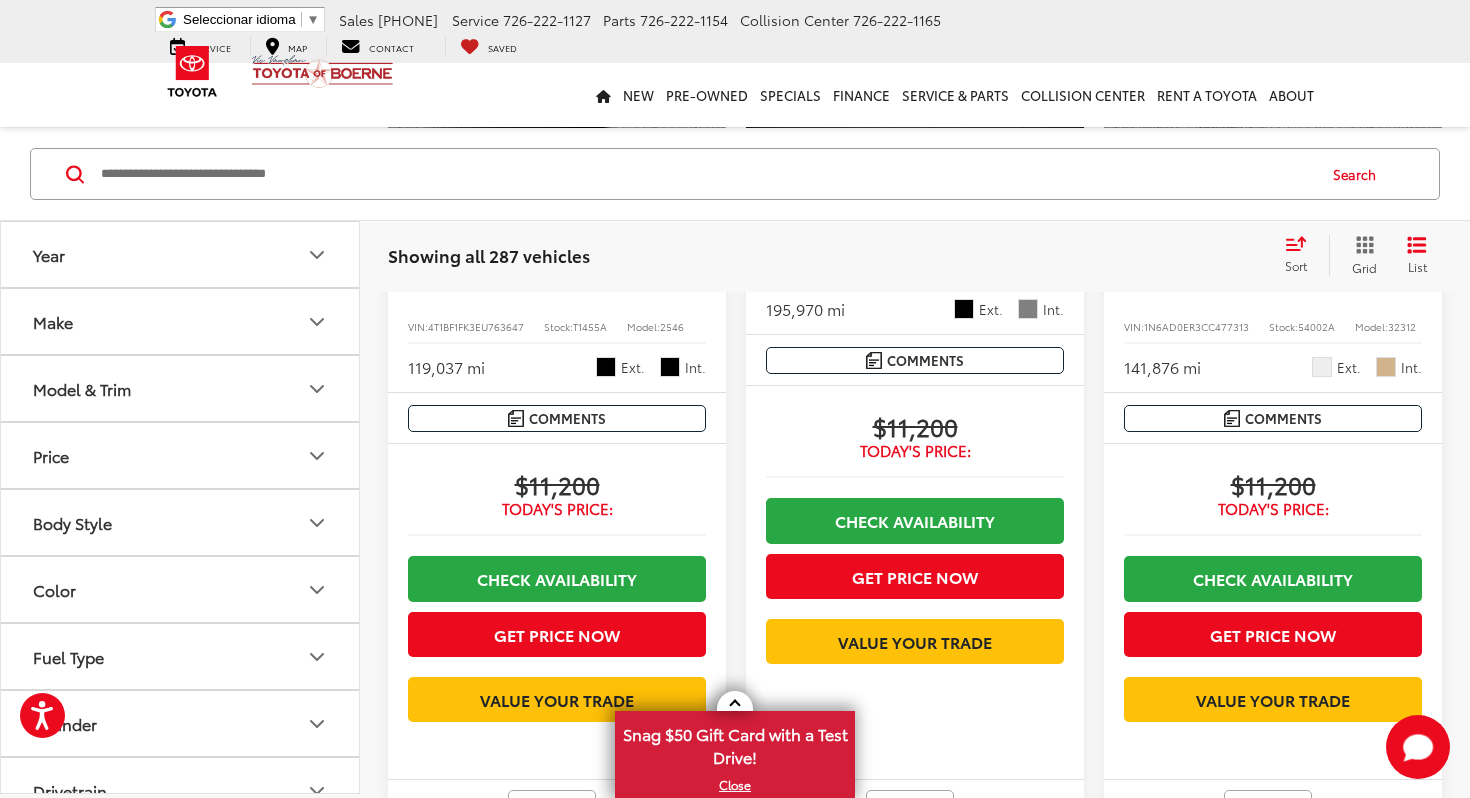 click on "Price" at bounding box center [181, 455] 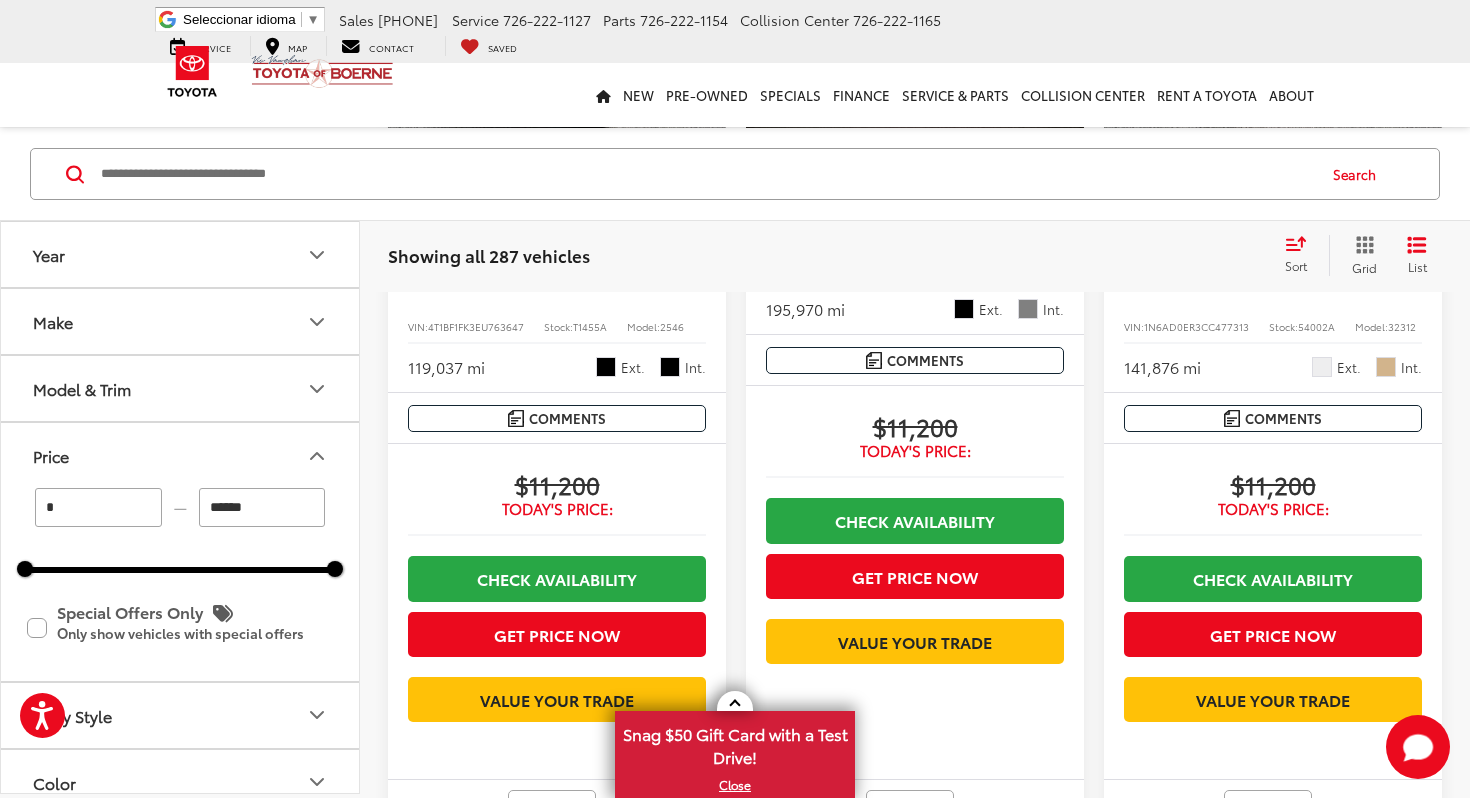 click on "******" at bounding box center (262, 507) 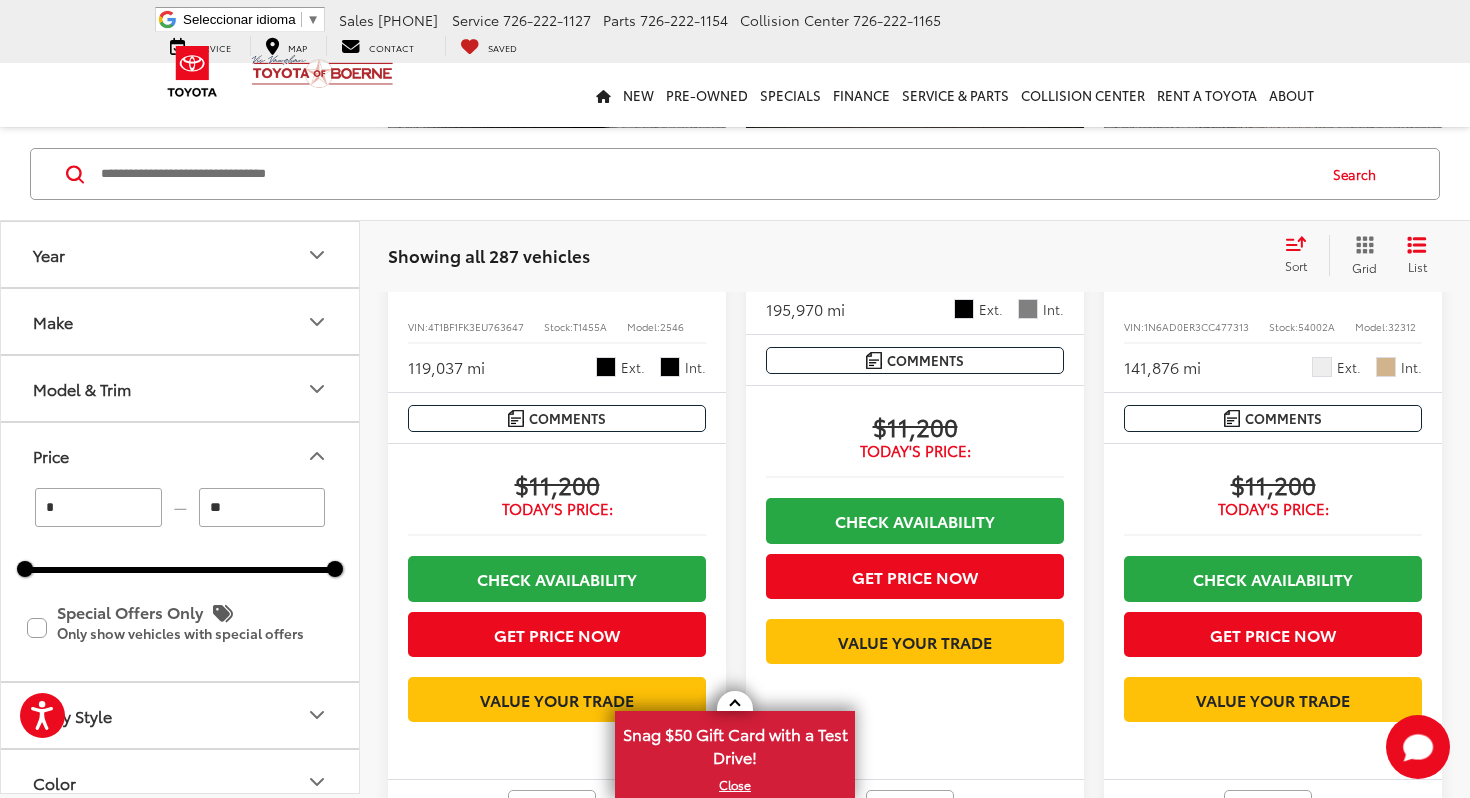 type on "*" 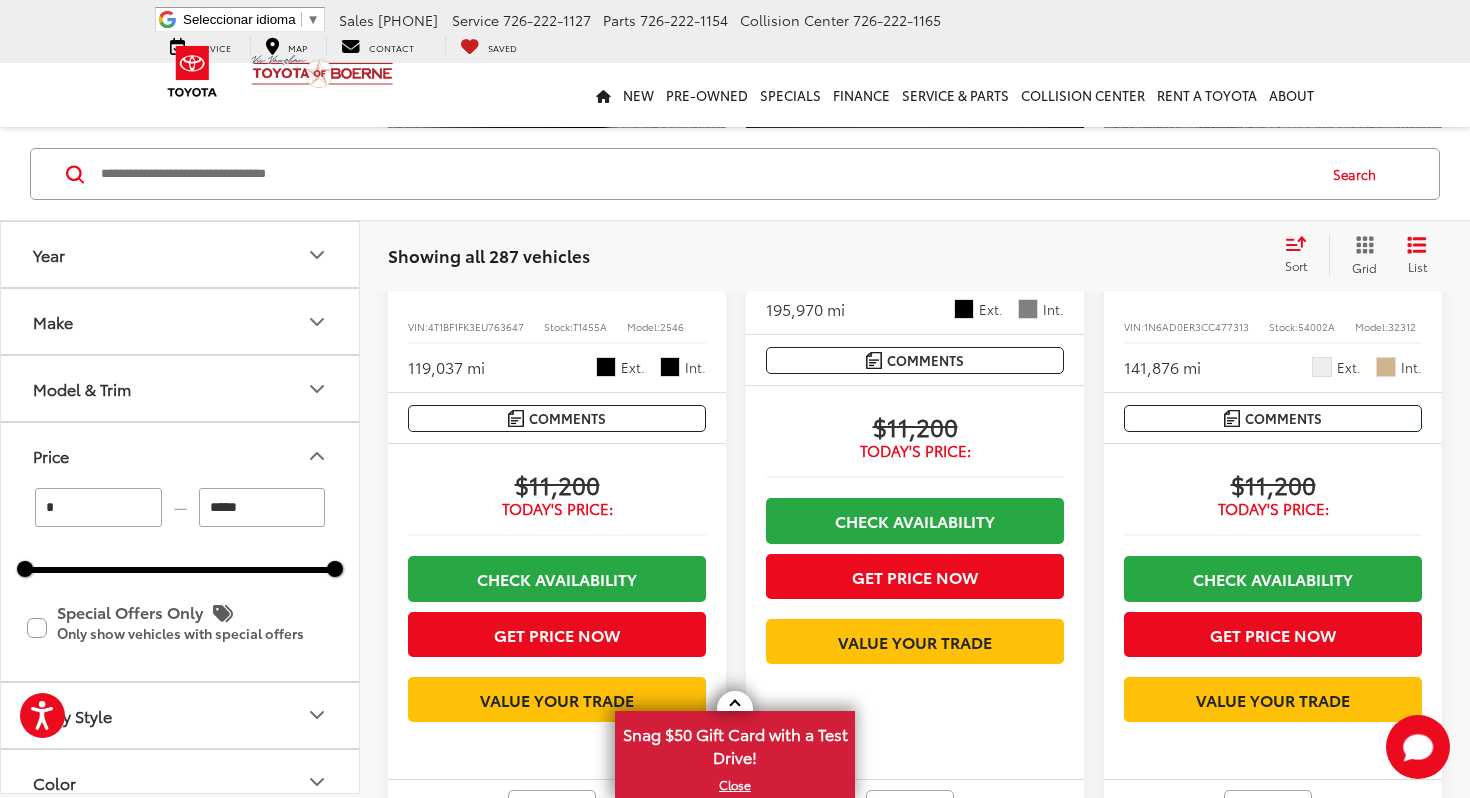 type on "******" 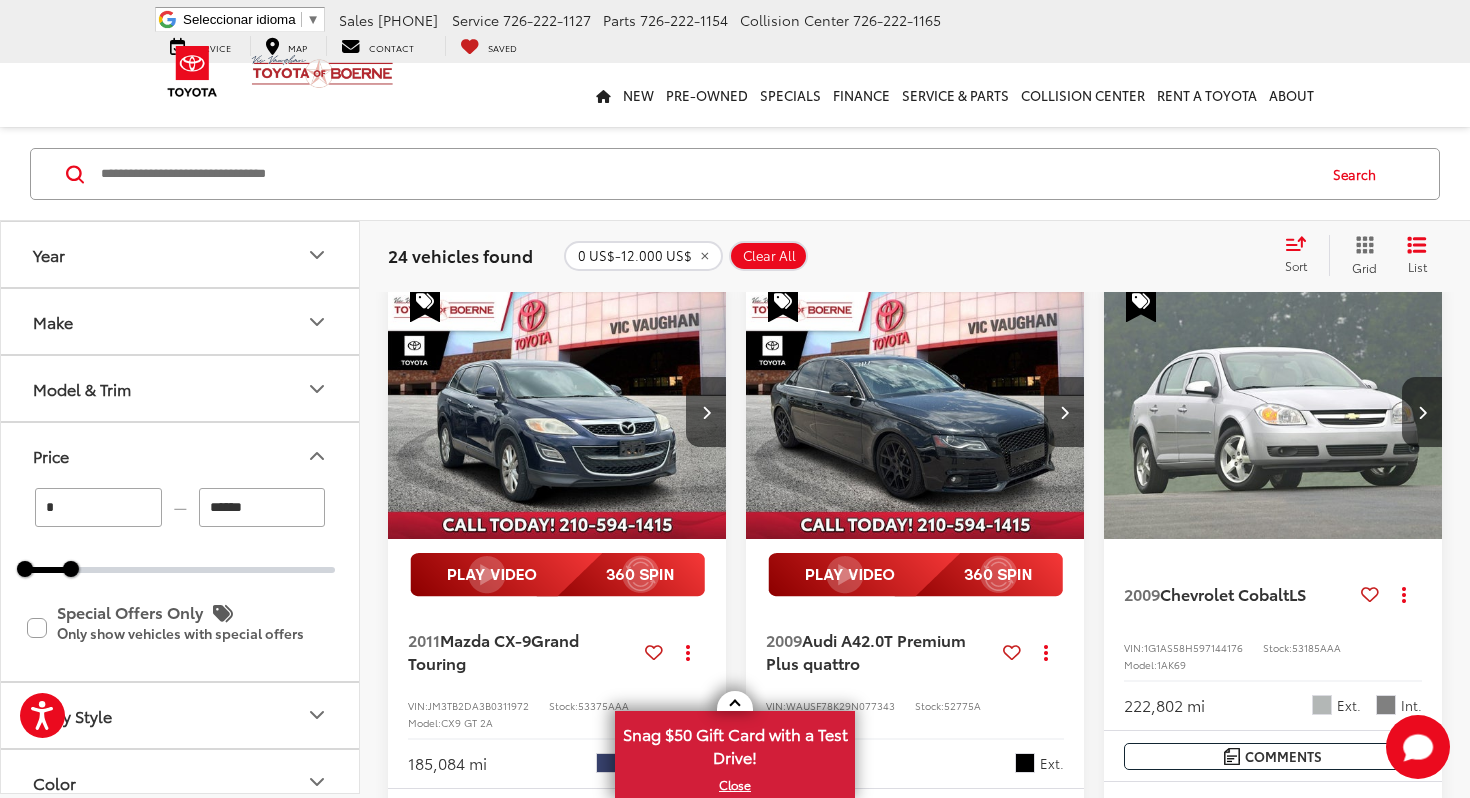 scroll, scrollTop: 0, scrollLeft: 0, axis: both 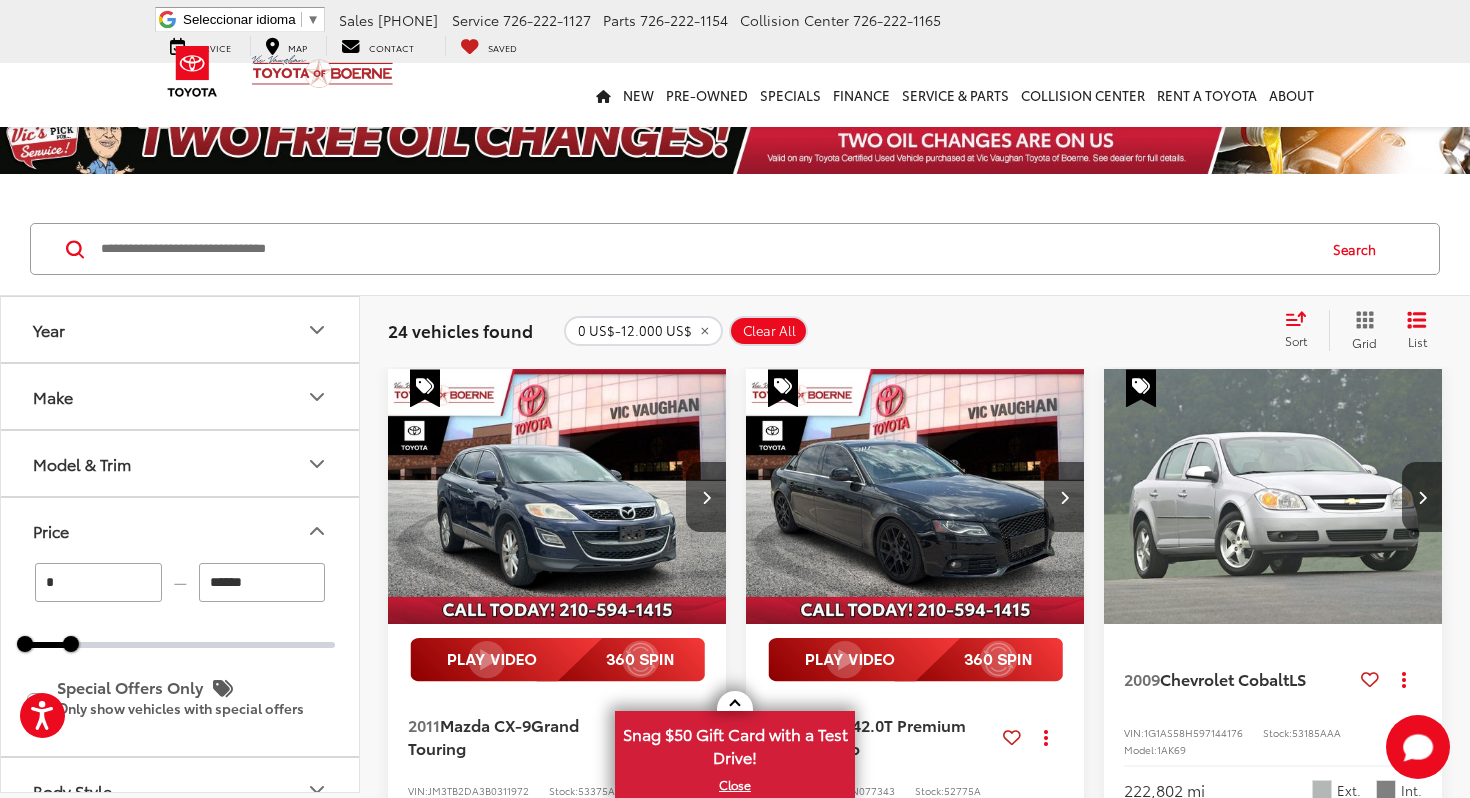 click on "Sort" at bounding box center (1302, 330) 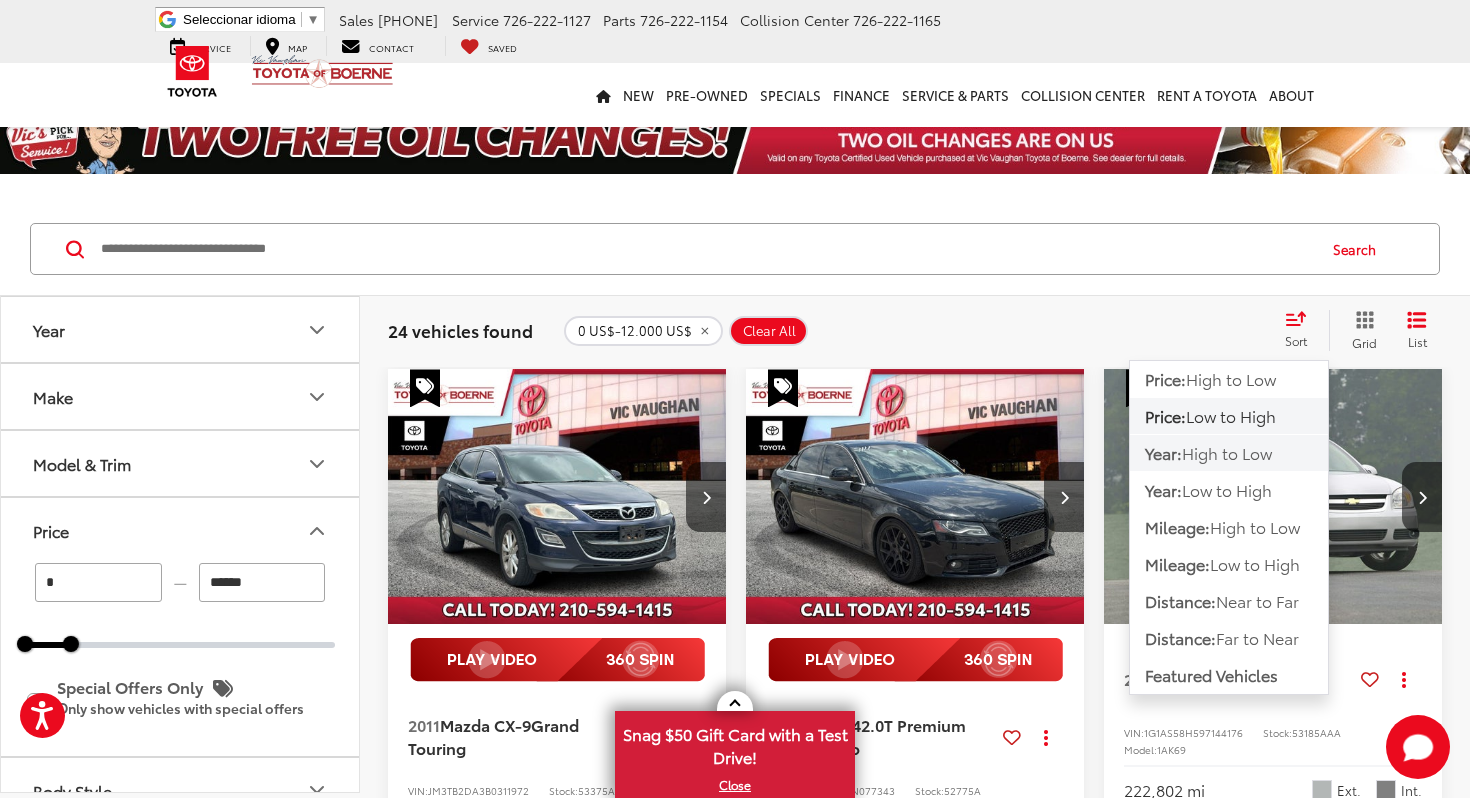 click on "High to Low" at bounding box center (1227, 452) 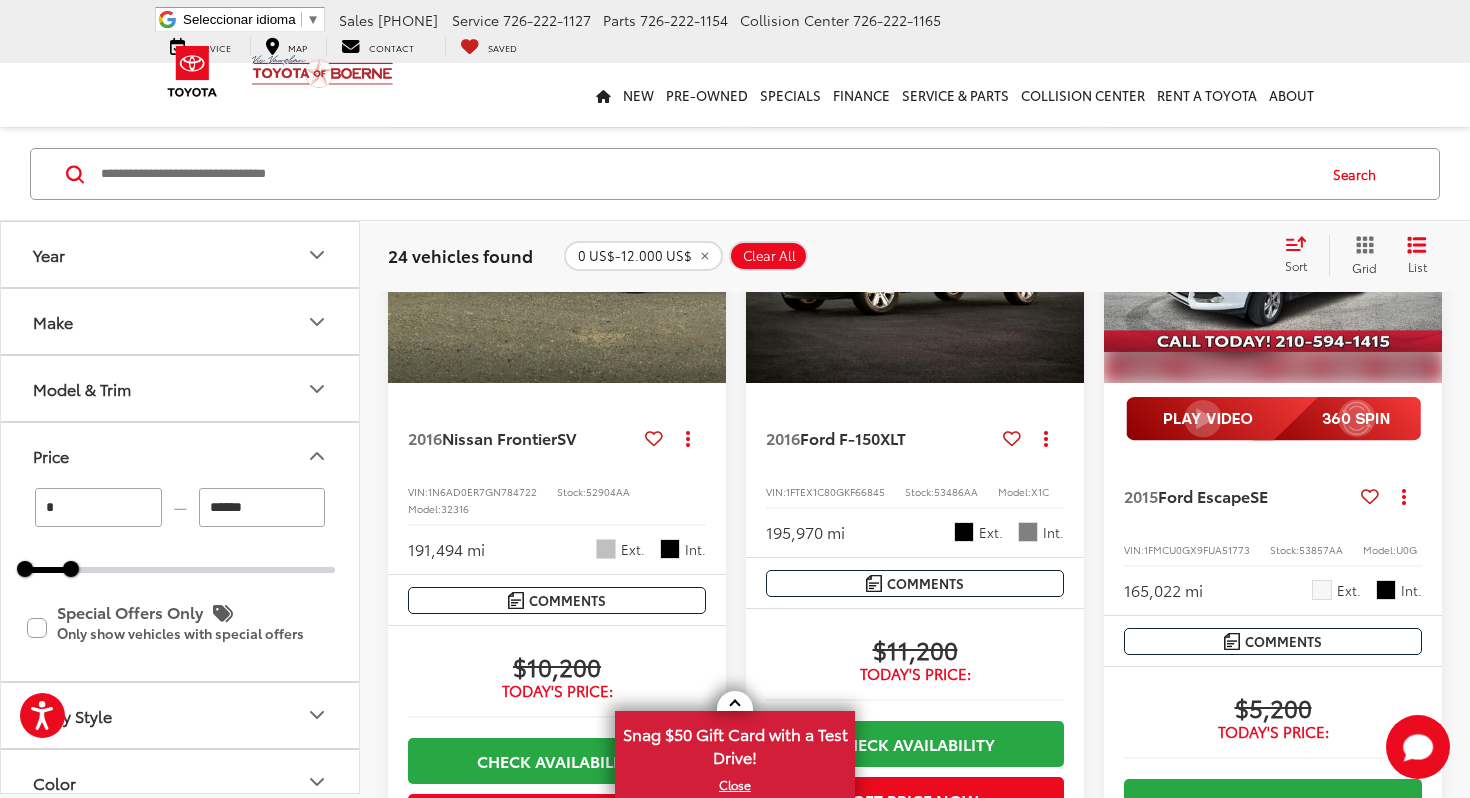 scroll, scrollTop: 1296, scrollLeft: 0, axis: vertical 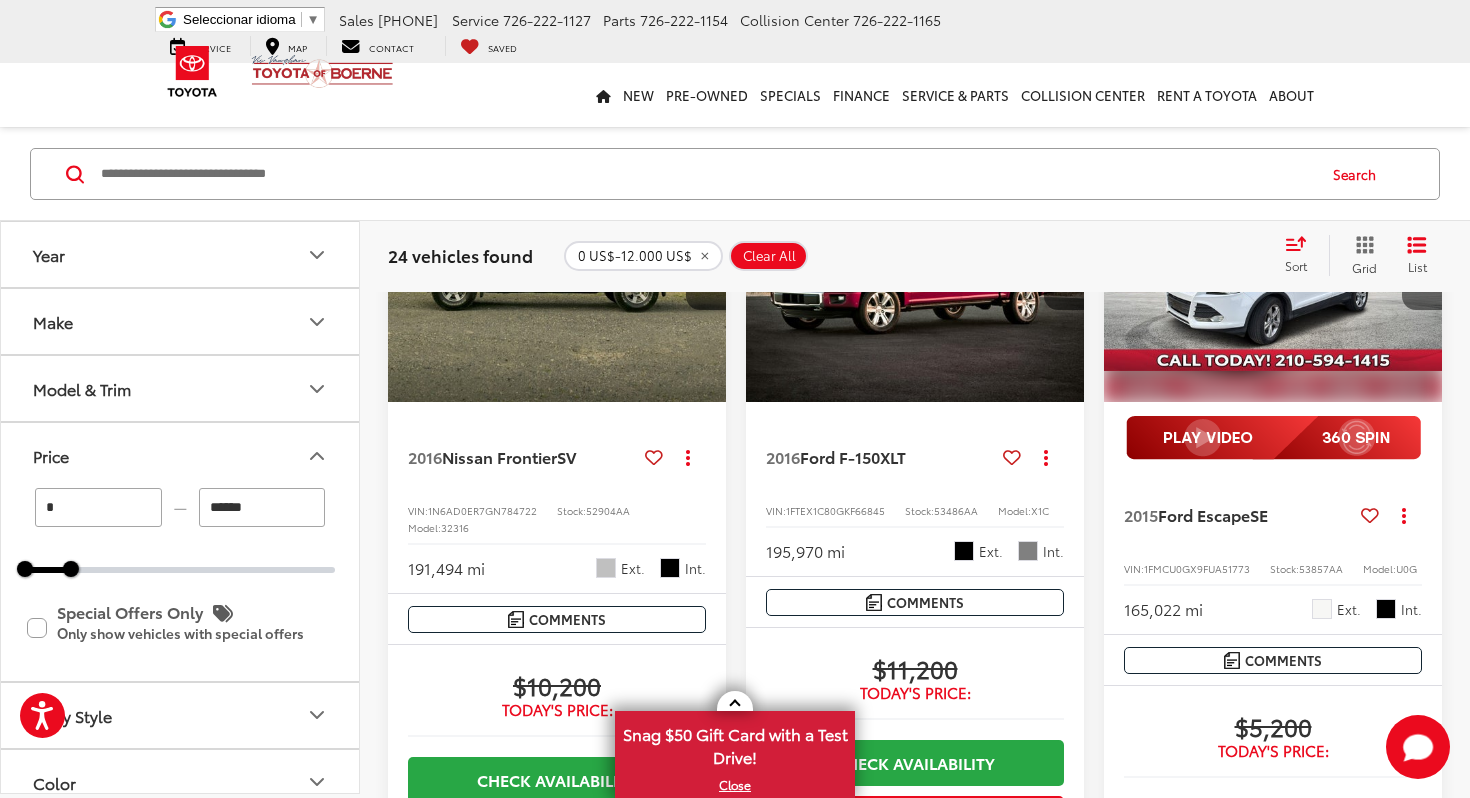 click at bounding box center (1422, 275) 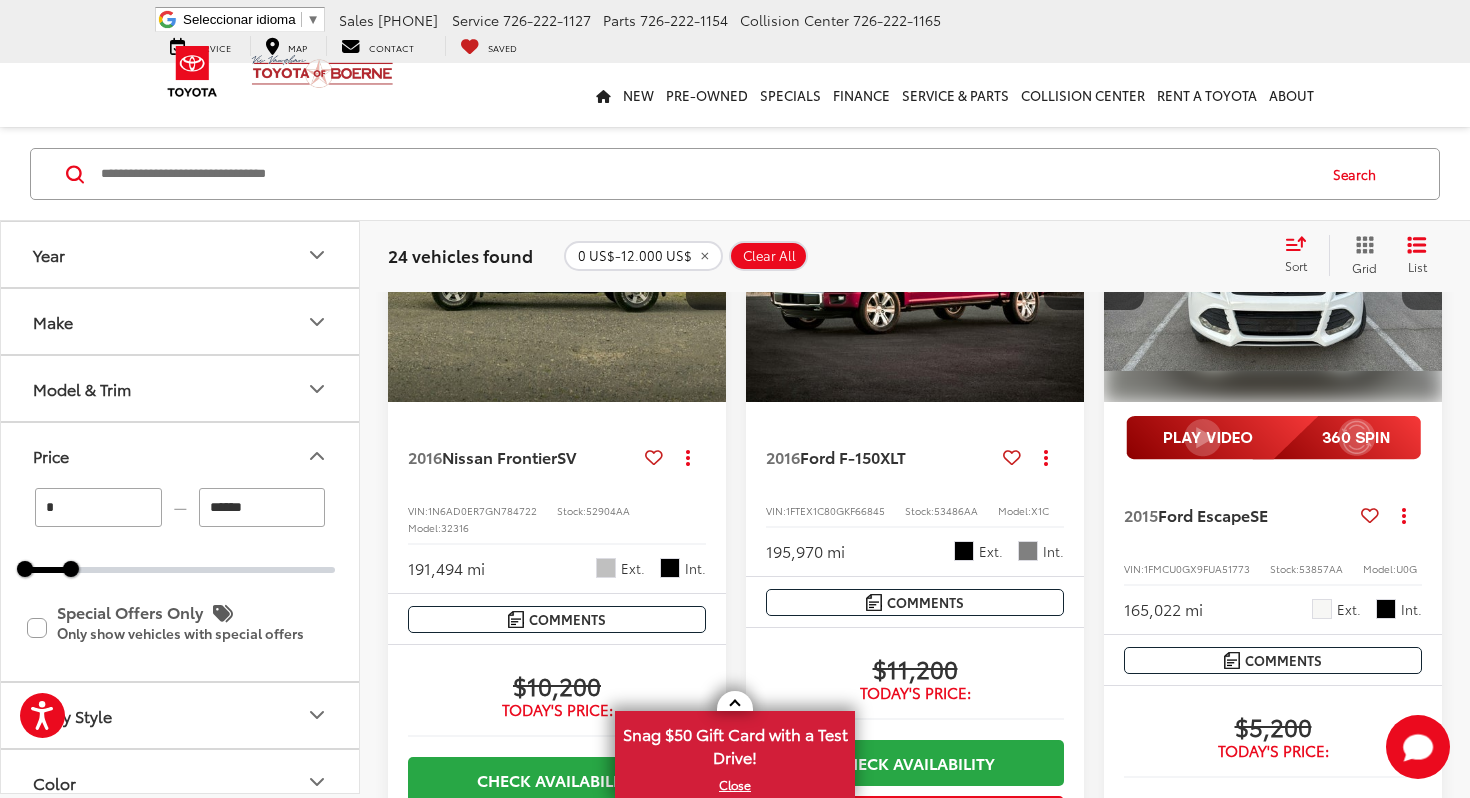 click at bounding box center (1422, 275) 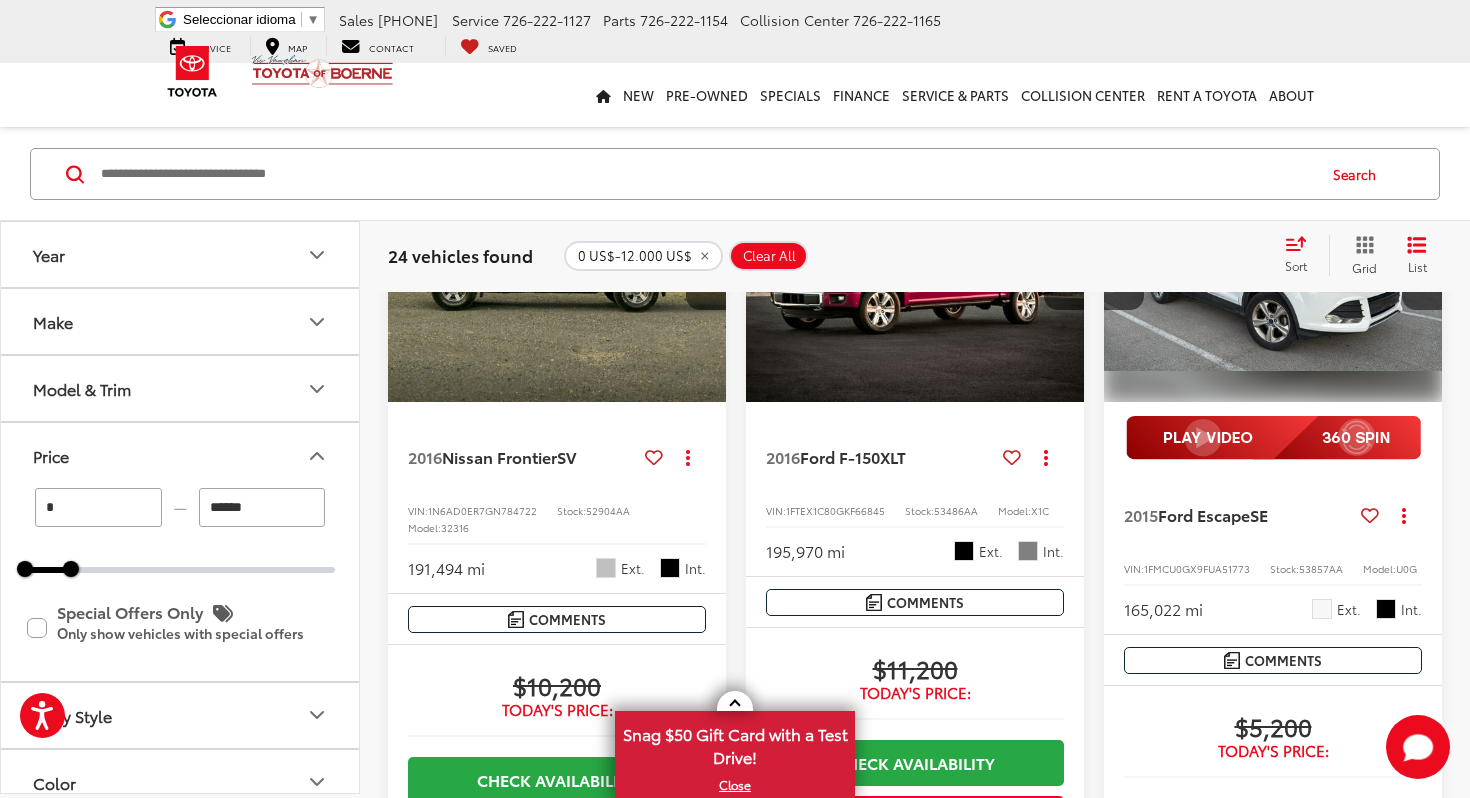 click at bounding box center (1422, 275) 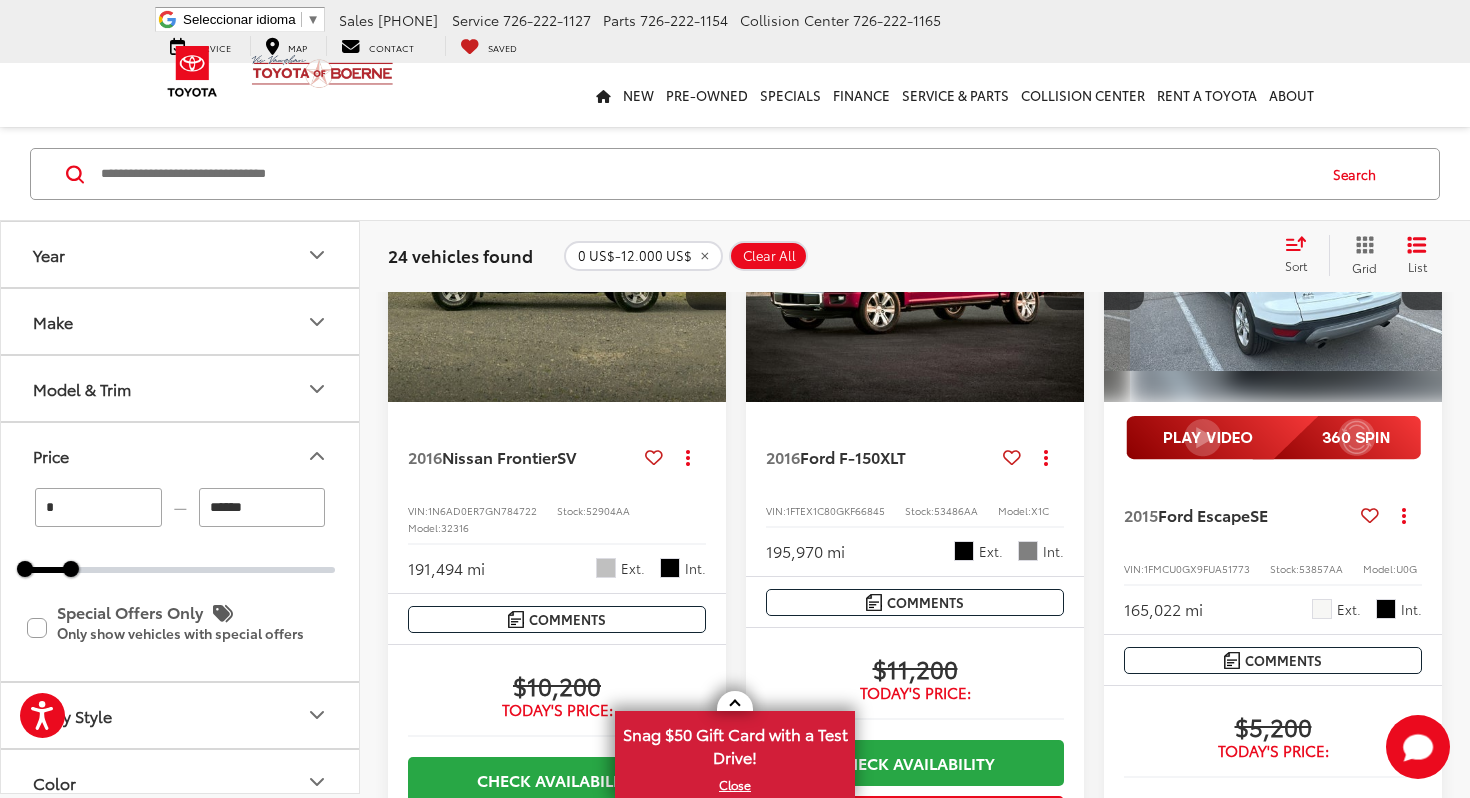scroll, scrollTop: 0, scrollLeft: 1023, axis: horizontal 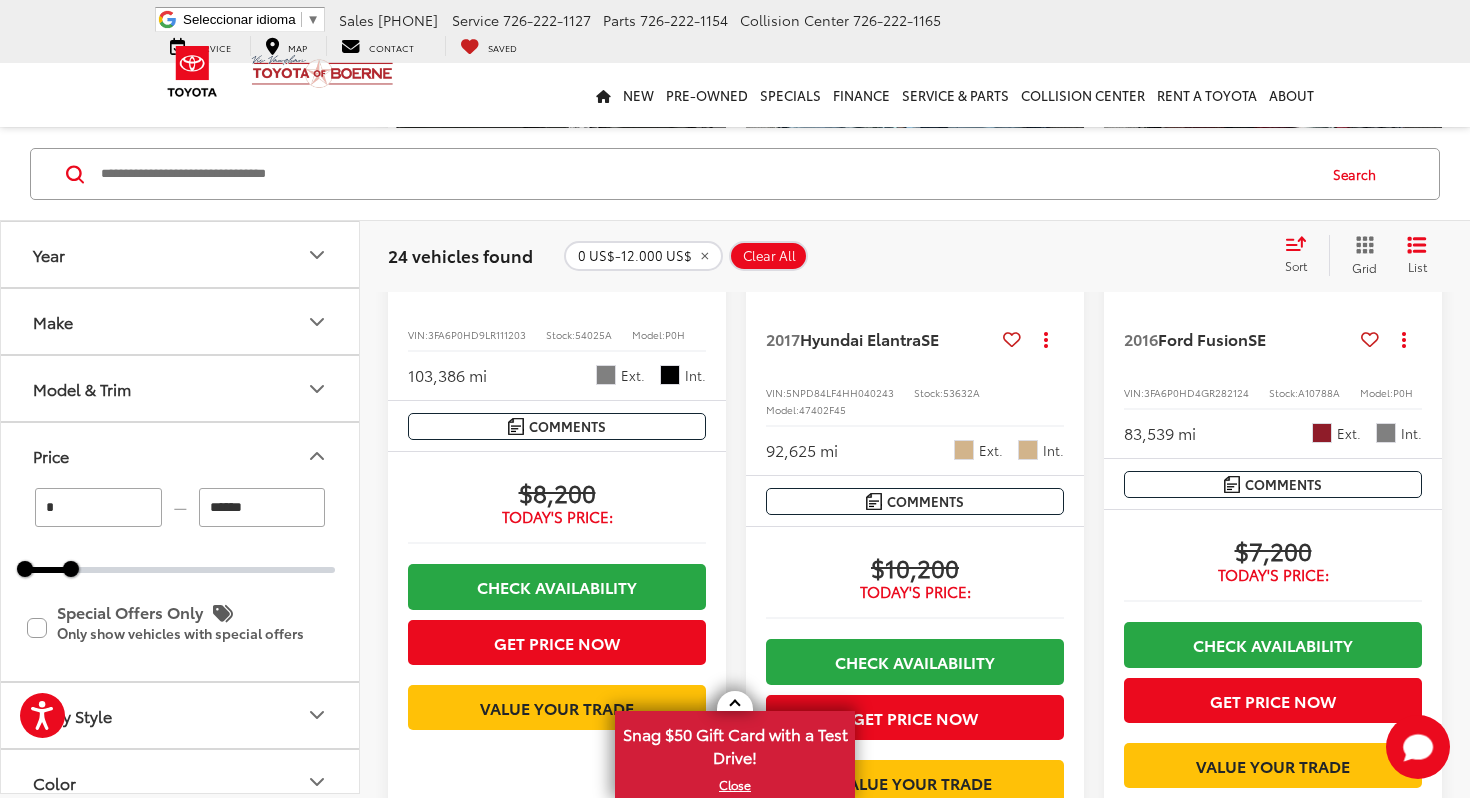 click on "Year" at bounding box center [181, 254] 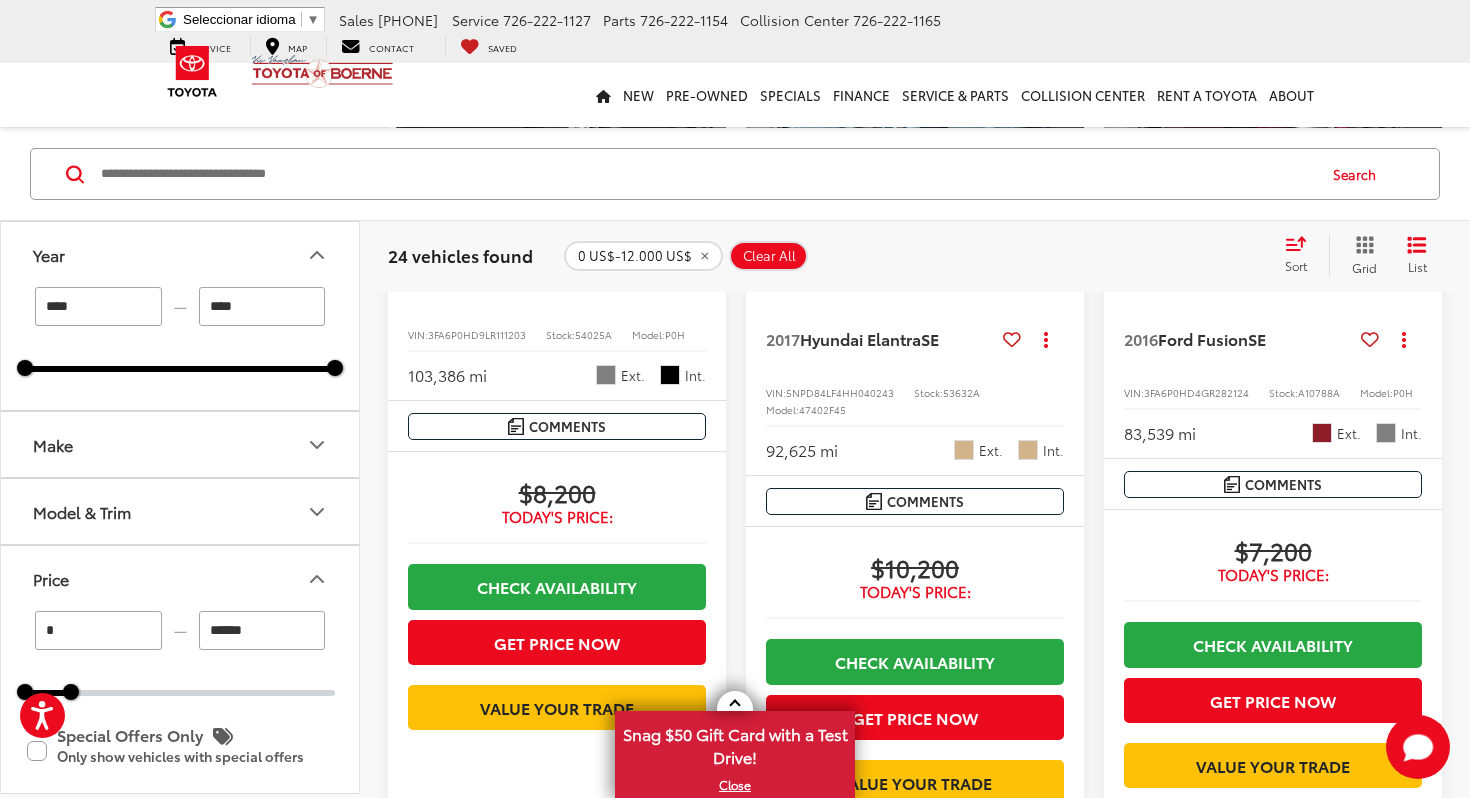 click on "****" at bounding box center [98, 306] 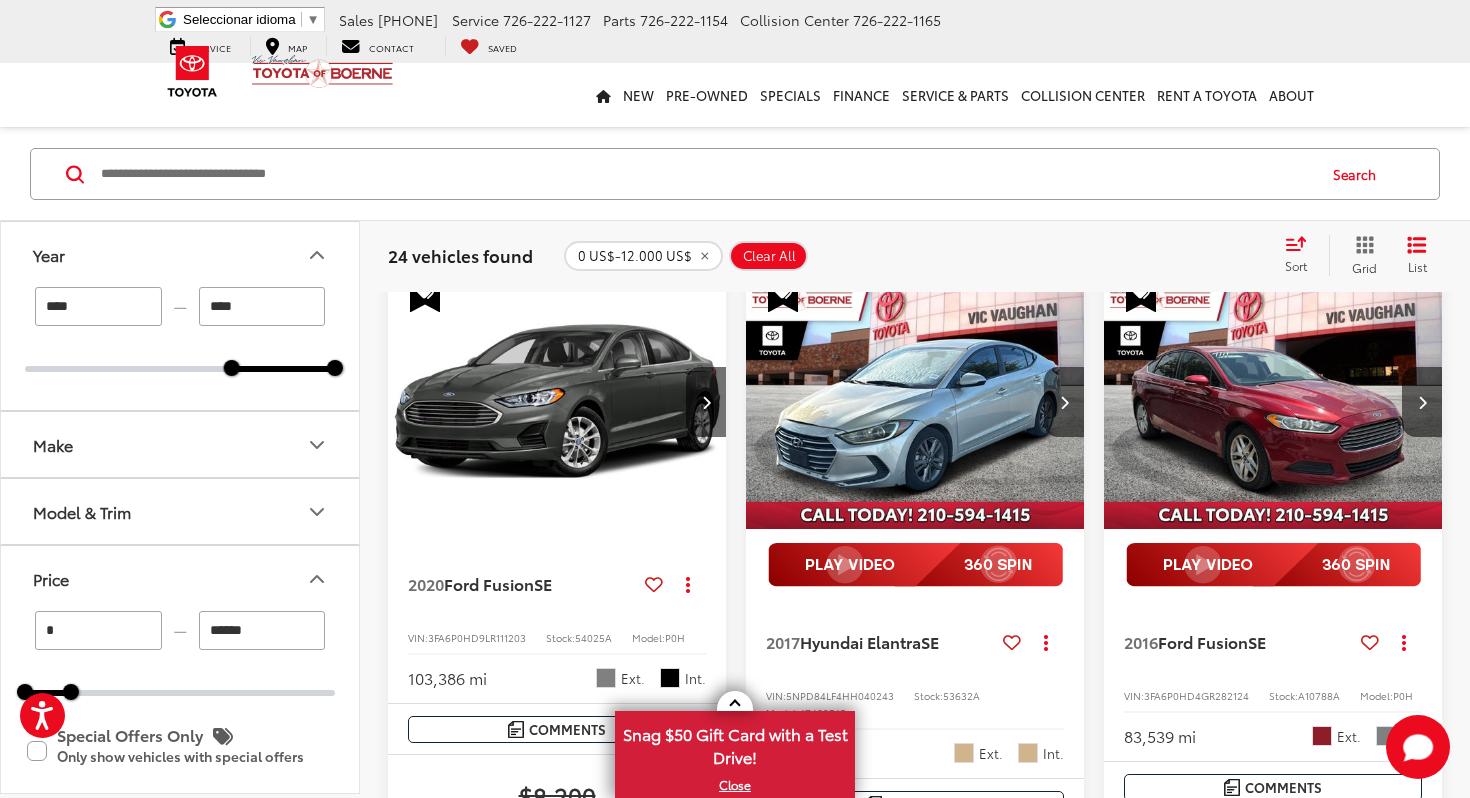 scroll, scrollTop: 76, scrollLeft: 0, axis: vertical 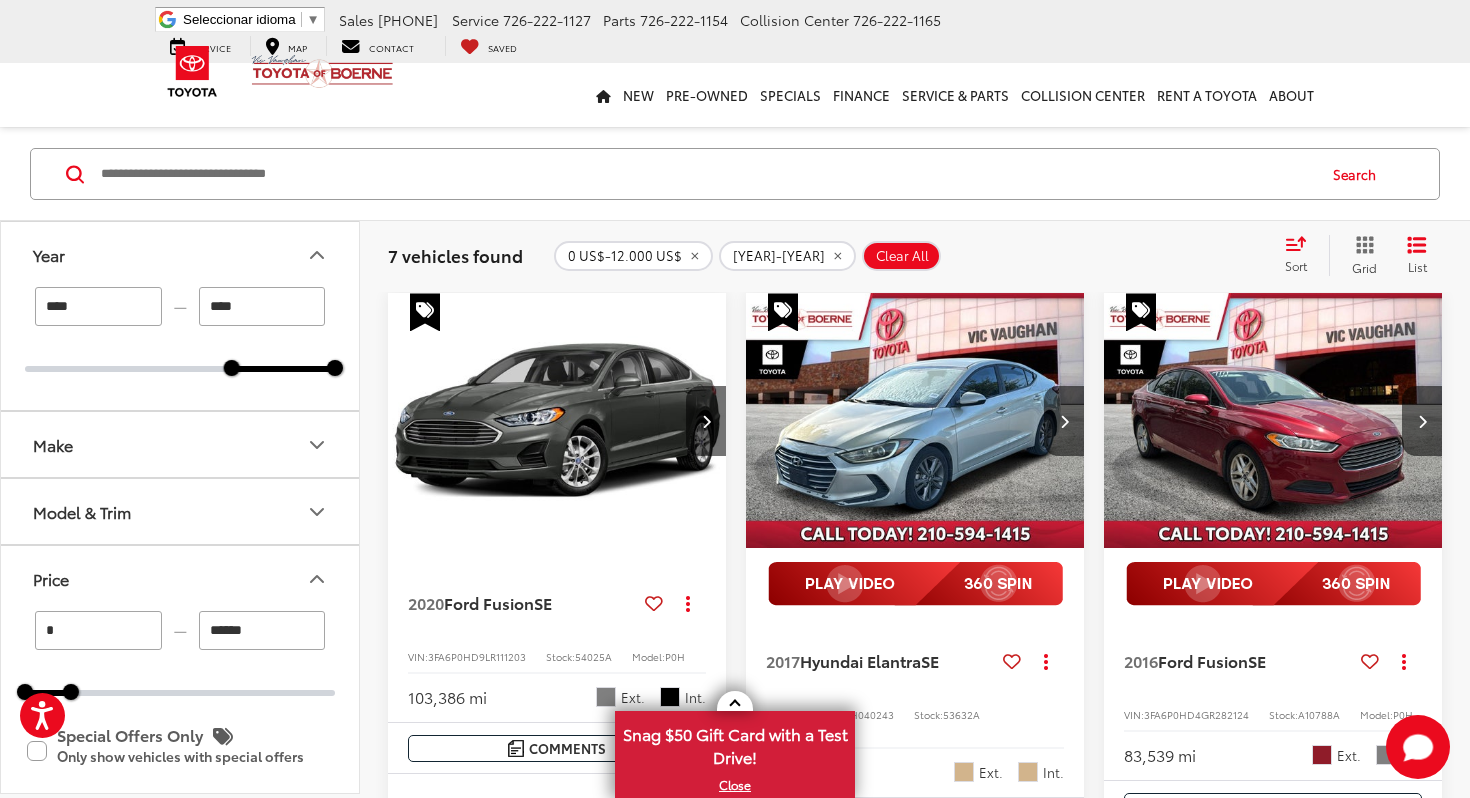 click on "Sort" at bounding box center [1302, 255] 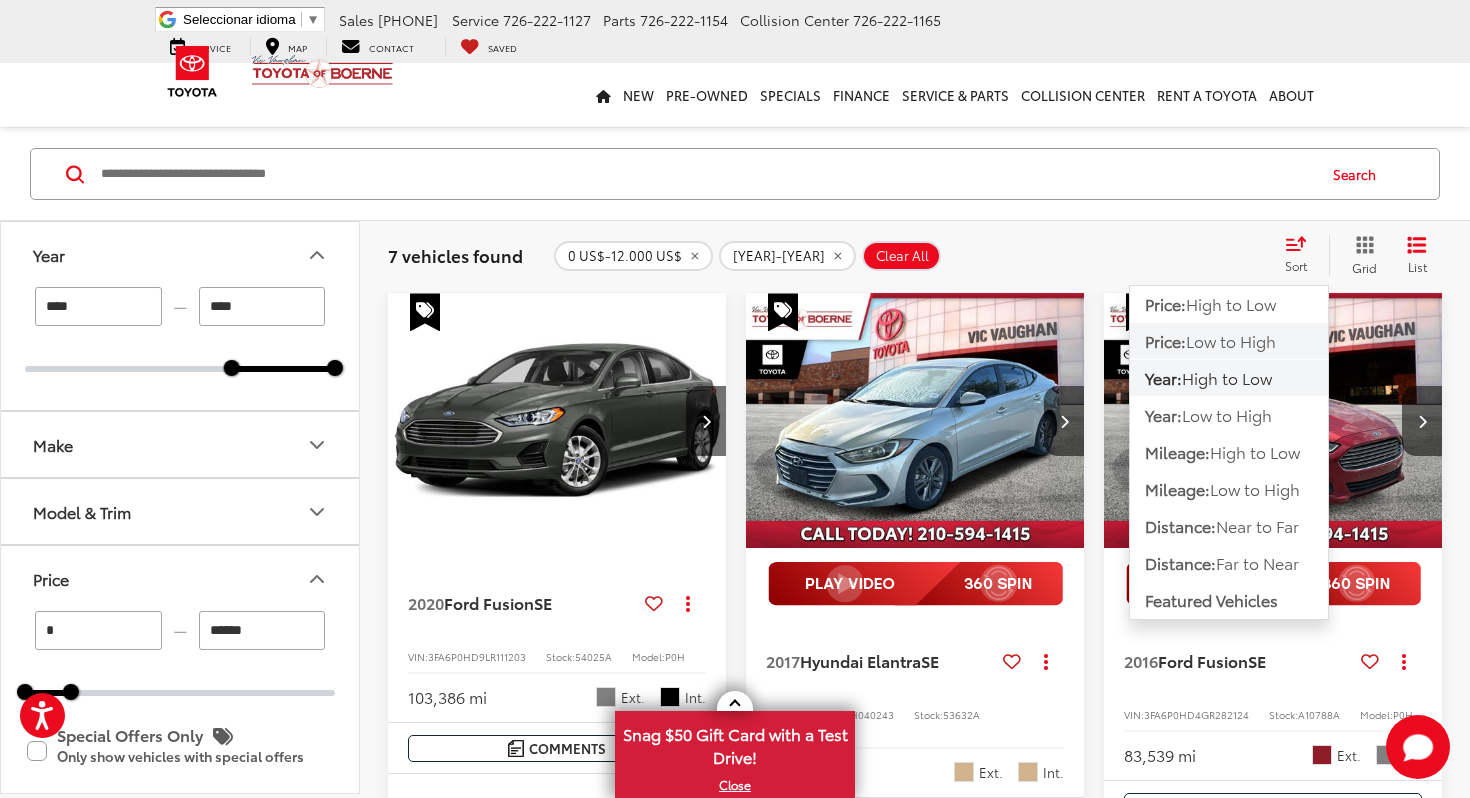 click on "Low to High" at bounding box center [1231, 340] 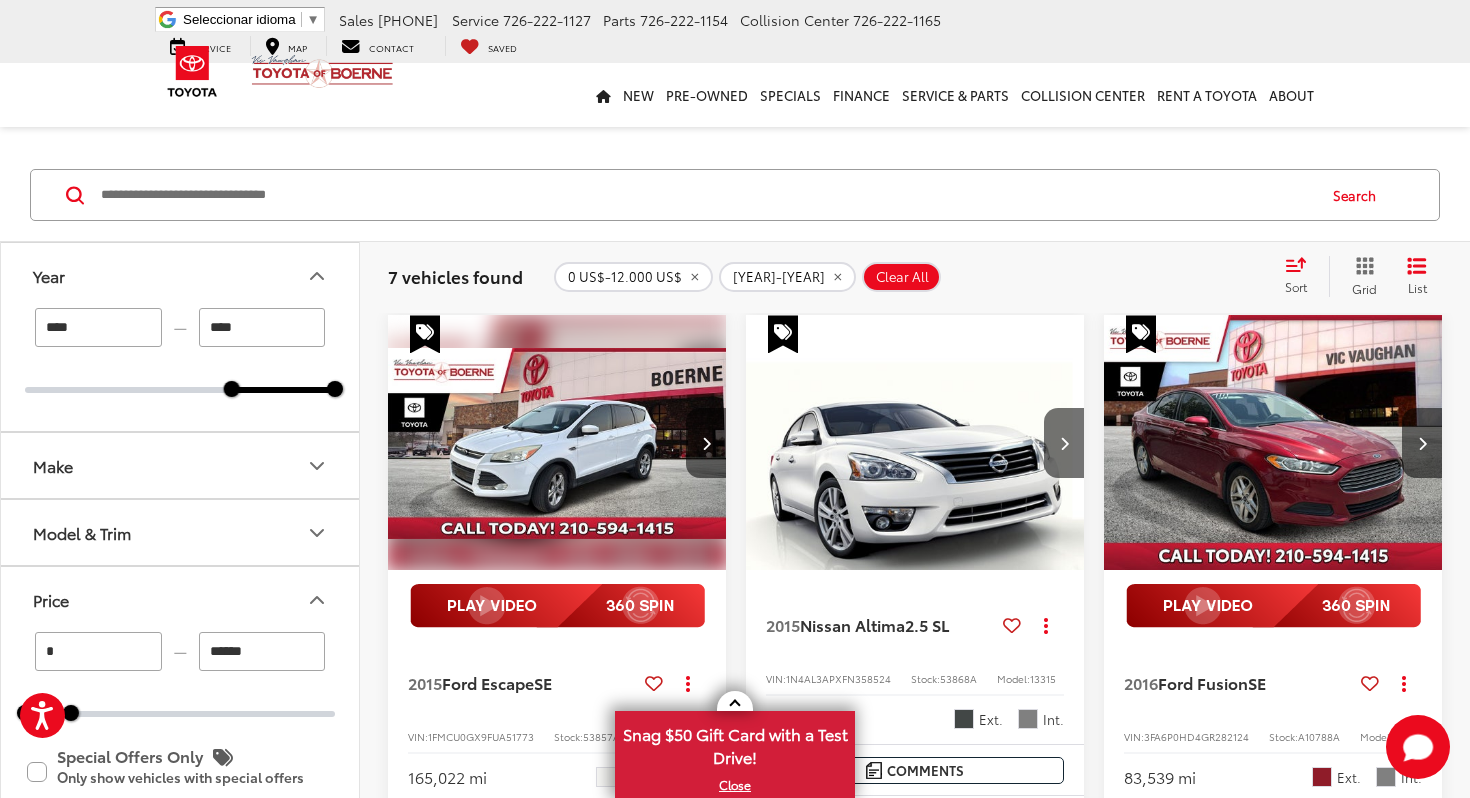 scroll, scrollTop: 35, scrollLeft: 0, axis: vertical 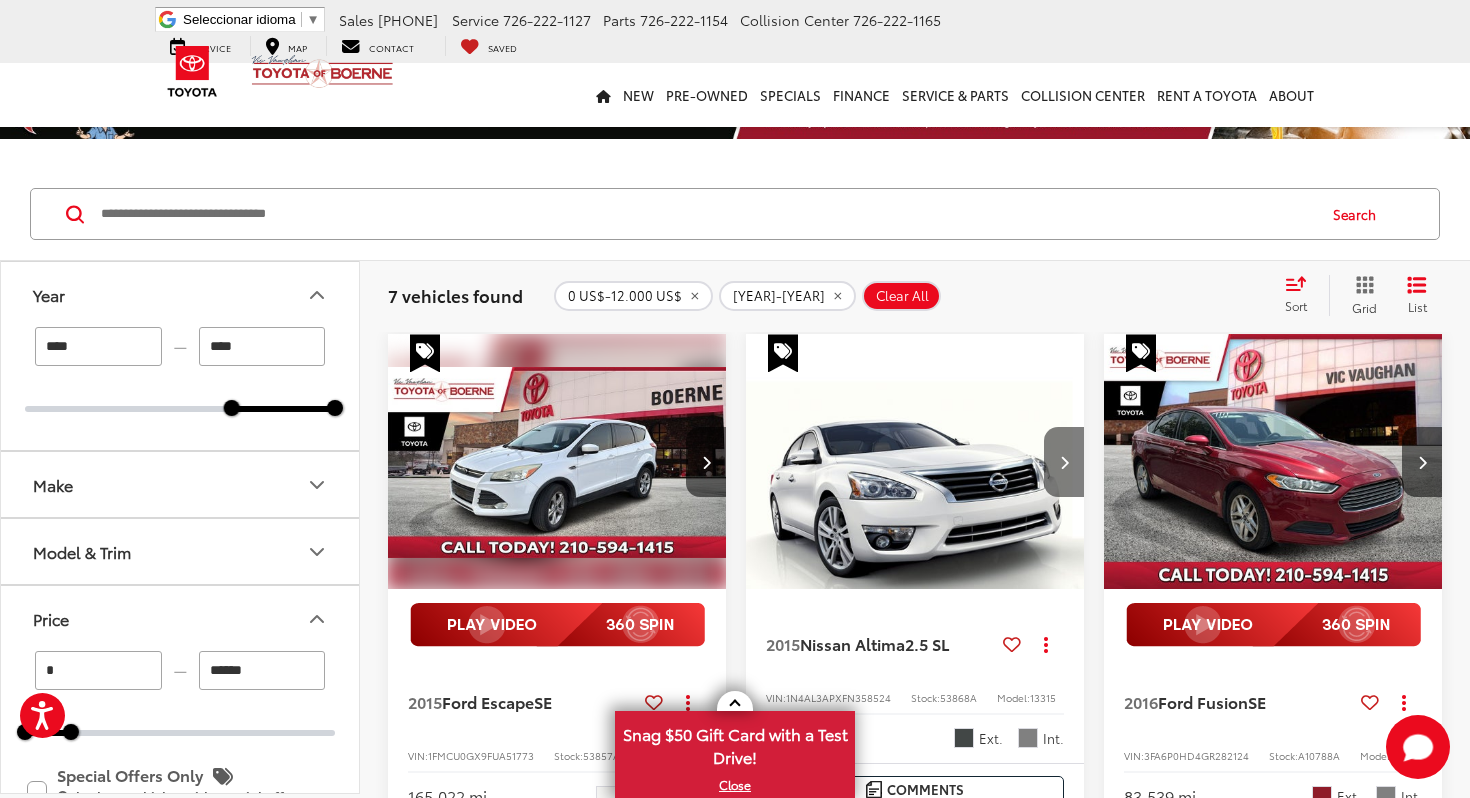 click at bounding box center [1064, 462] 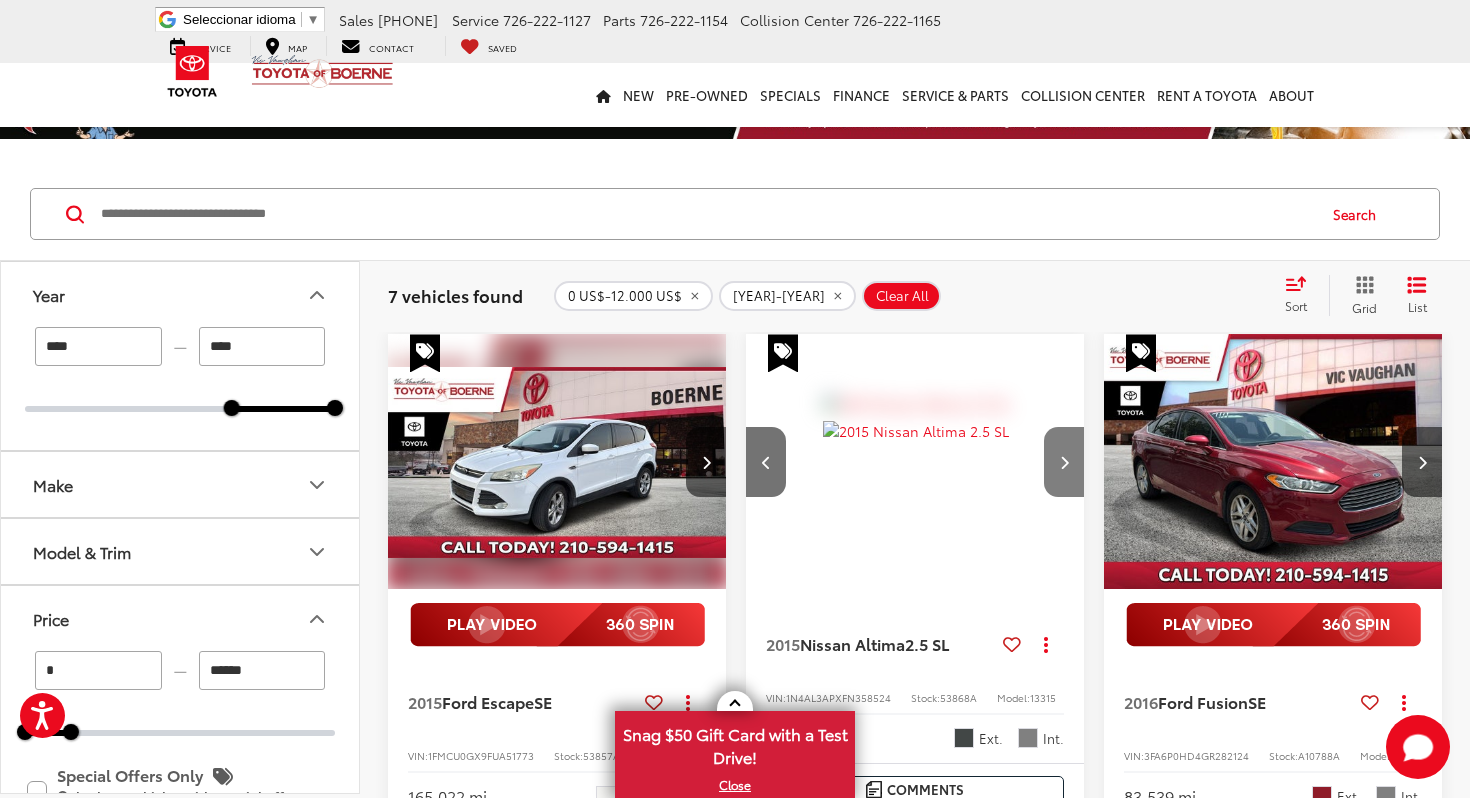click at bounding box center [1064, 462] 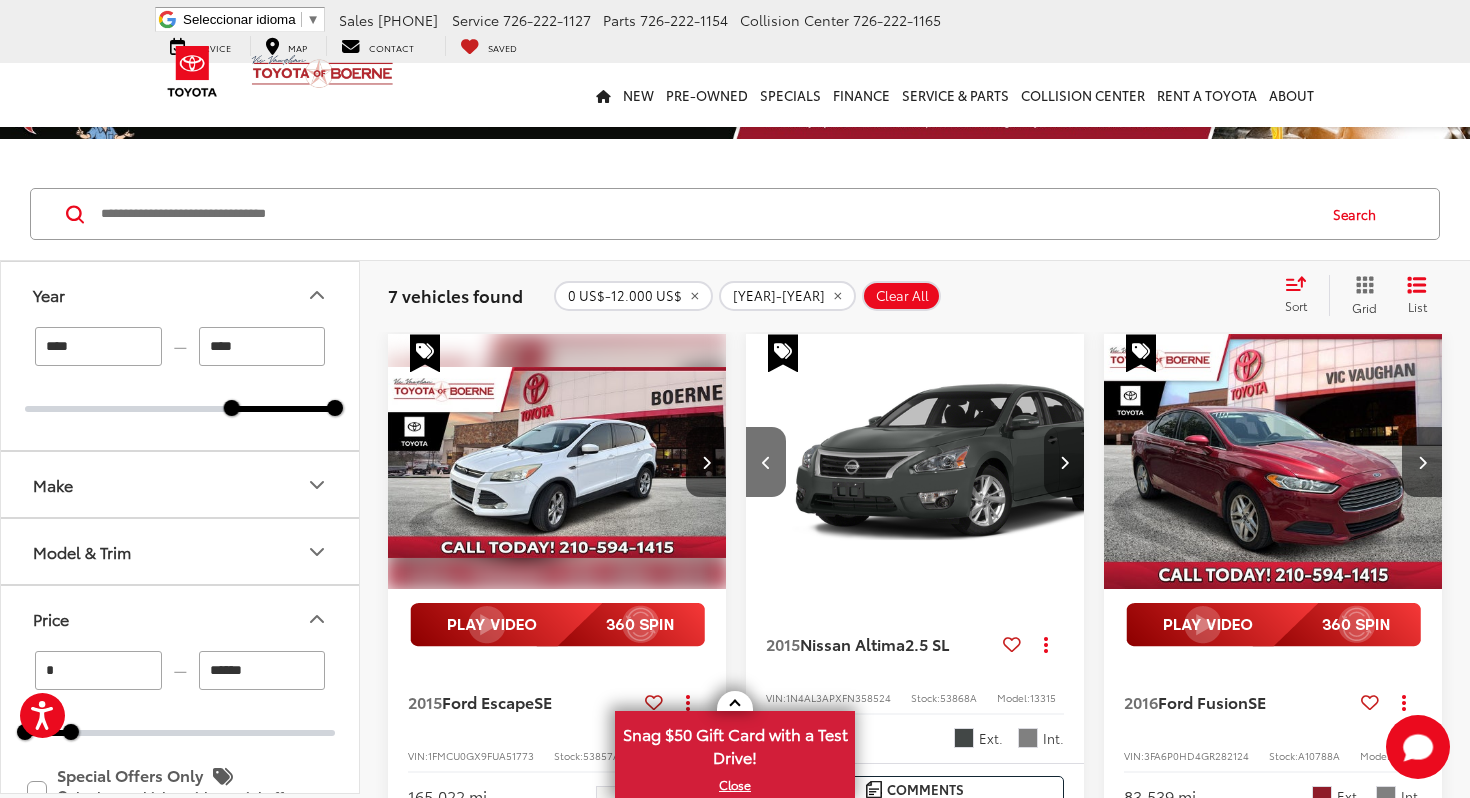 scroll, scrollTop: 0, scrollLeft: 682, axis: horizontal 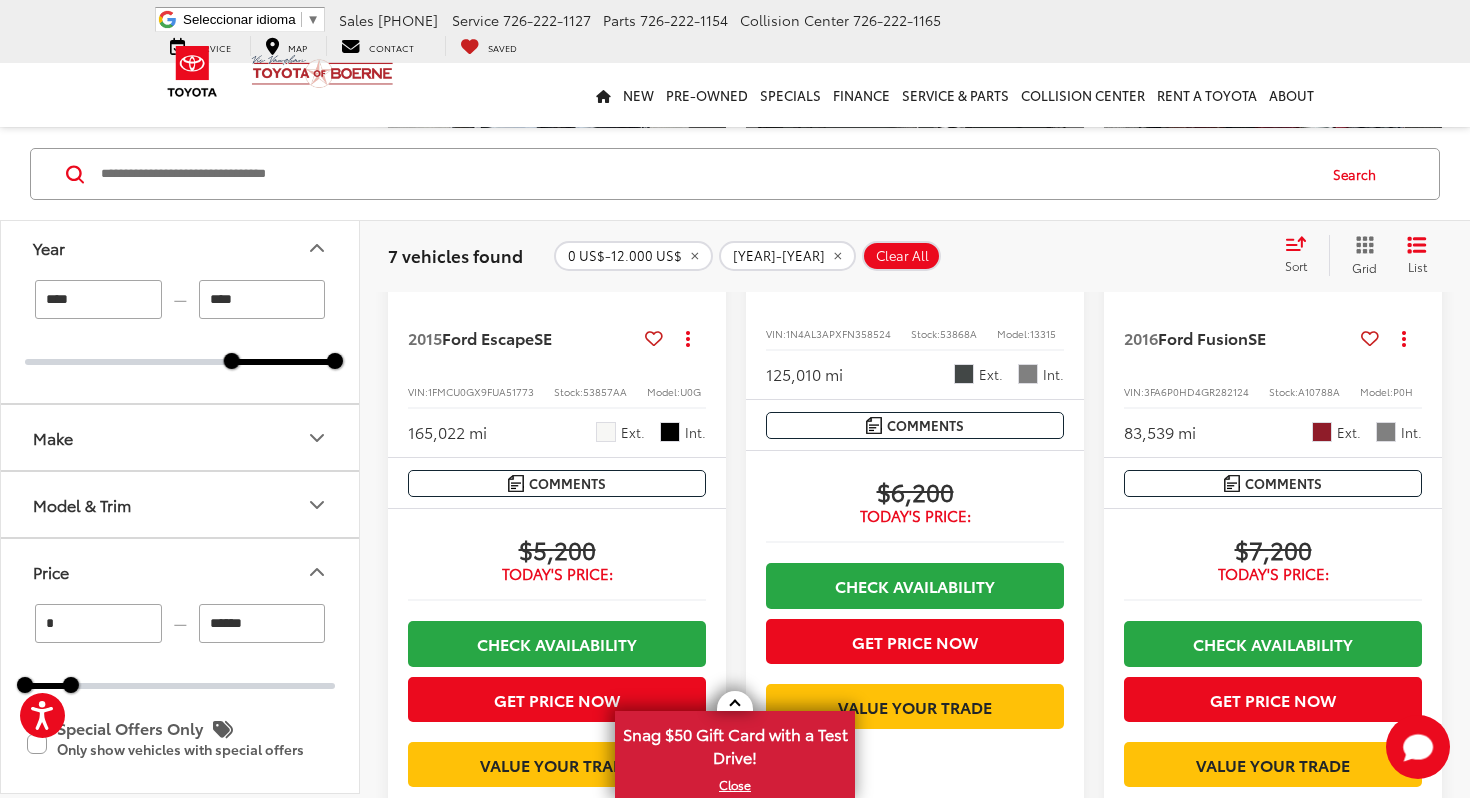 click on "Price" at bounding box center (181, 571) 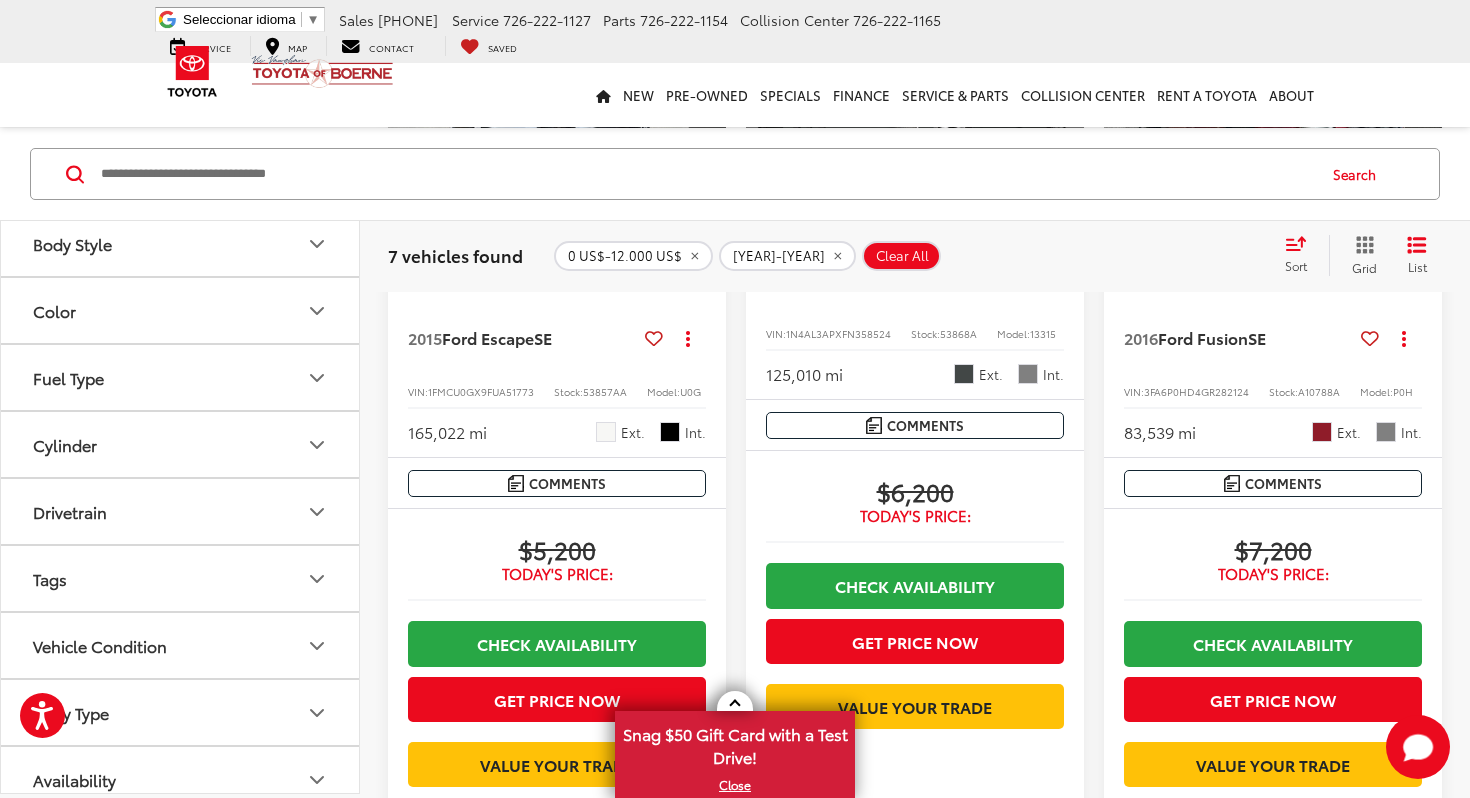 scroll, scrollTop: 423, scrollLeft: 0, axis: vertical 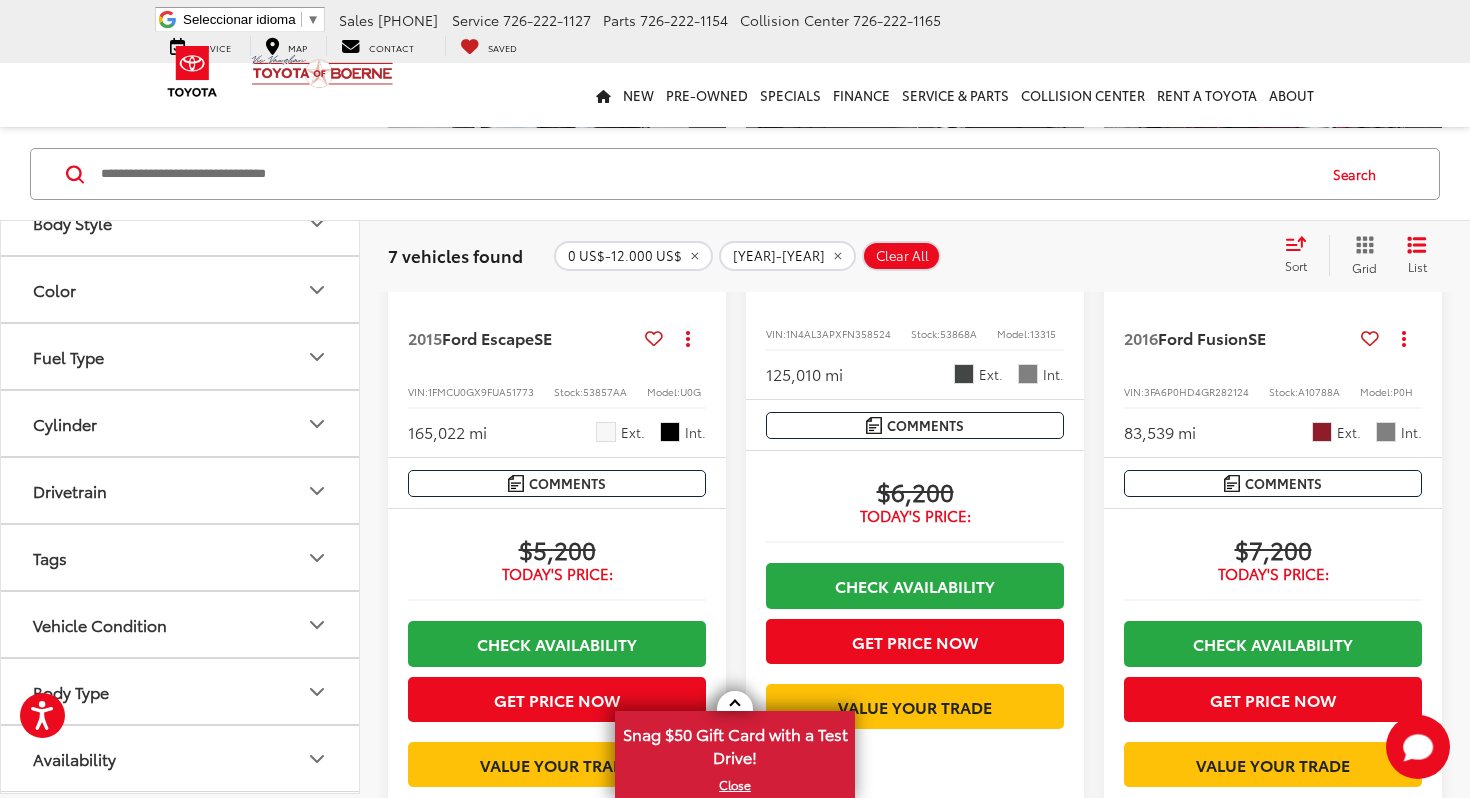 click on "Vehicle Condition" at bounding box center (181, 624) 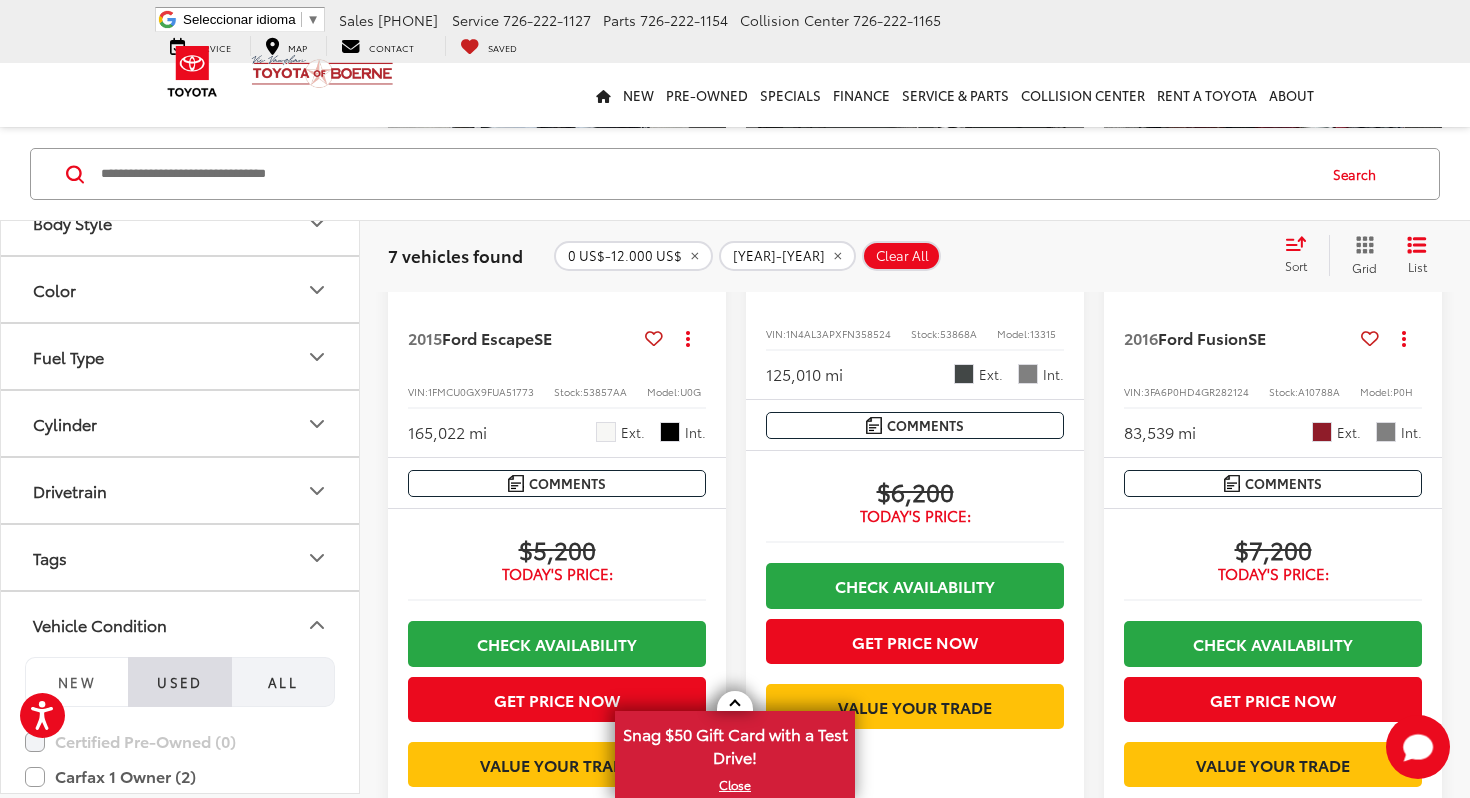 scroll, scrollTop: 578, scrollLeft: 0, axis: vertical 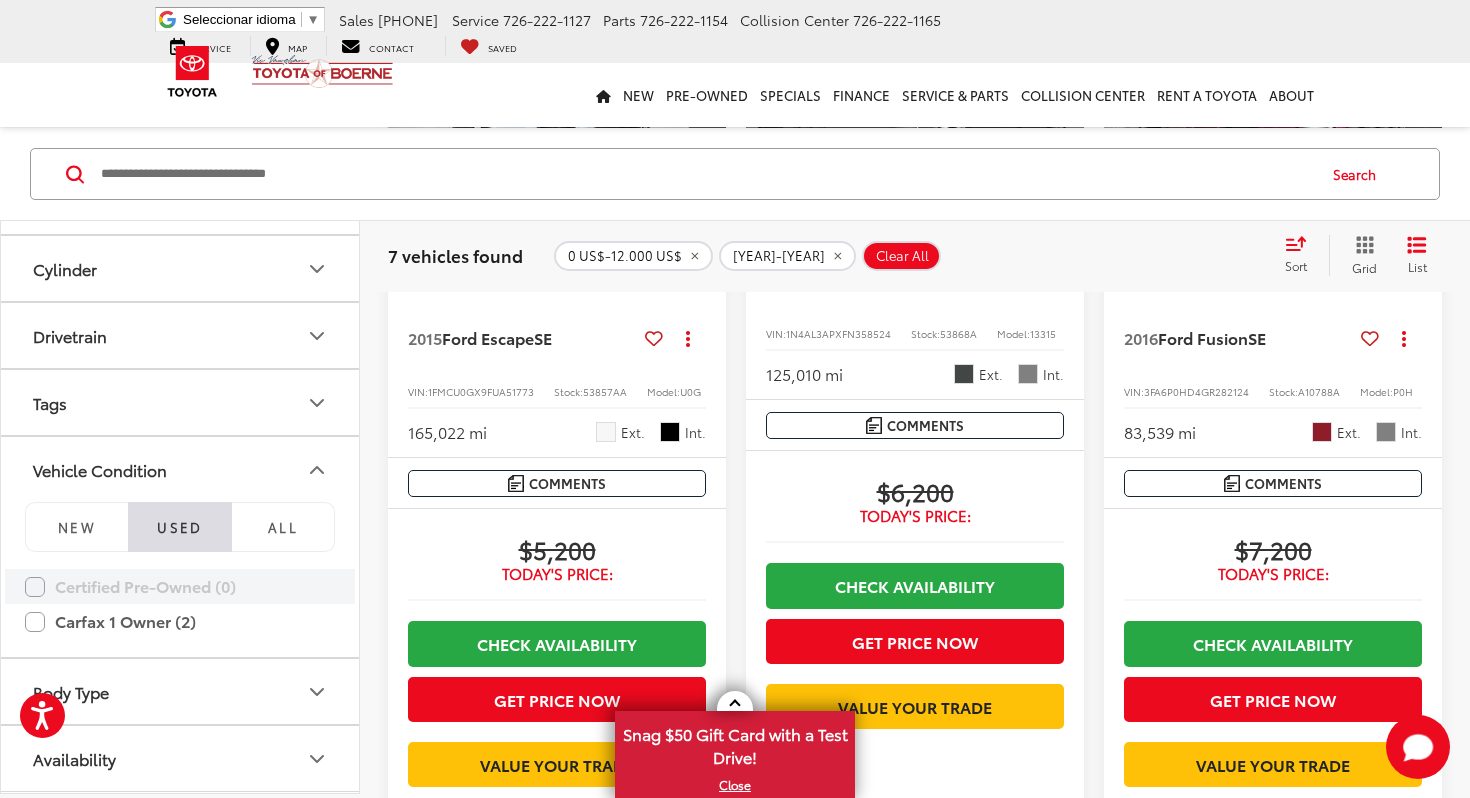 click on "Certified Pre-Owned (0)" at bounding box center (180, 586) 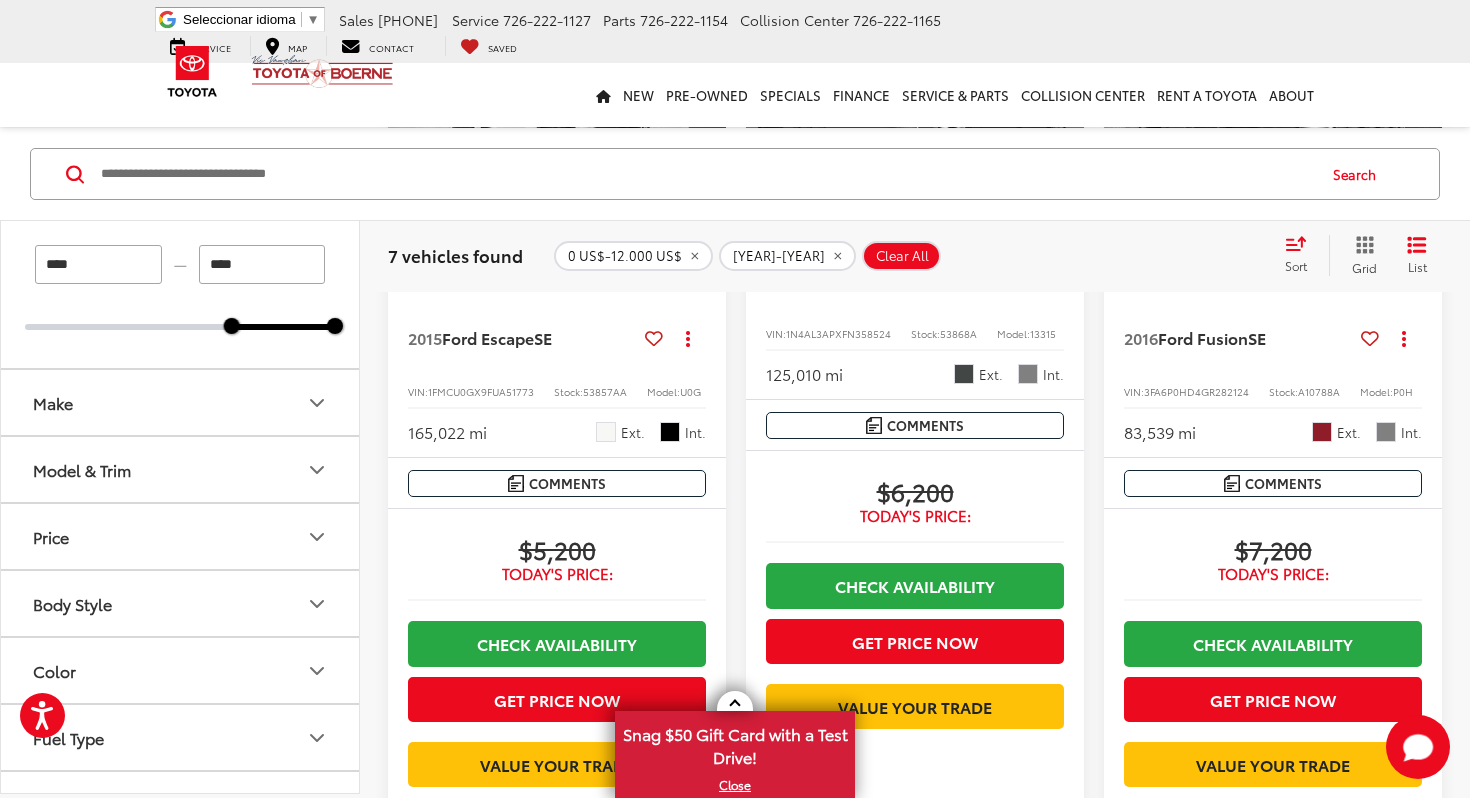 scroll, scrollTop: 0, scrollLeft: 0, axis: both 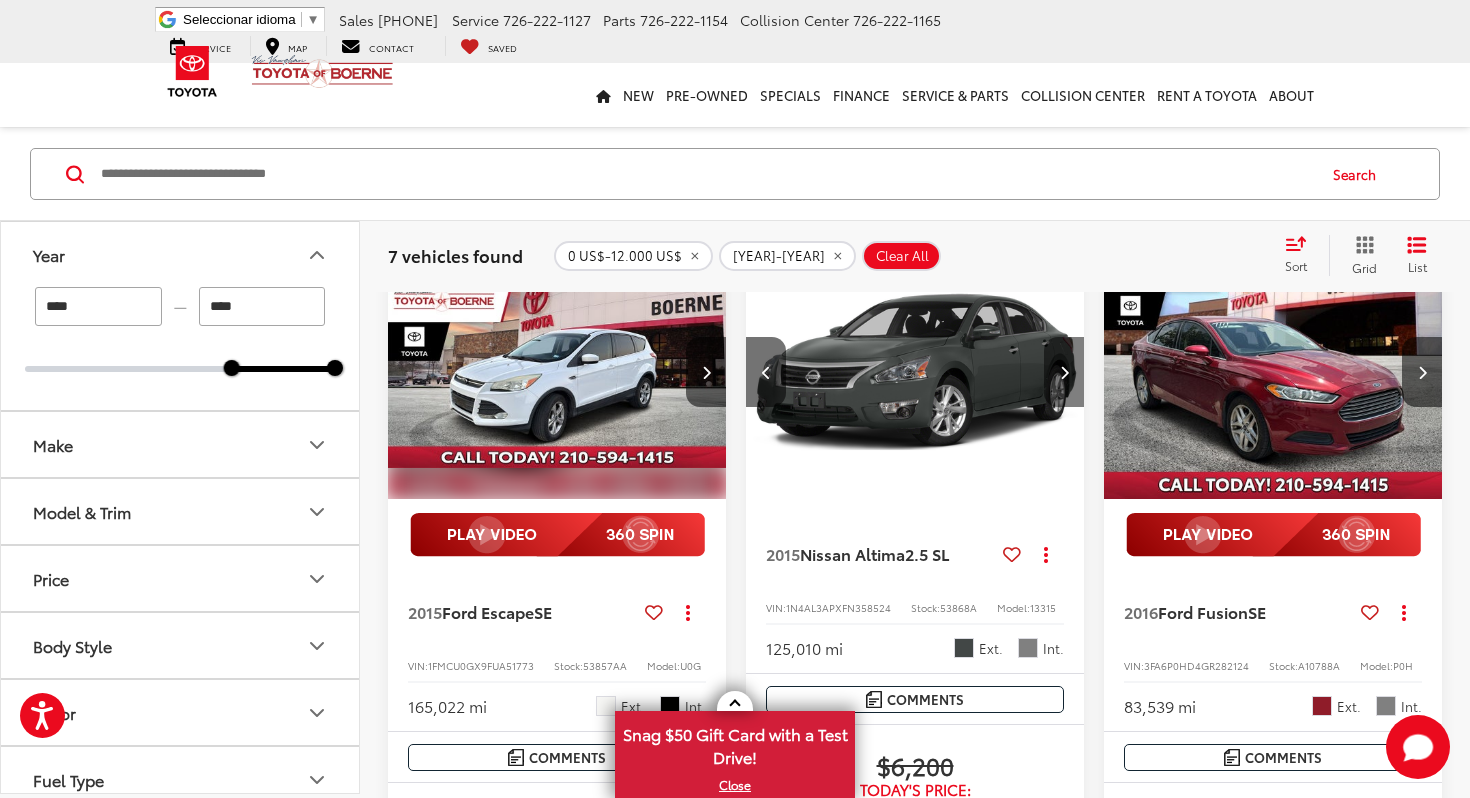 click at bounding box center (1064, 372) 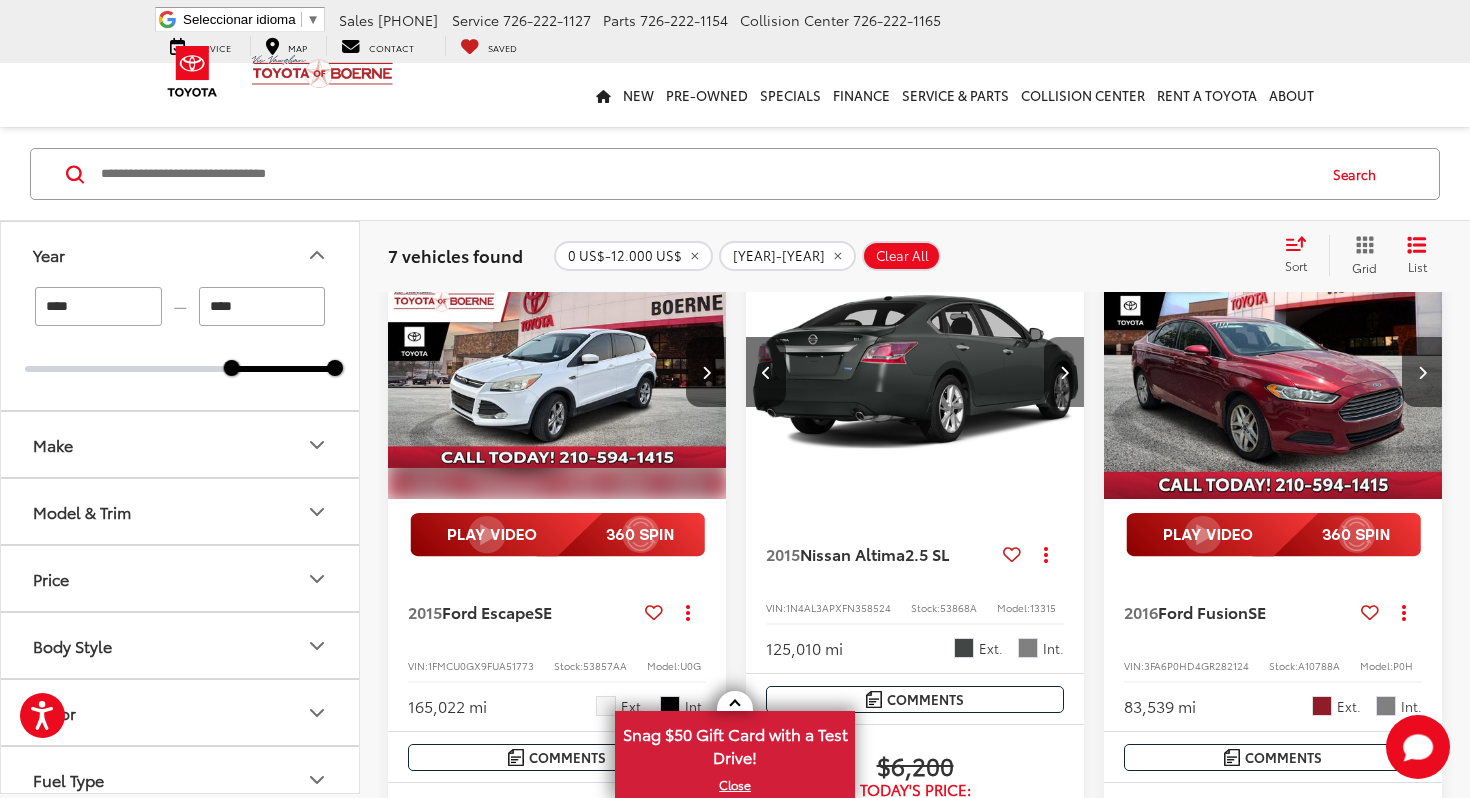 click at bounding box center [1064, 372] 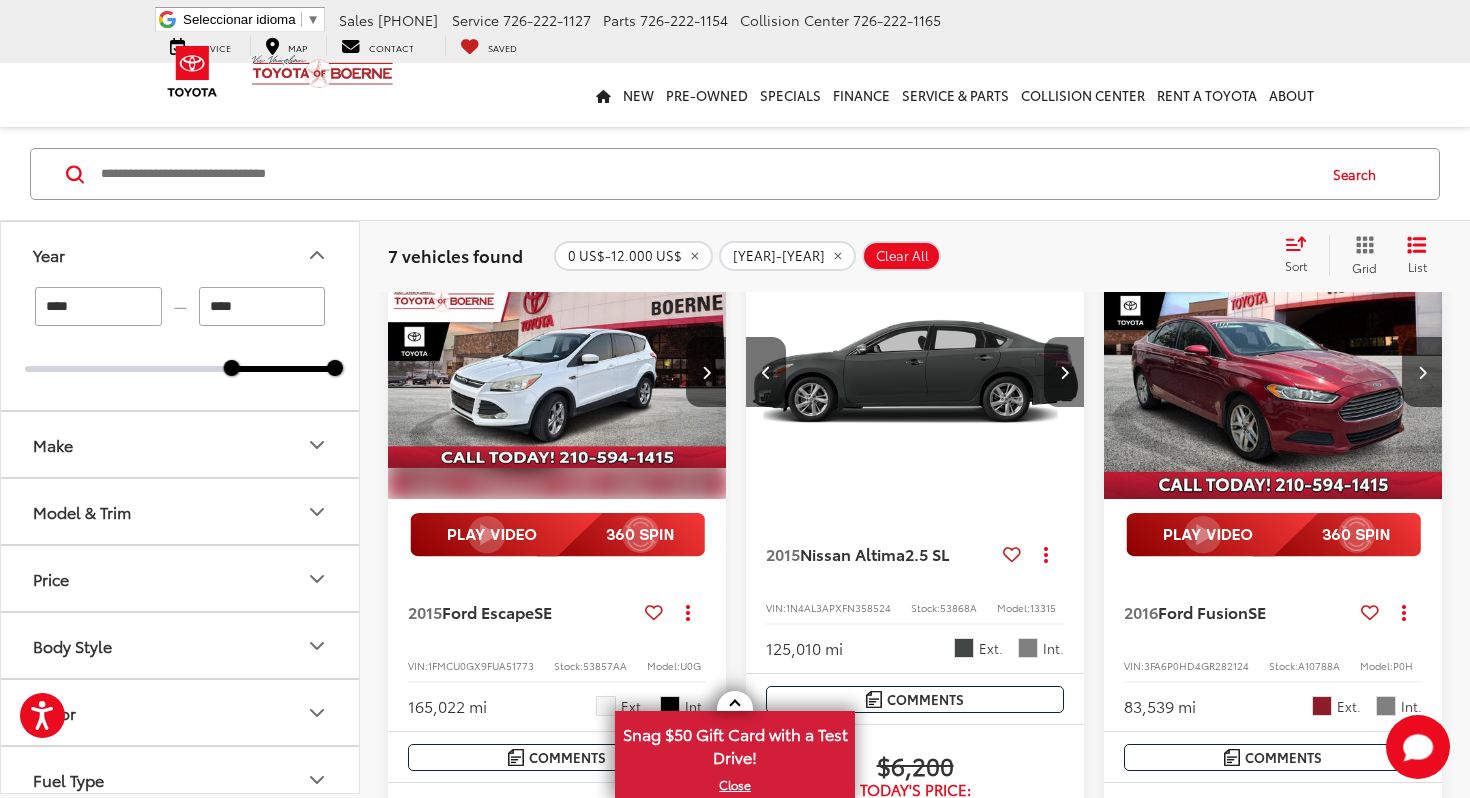 click at bounding box center (1064, 372) 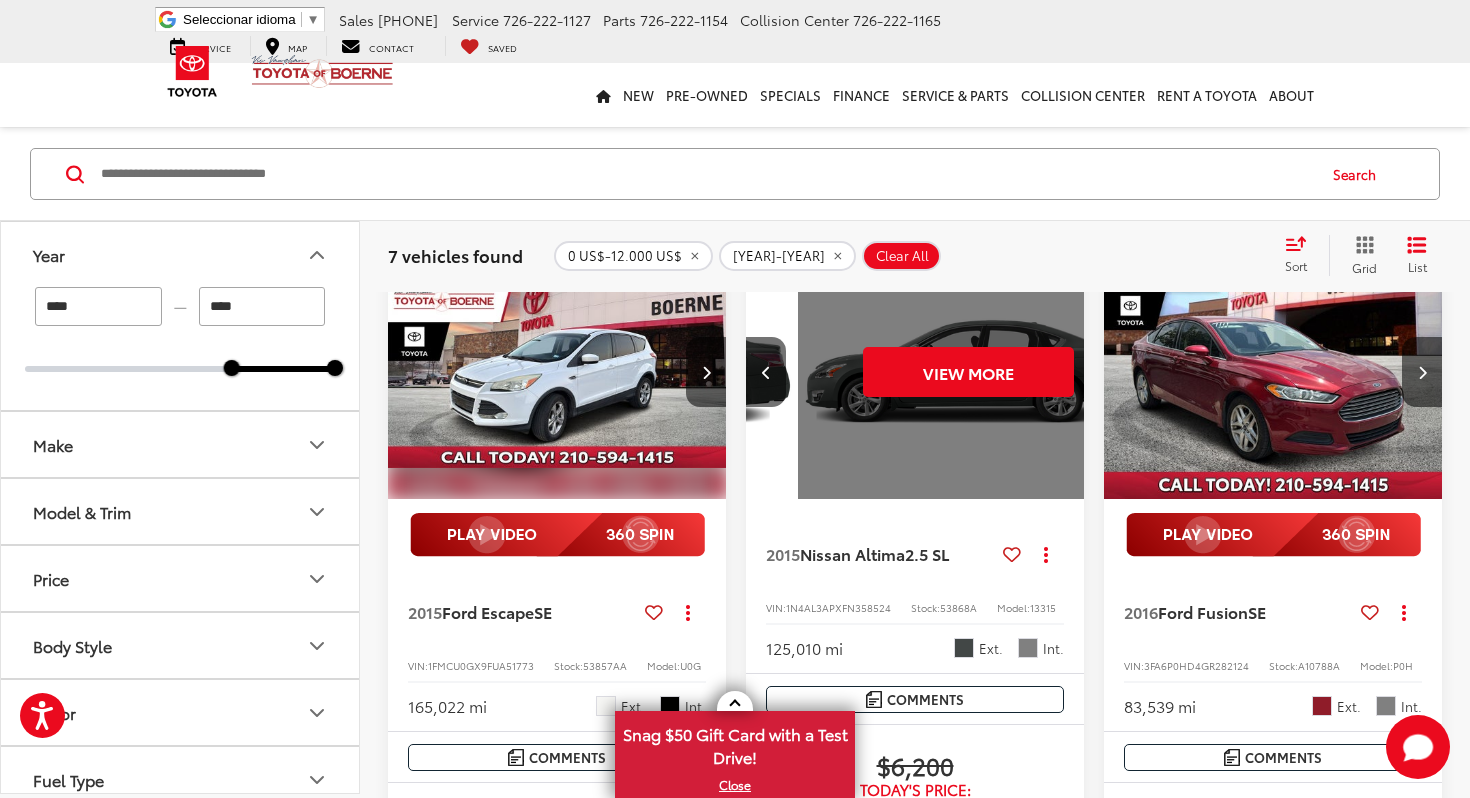 scroll, scrollTop: 0, scrollLeft: 1705, axis: horizontal 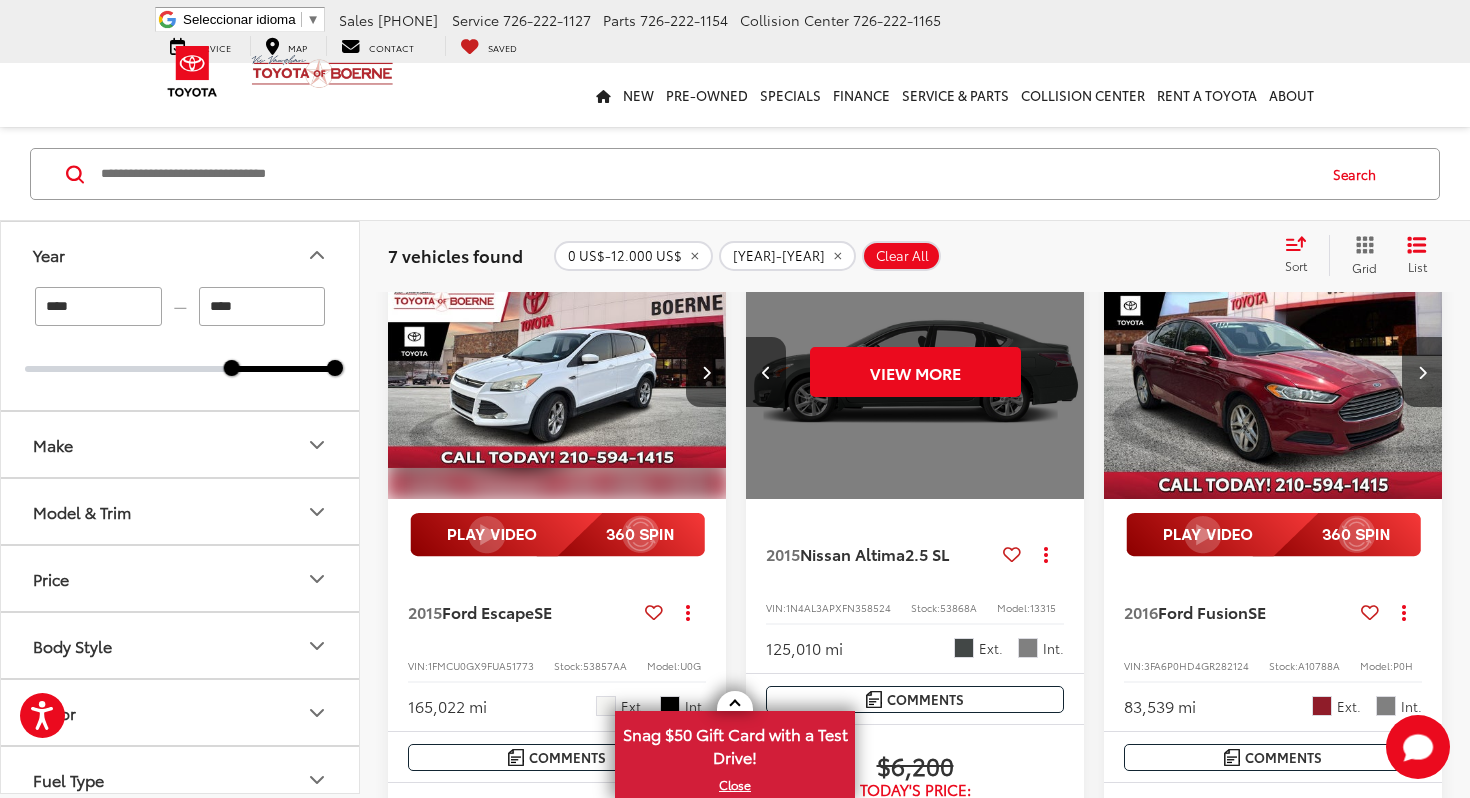 click on "View More" at bounding box center [915, 372] 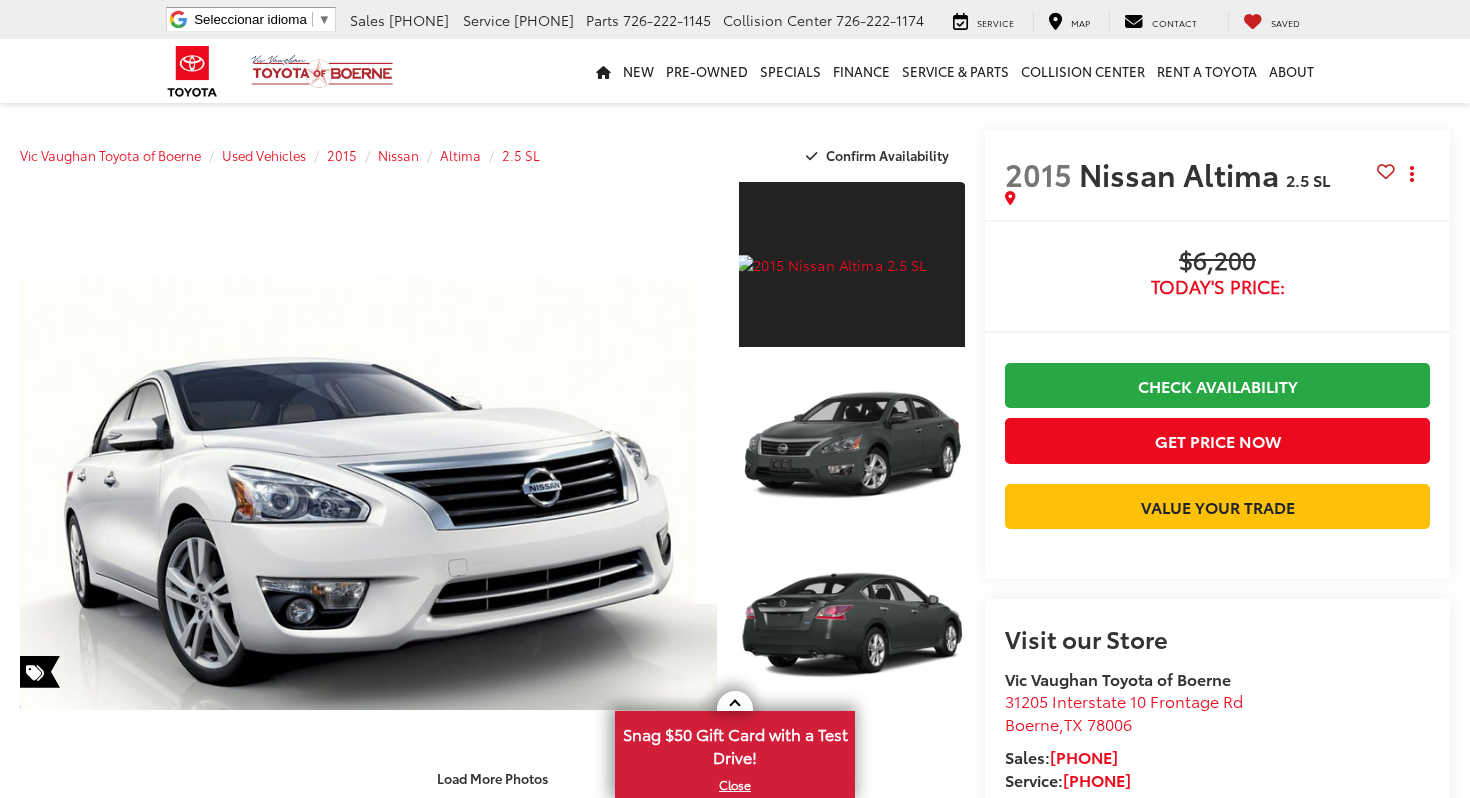 scroll, scrollTop: 127, scrollLeft: 0, axis: vertical 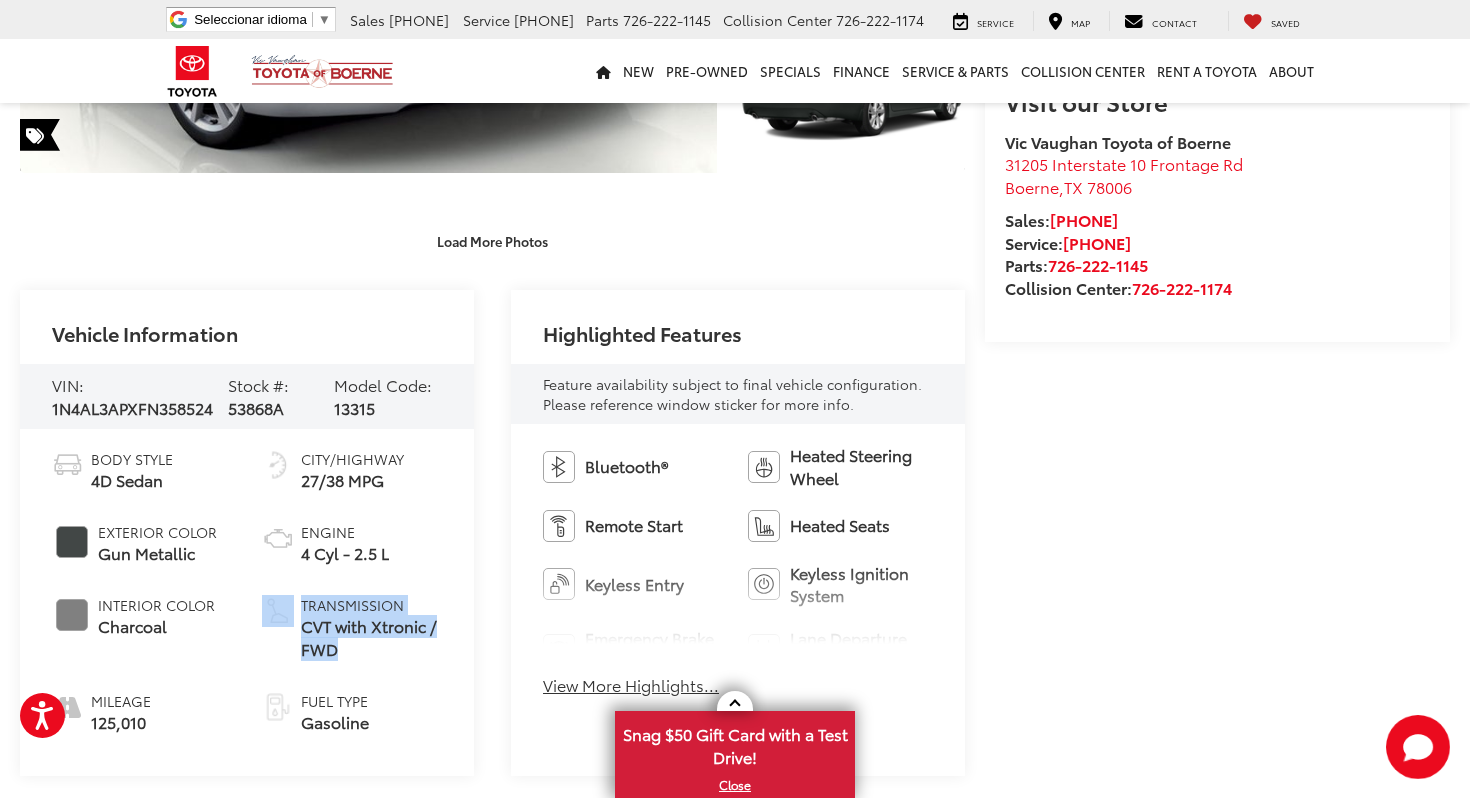 drag, startPoint x: 375, startPoint y: 650, endPoint x: 269, endPoint y: 604, distance: 115.55086 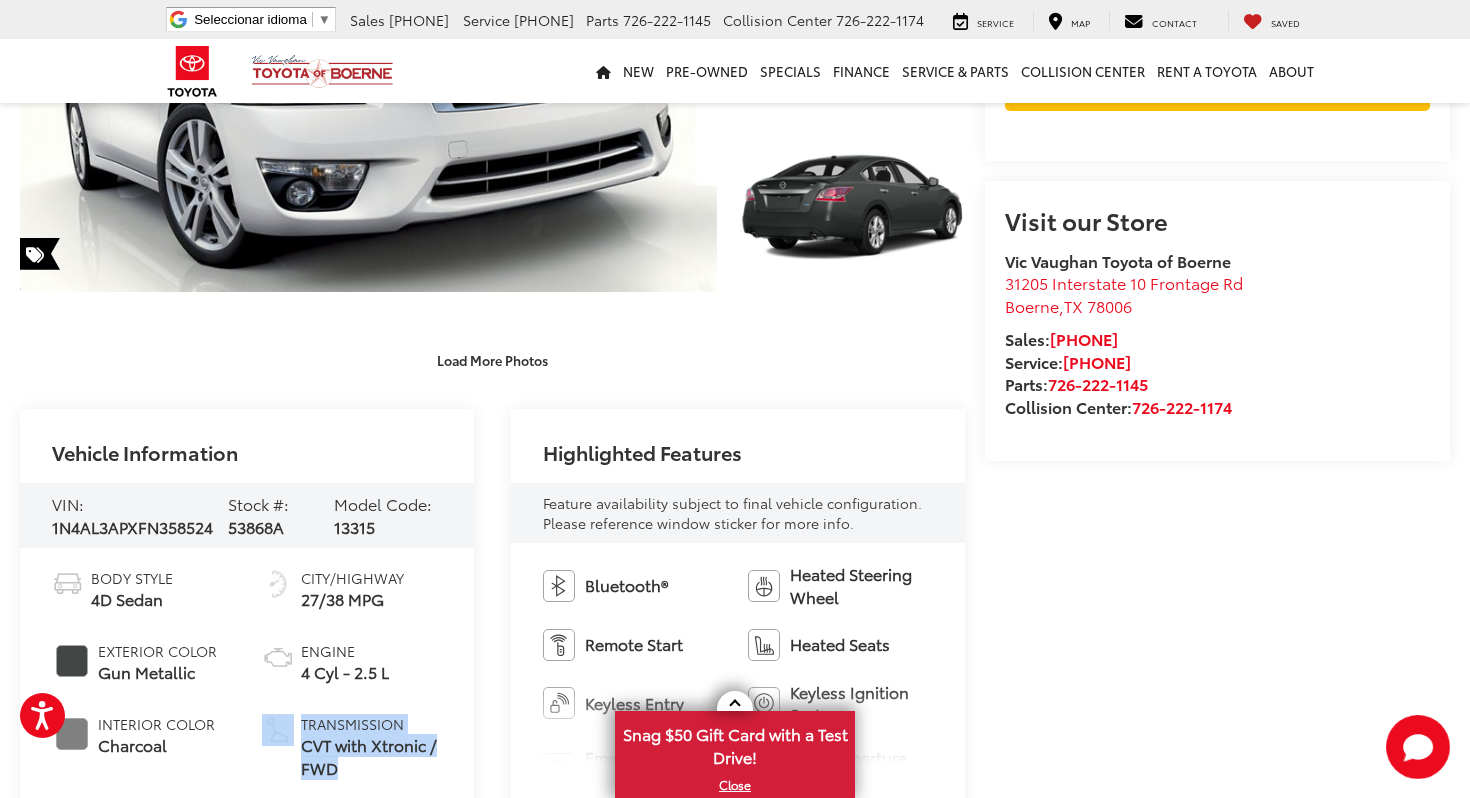 scroll, scrollTop: 0, scrollLeft: 0, axis: both 